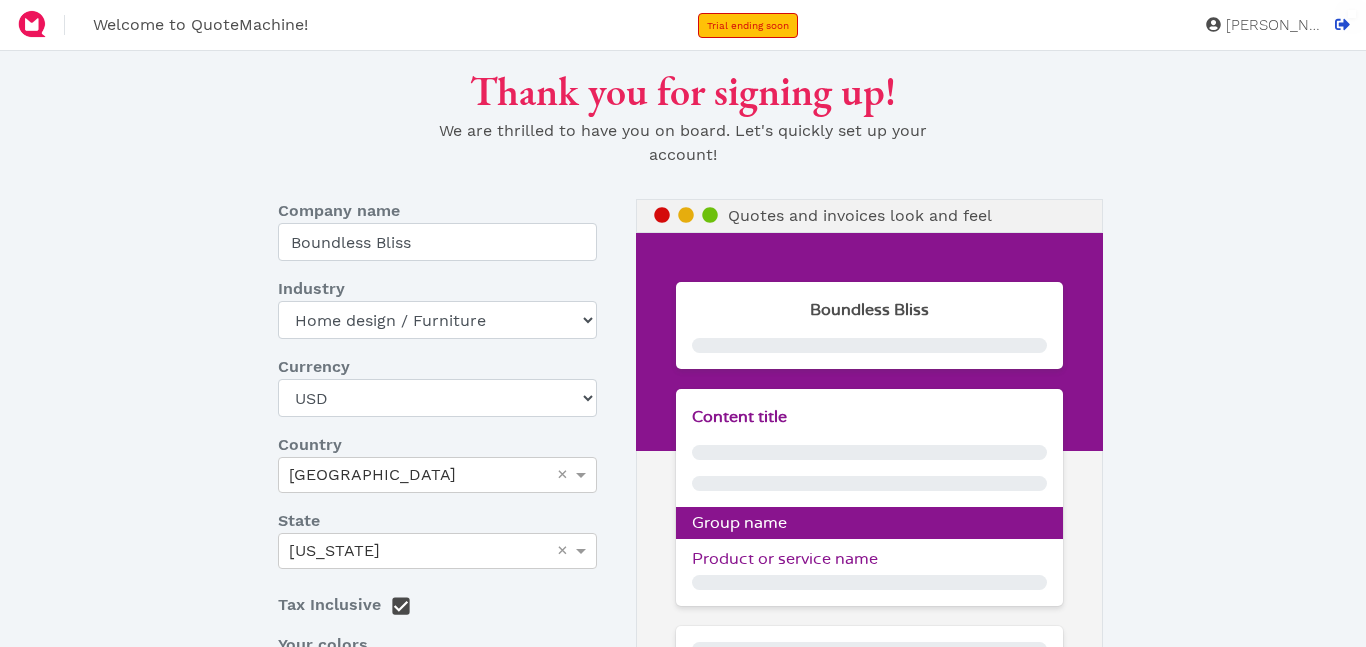 select on "home-design-furniture" 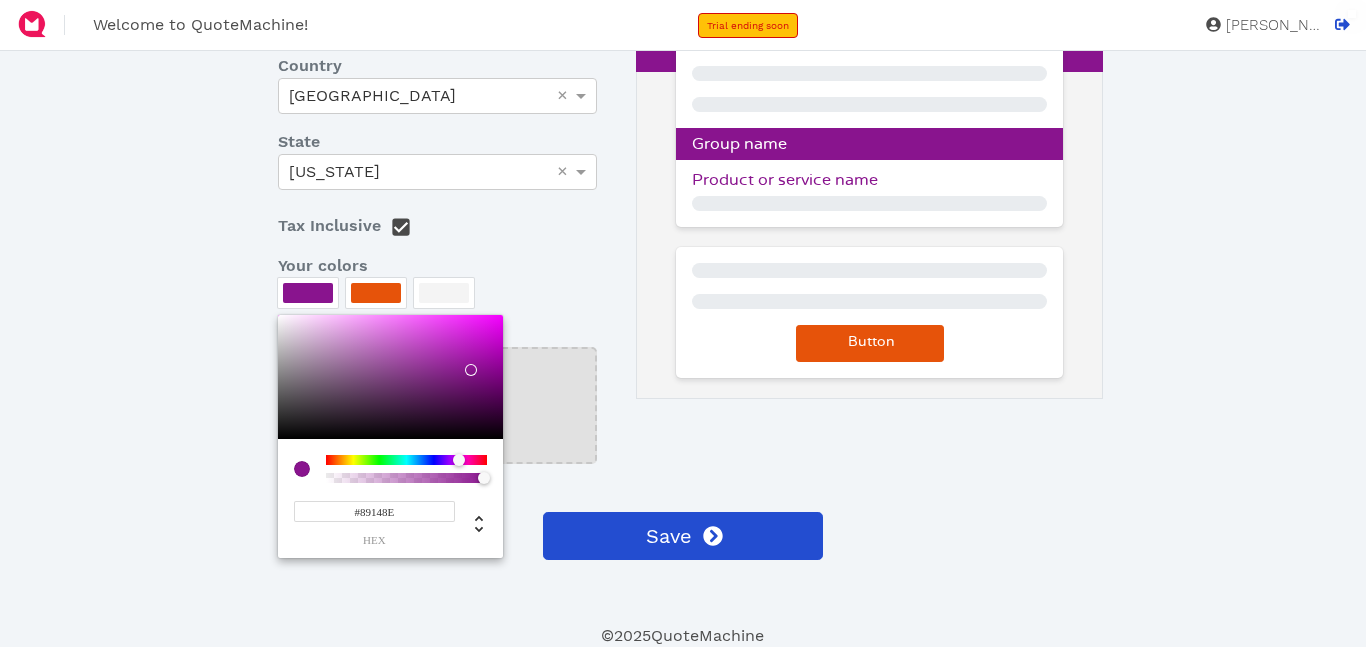 scroll, scrollTop: 379, scrollLeft: 0, axis: vertical 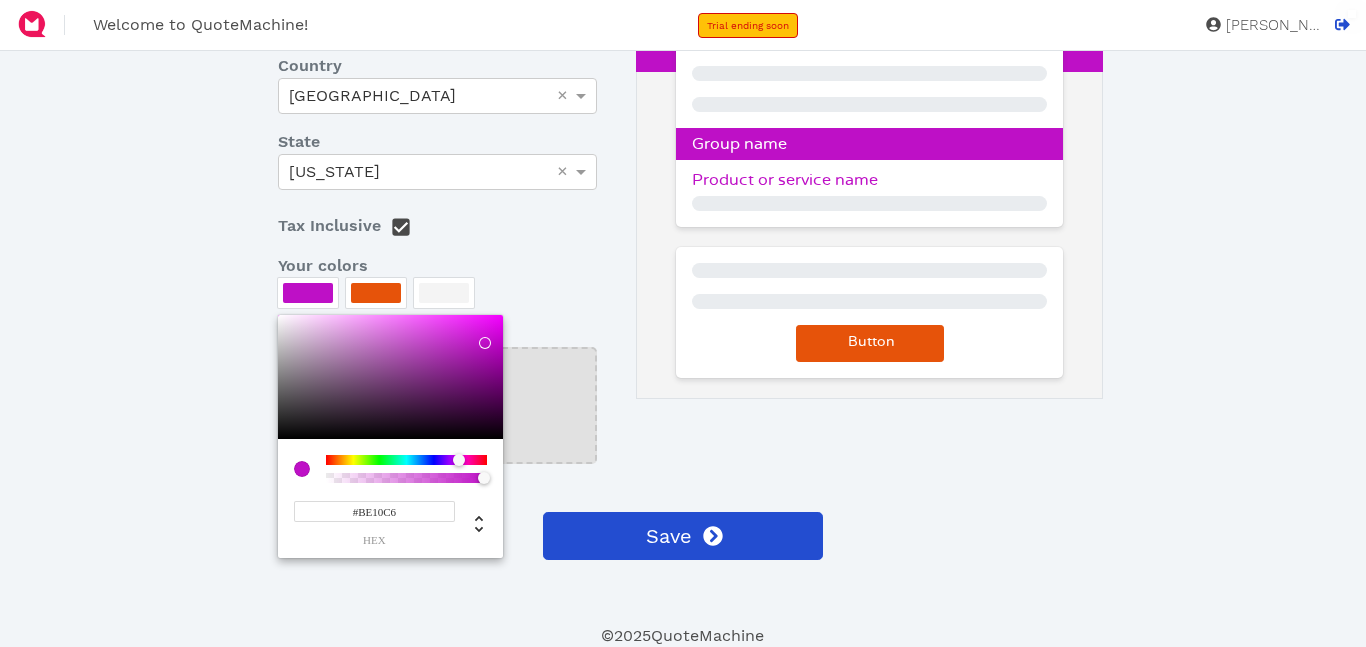 click at bounding box center [491, 349] 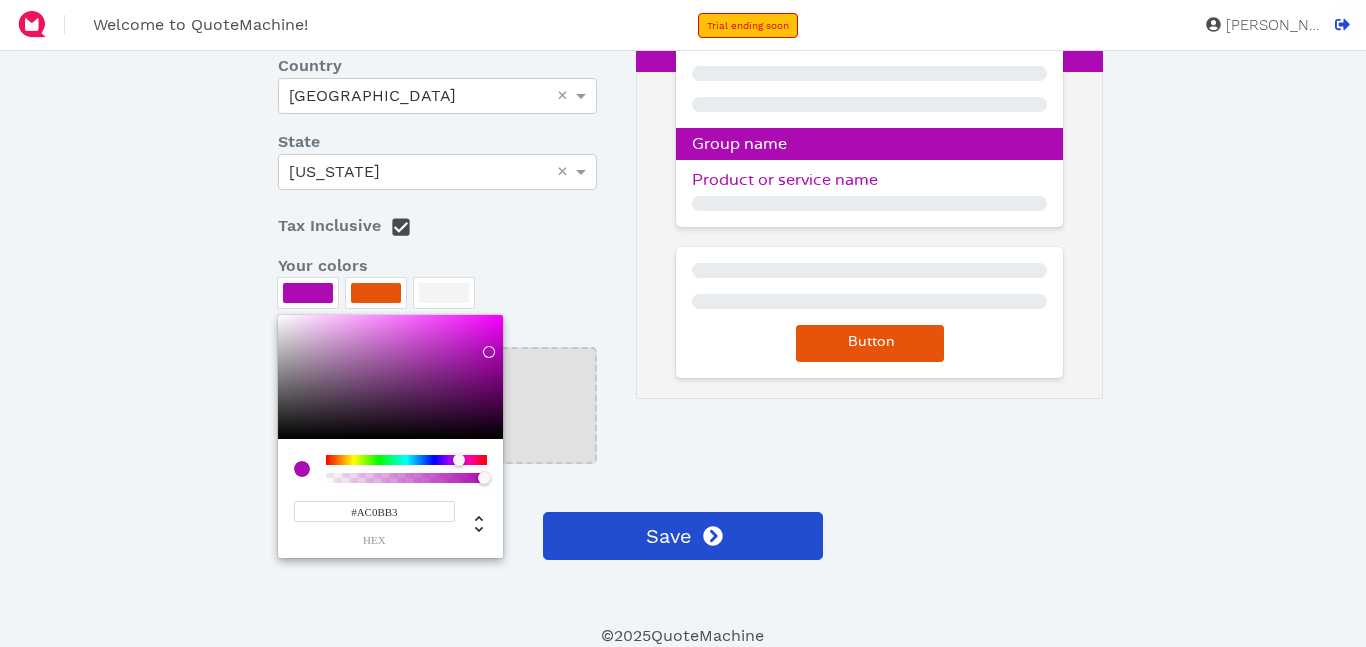 click at bounding box center (683, 323) 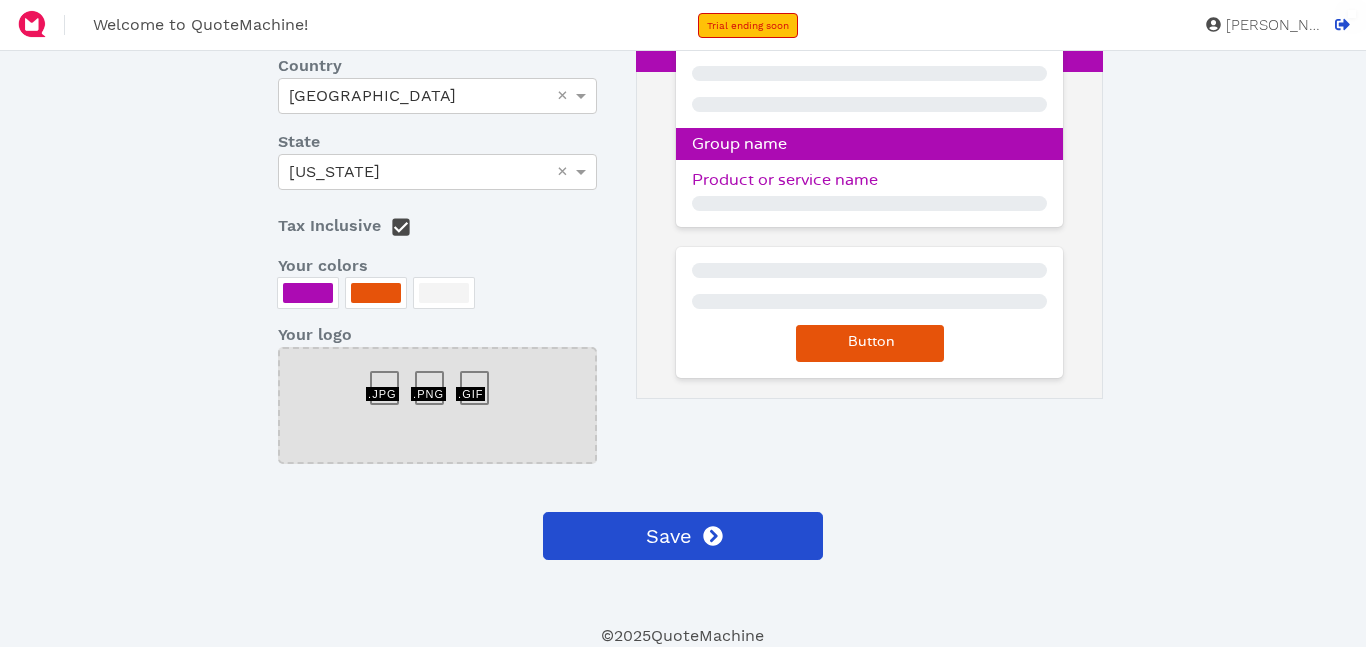 click at bounding box center (376, 293) 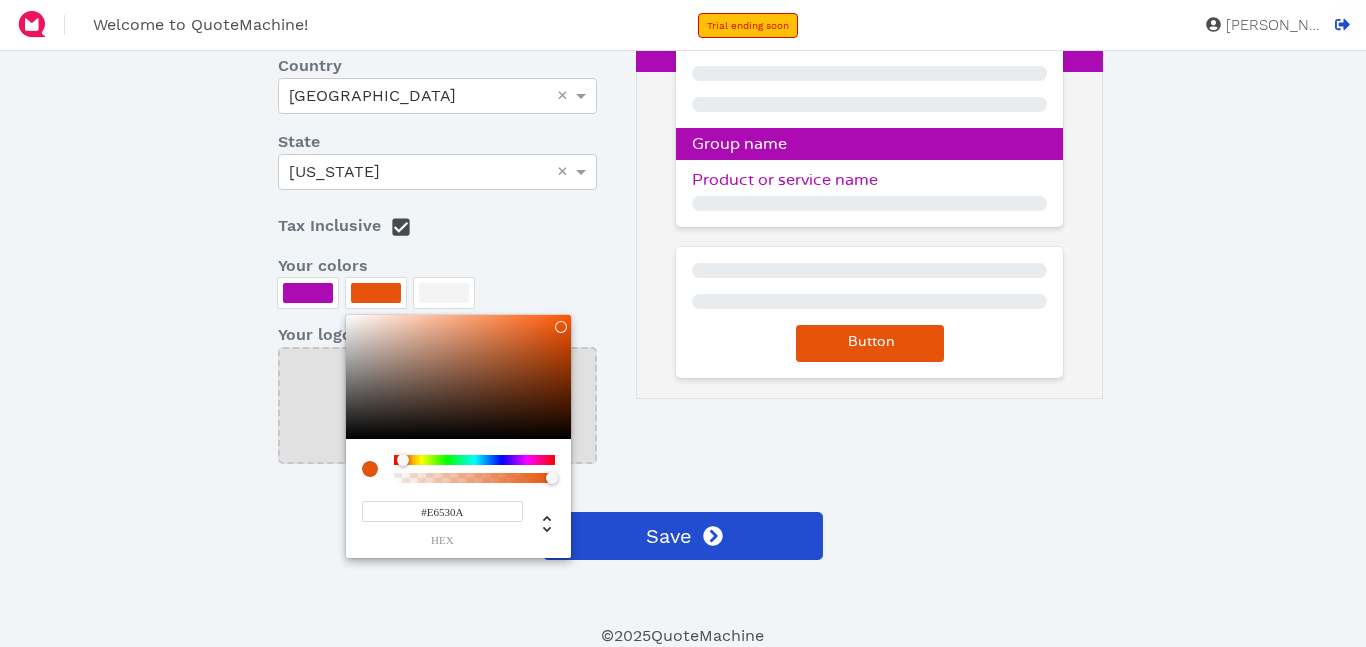 click at bounding box center [458, 377] 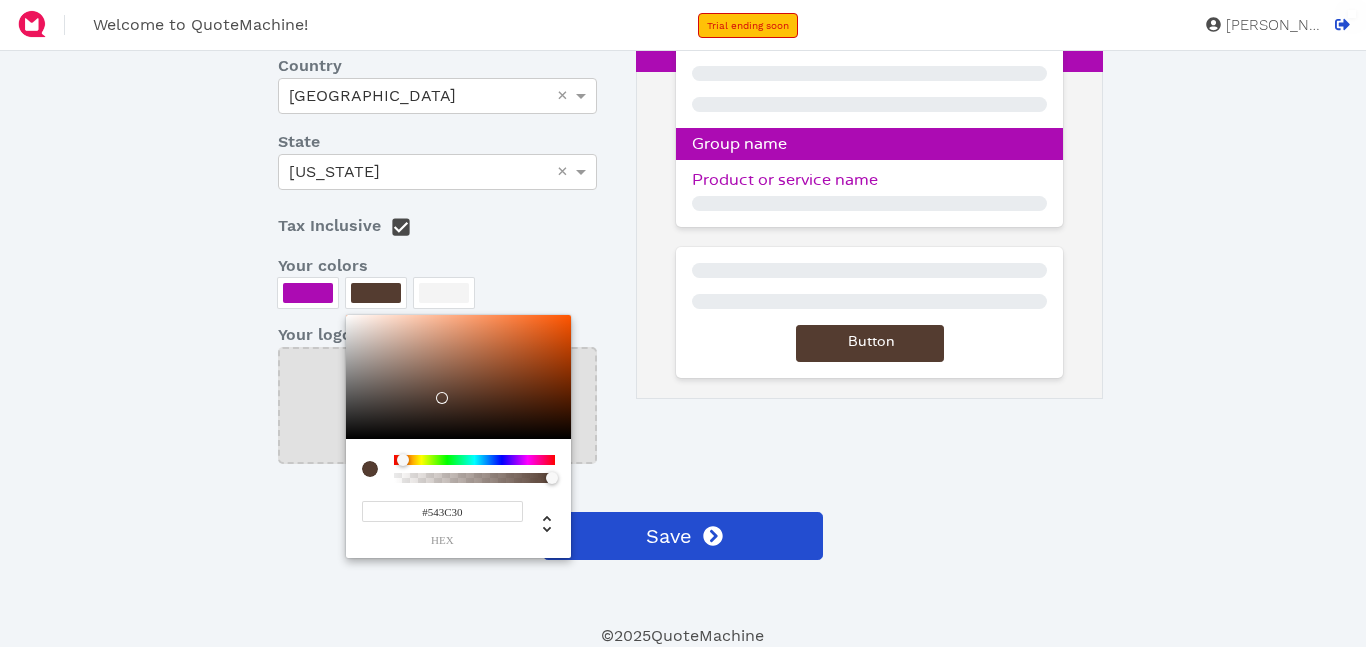 click at bounding box center (458, 377) 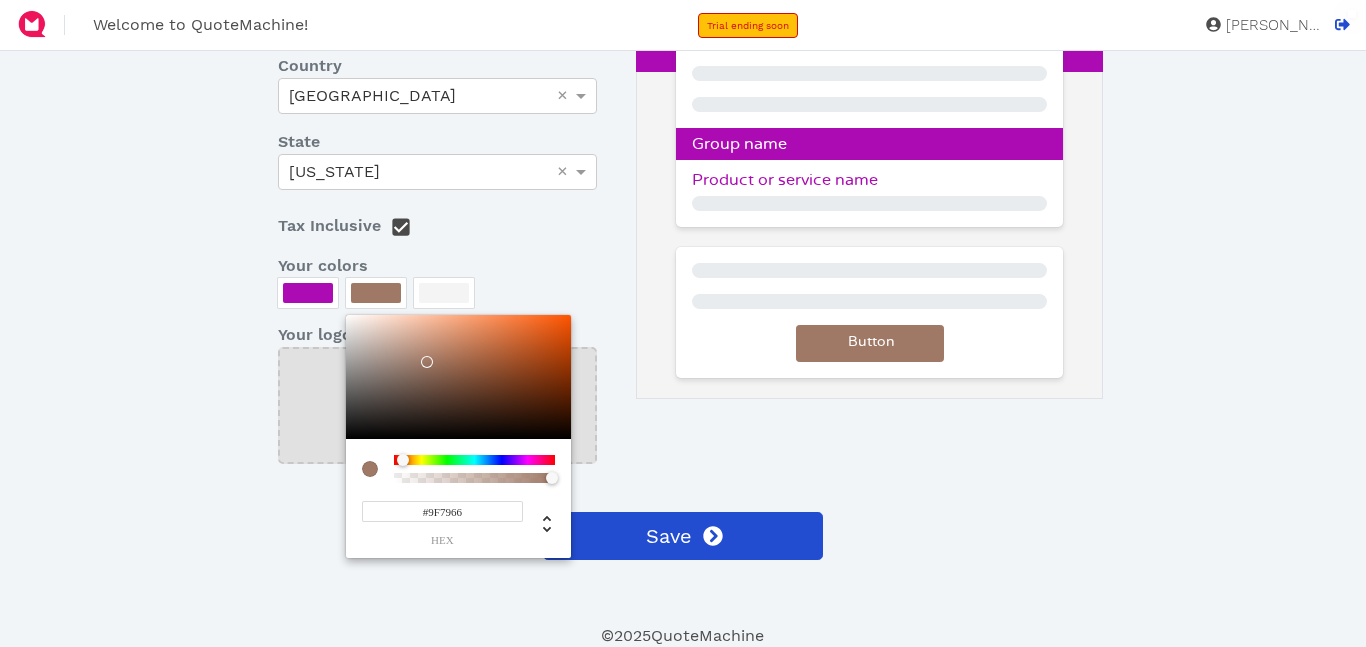 click at bounding box center [474, 460] 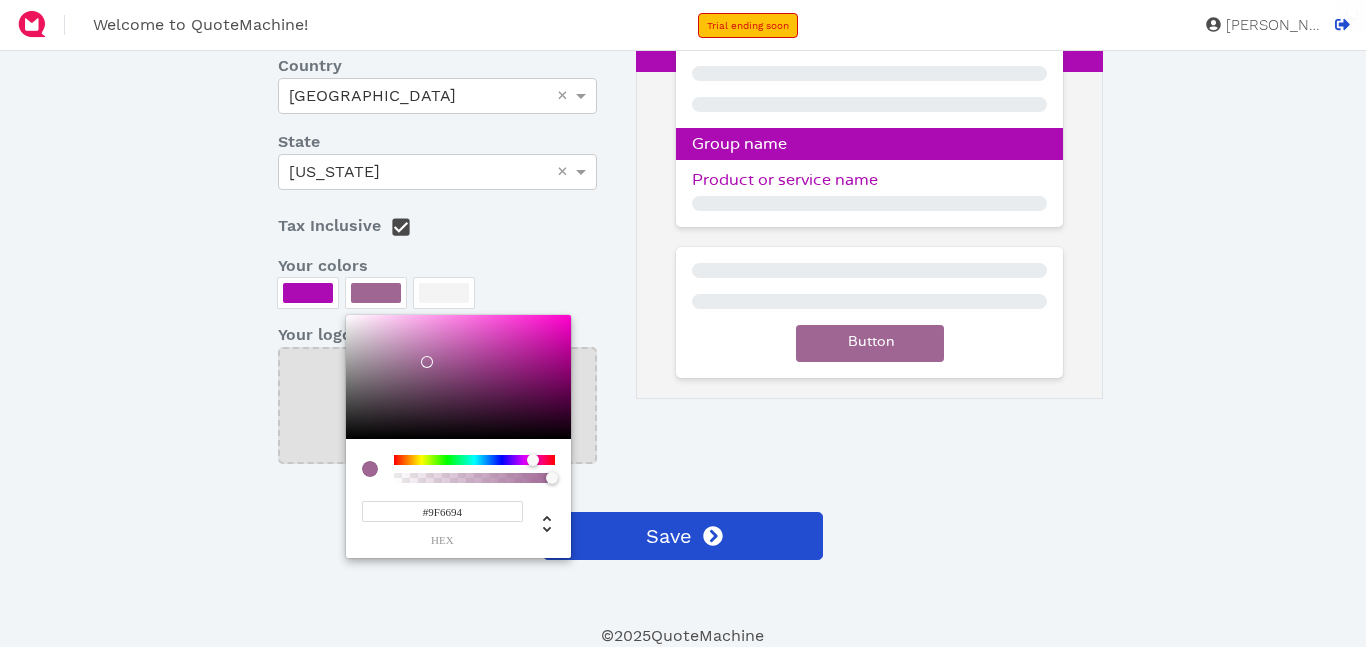 click at bounding box center [539, 461] 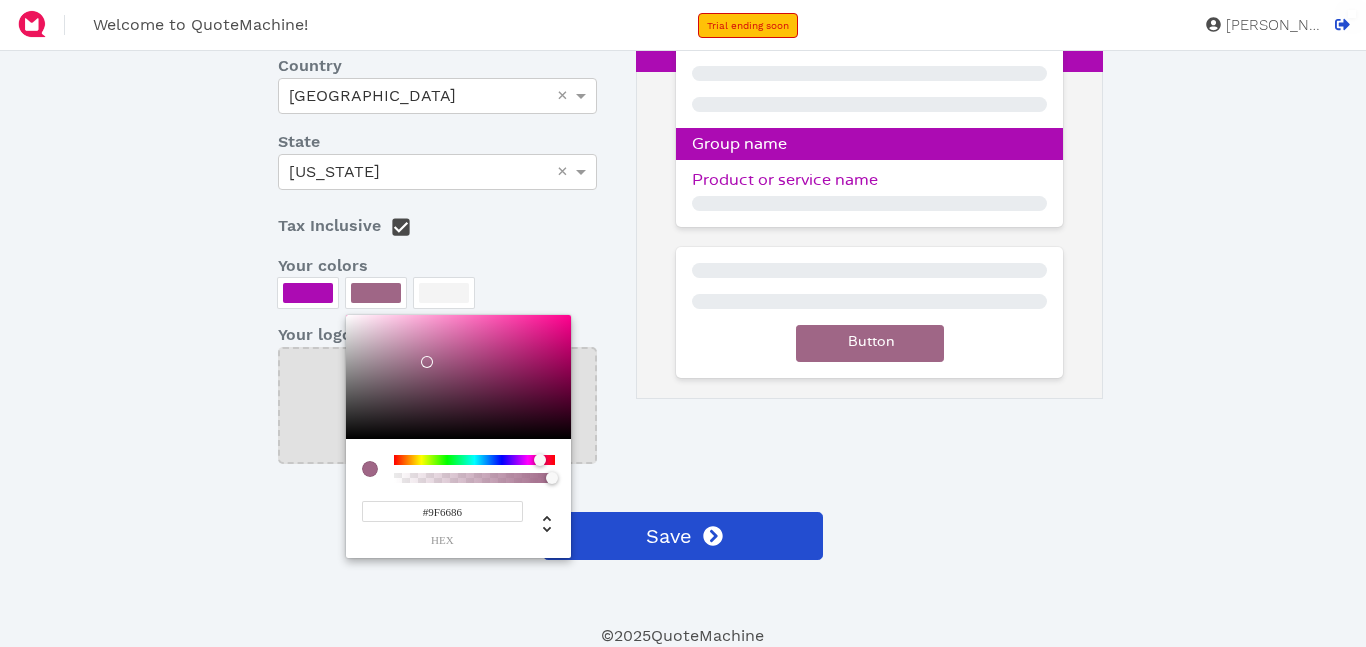 click at bounding box center (458, 377) 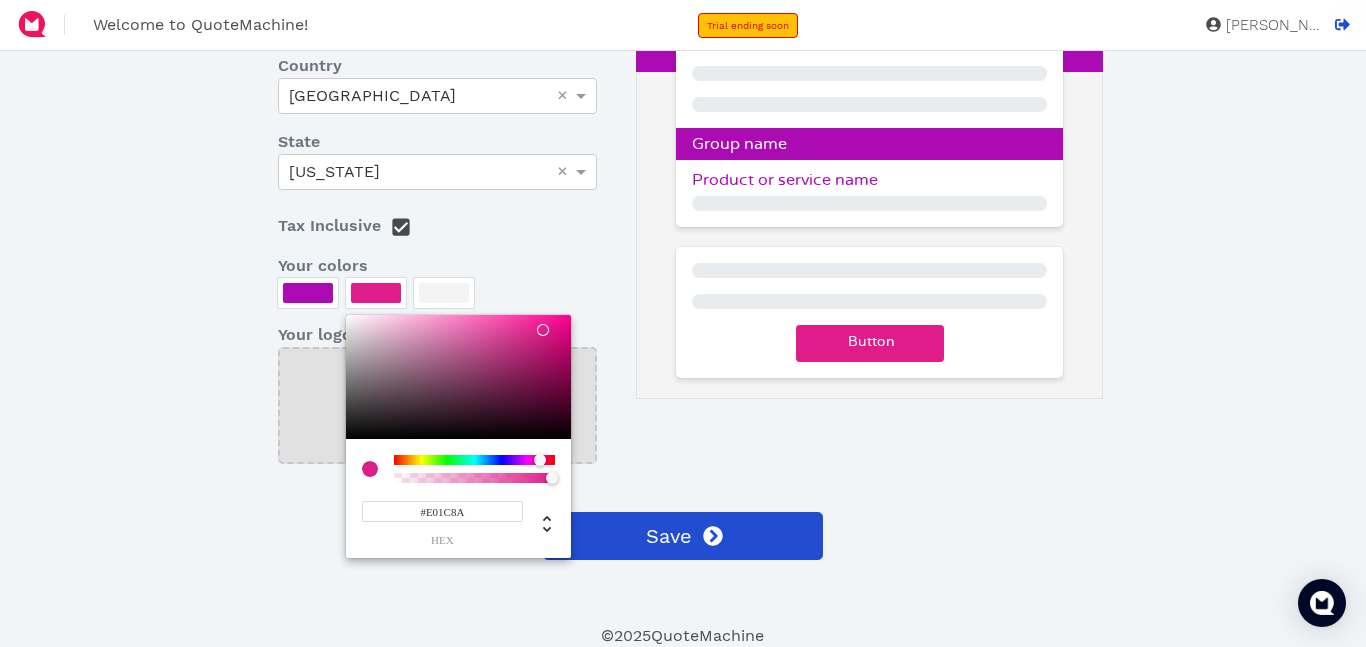 click at bounding box center [458, 377] 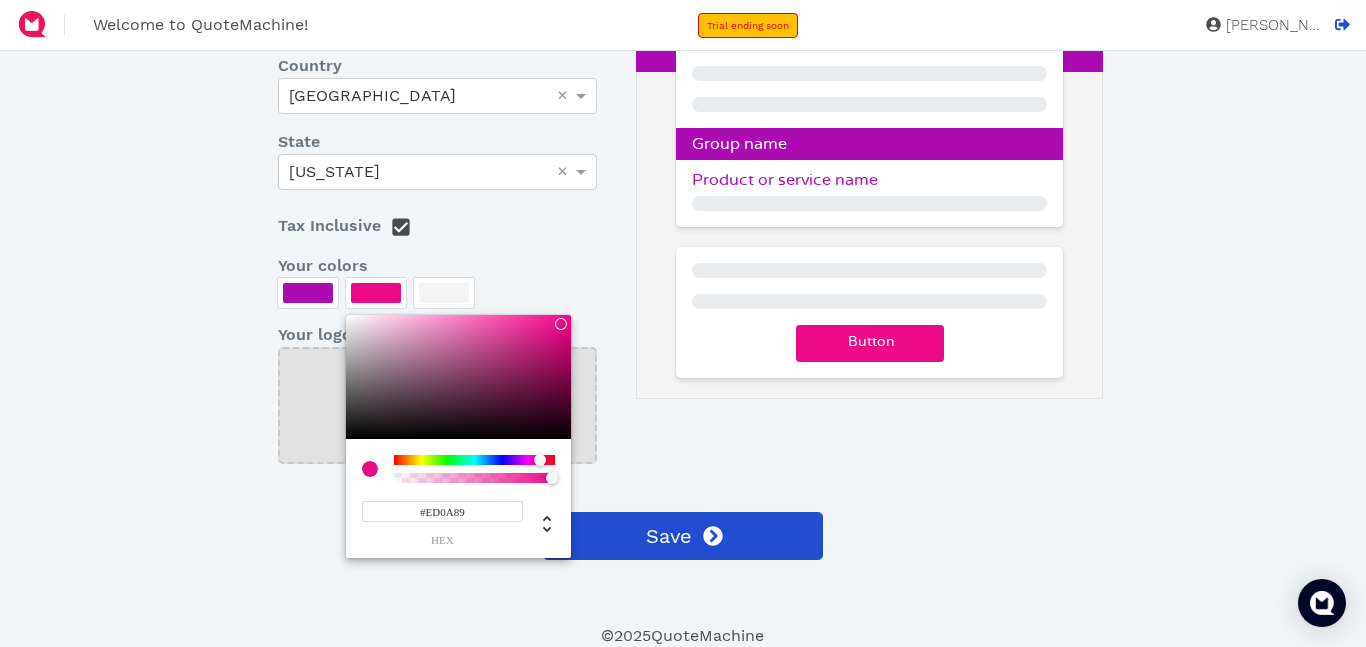 click at bounding box center [458, 377] 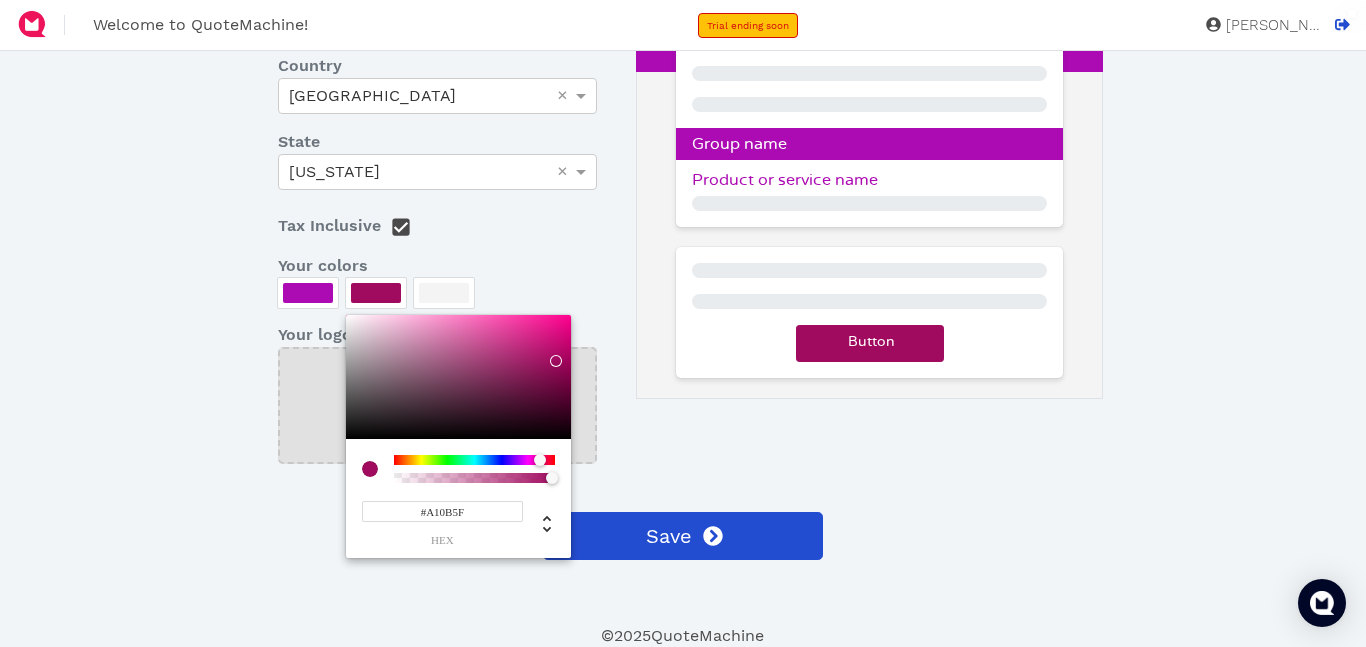 click at bounding box center (458, 377) 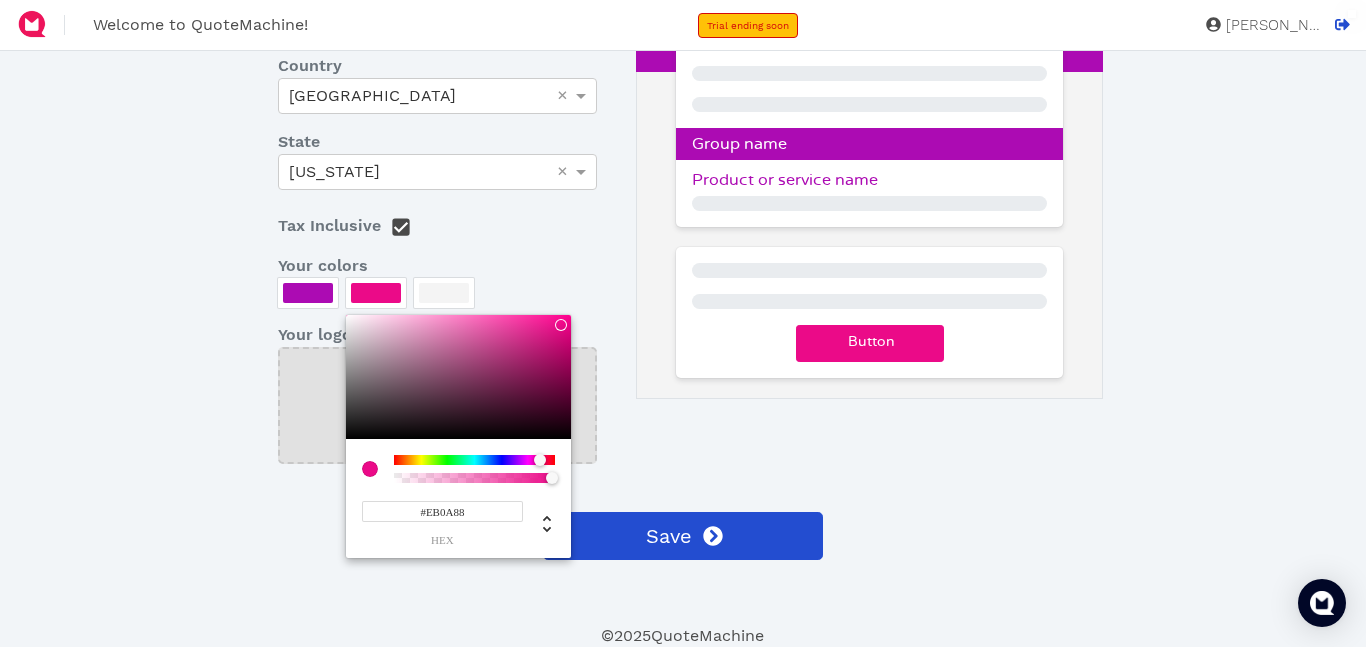 click at bounding box center (474, 460) 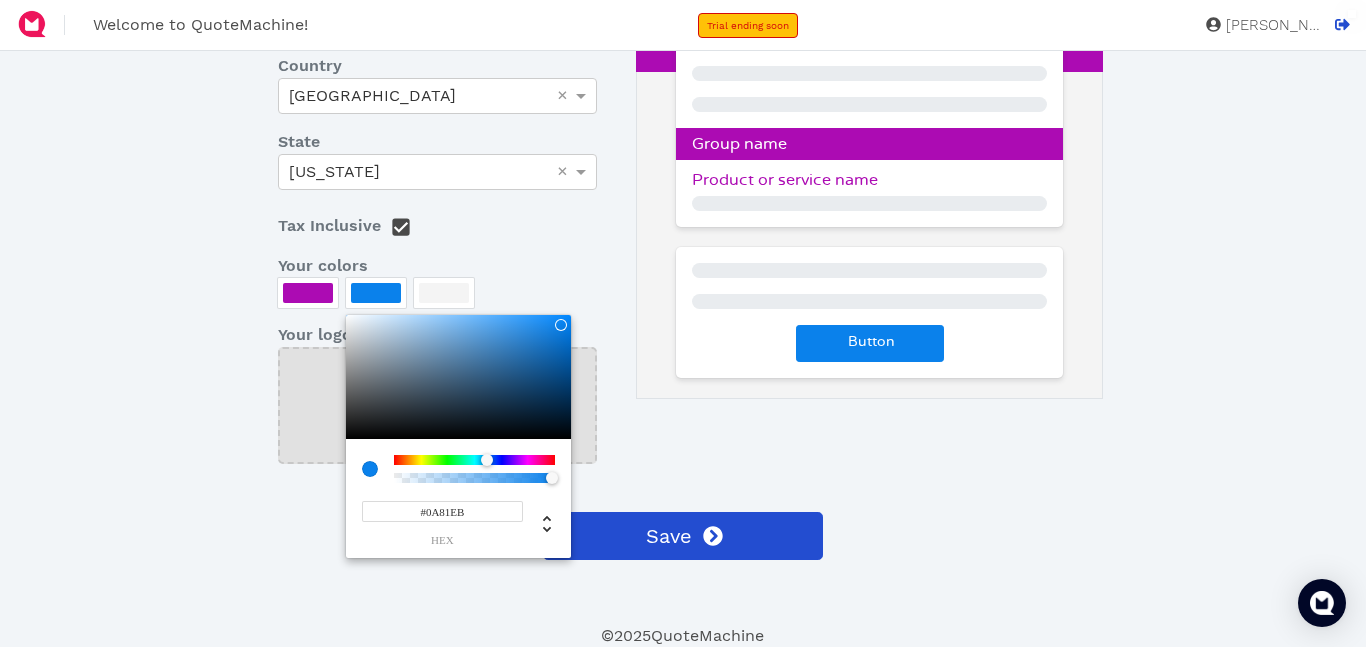 click at bounding box center [458, 377] 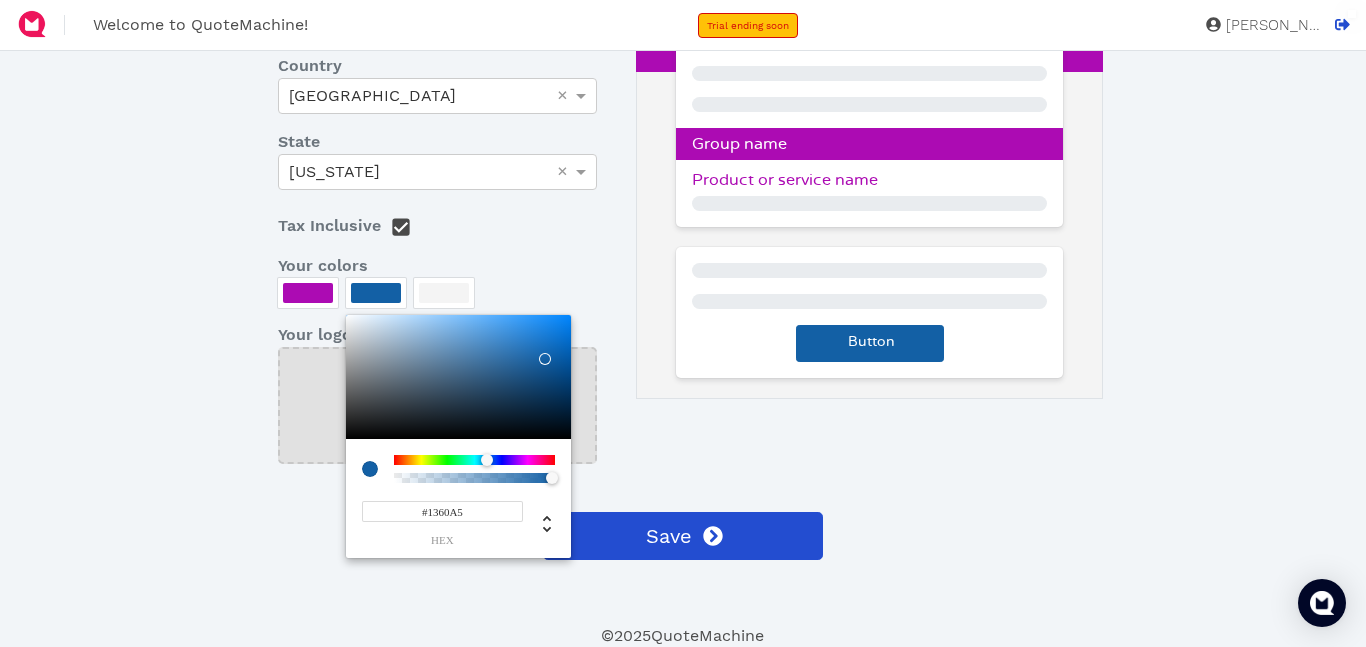 click at bounding box center (683, 323) 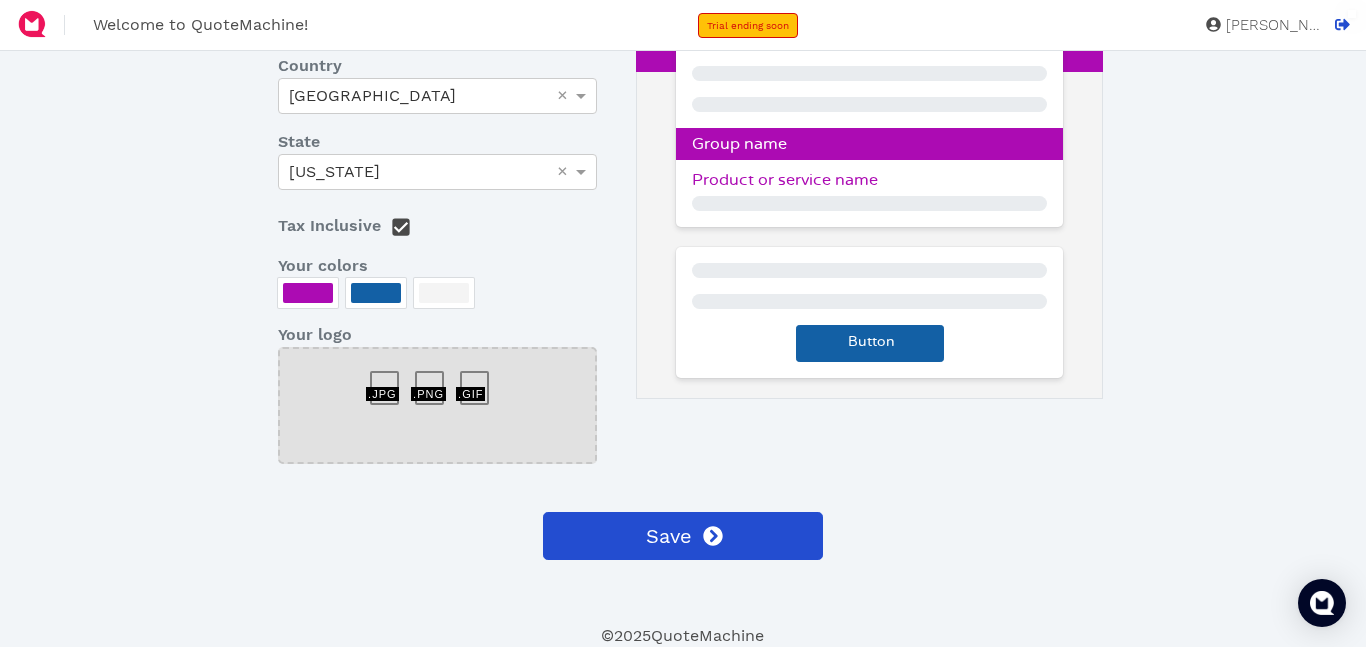click at bounding box center (308, 293) 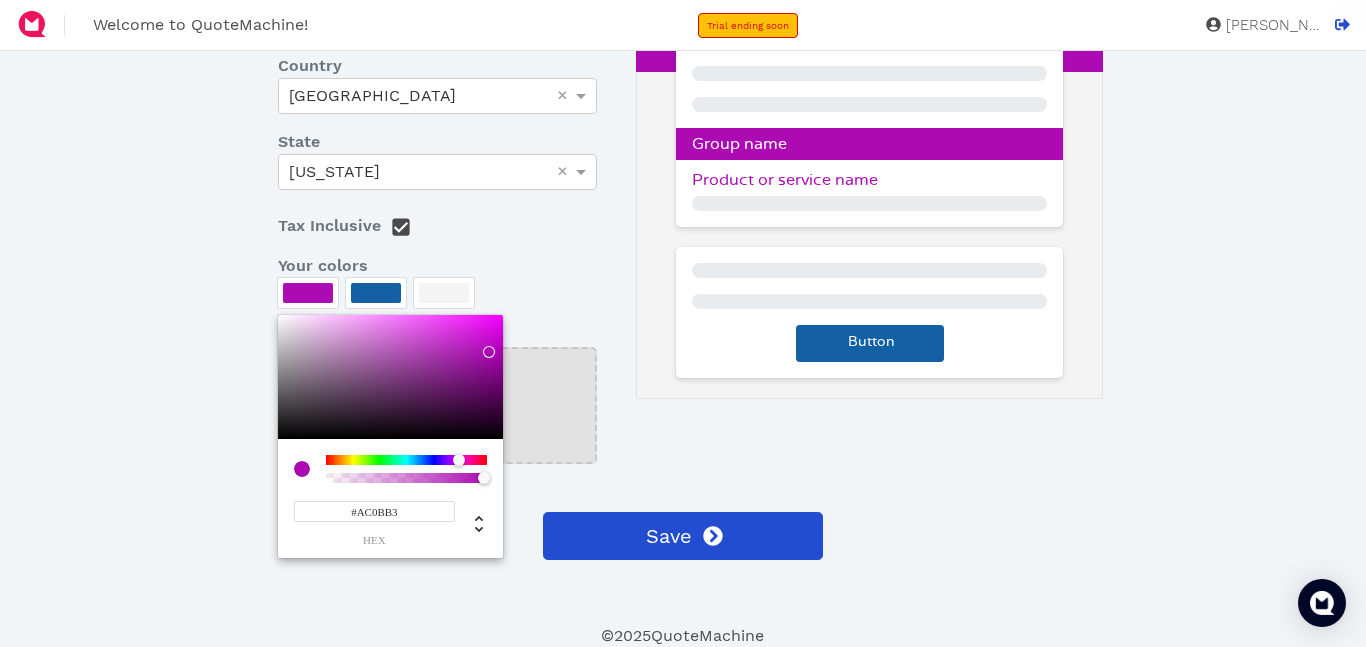 click at bounding box center [406, 460] 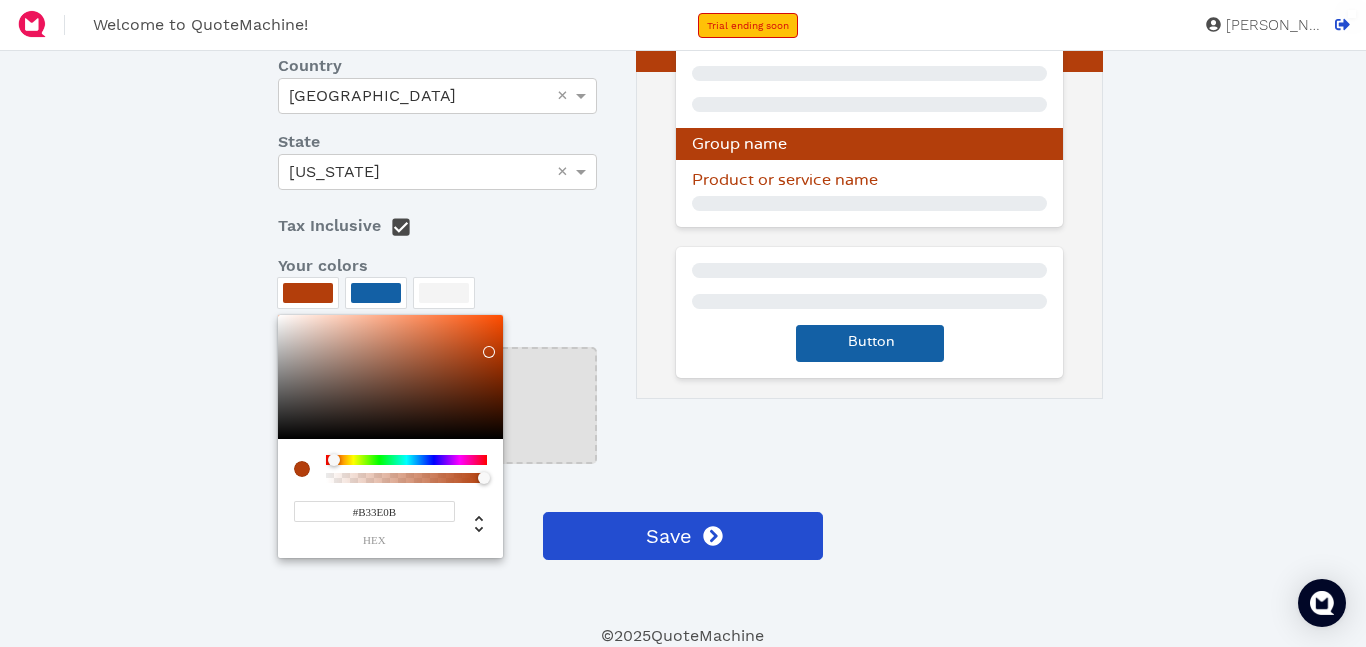 click at bounding box center (406, 460) 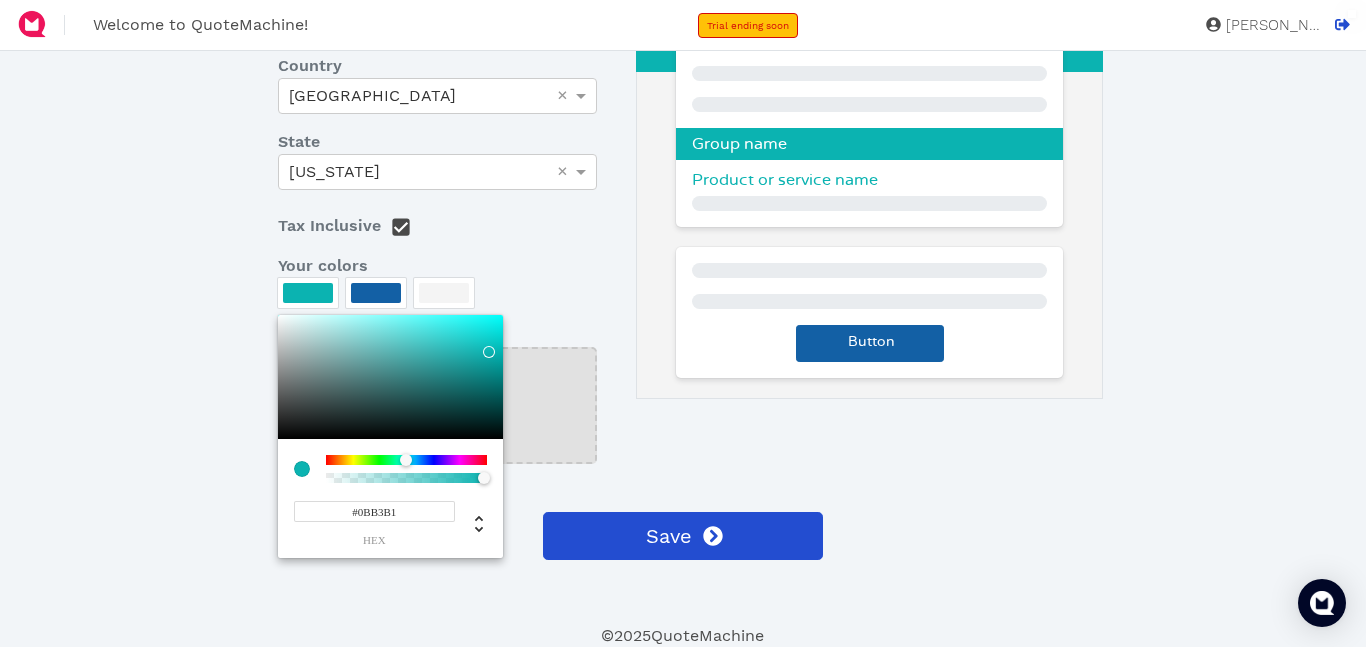 click at bounding box center [390, 377] 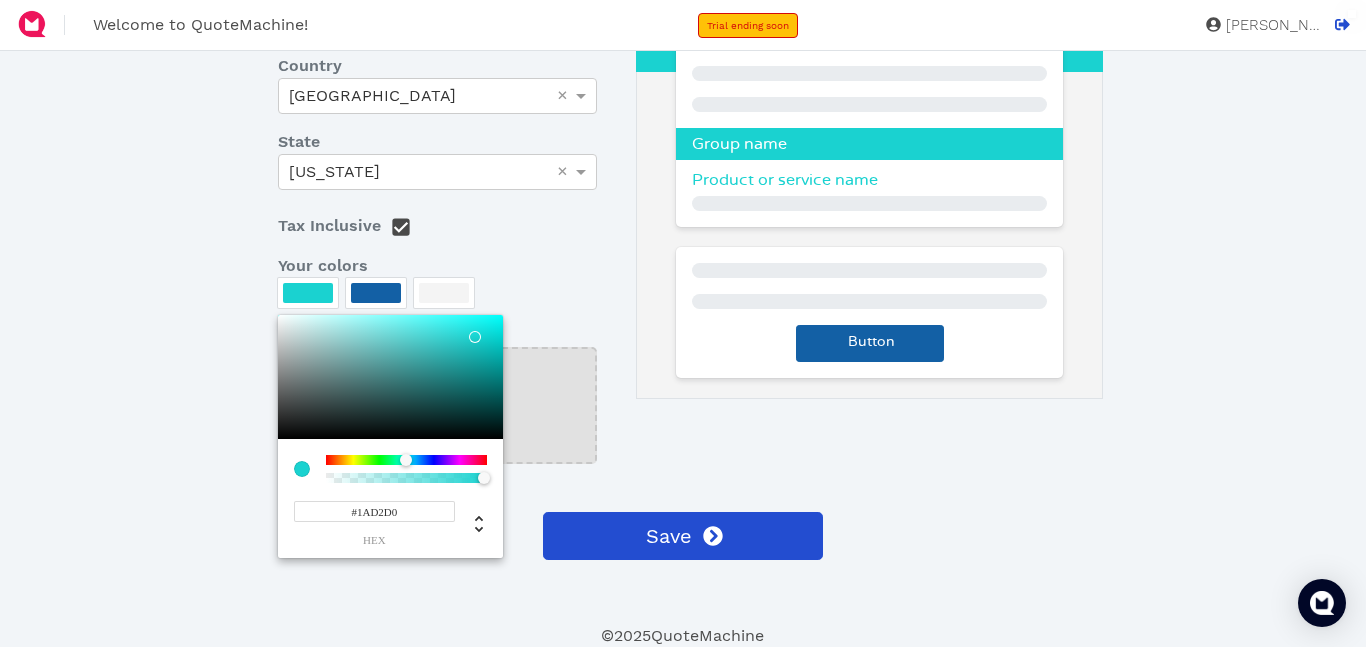 click at bounding box center (390, 377) 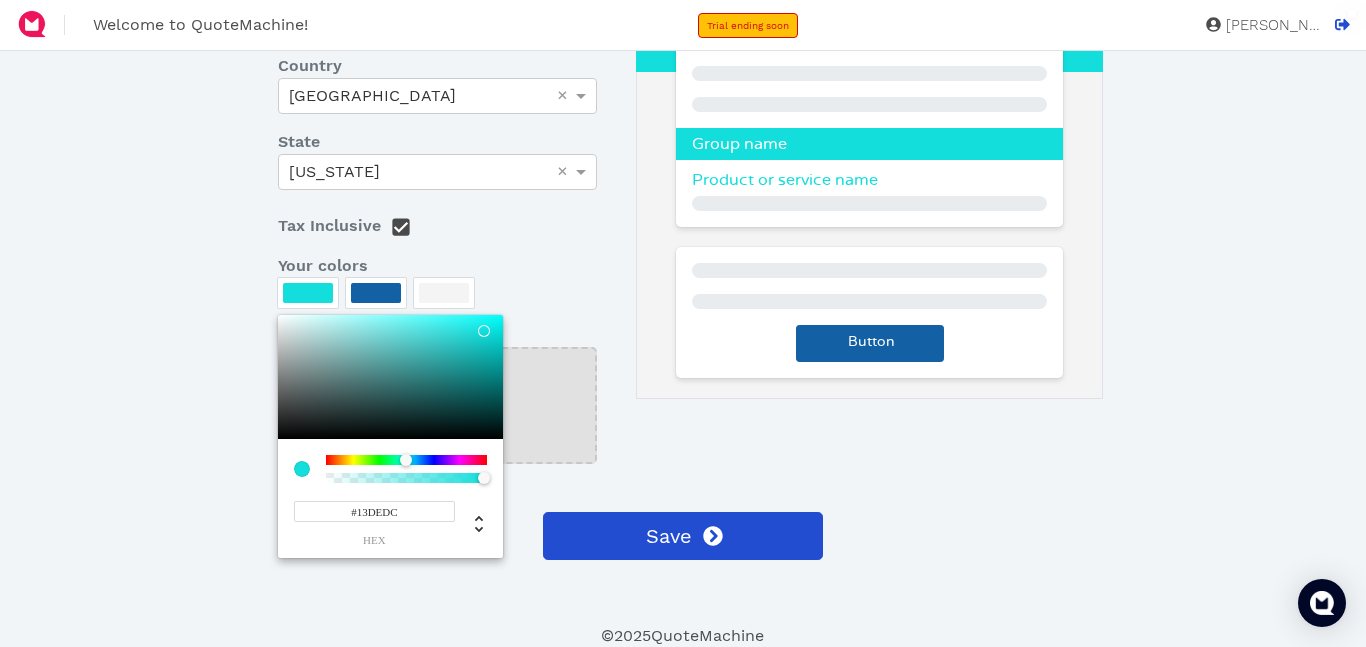 click at bounding box center [390, 377] 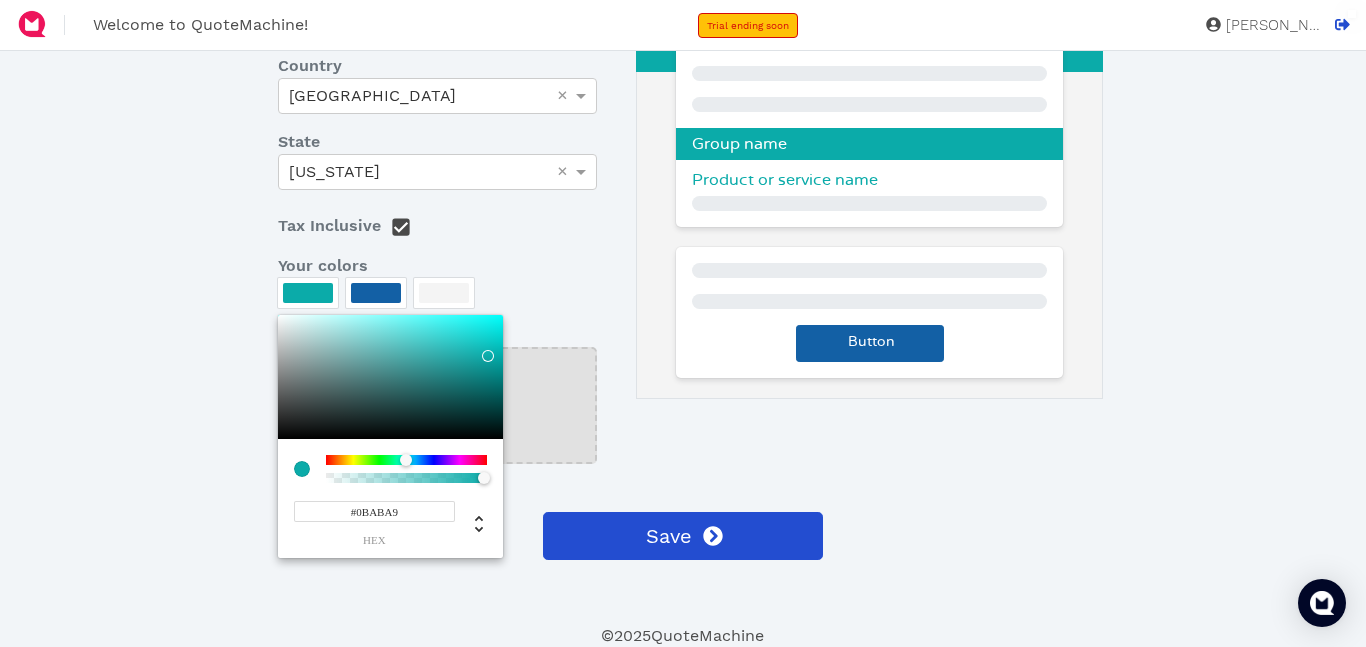 click at bounding box center [683, 323] 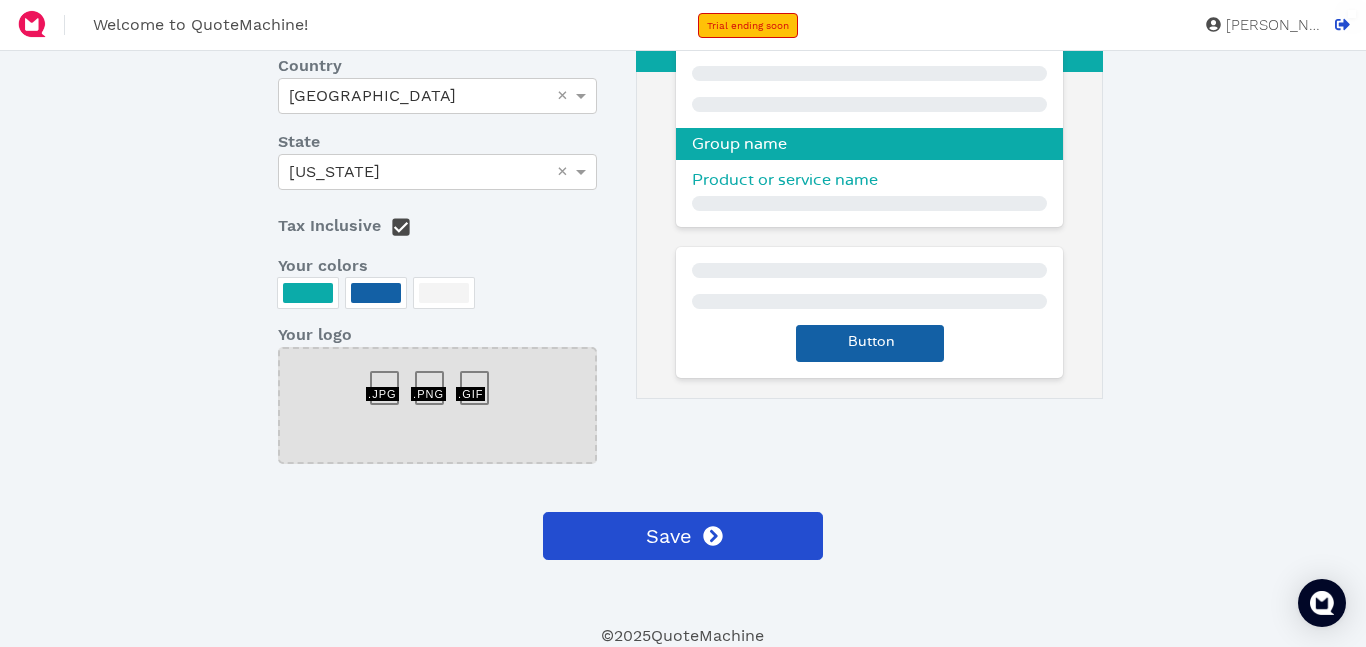 click at bounding box center (376, 293) 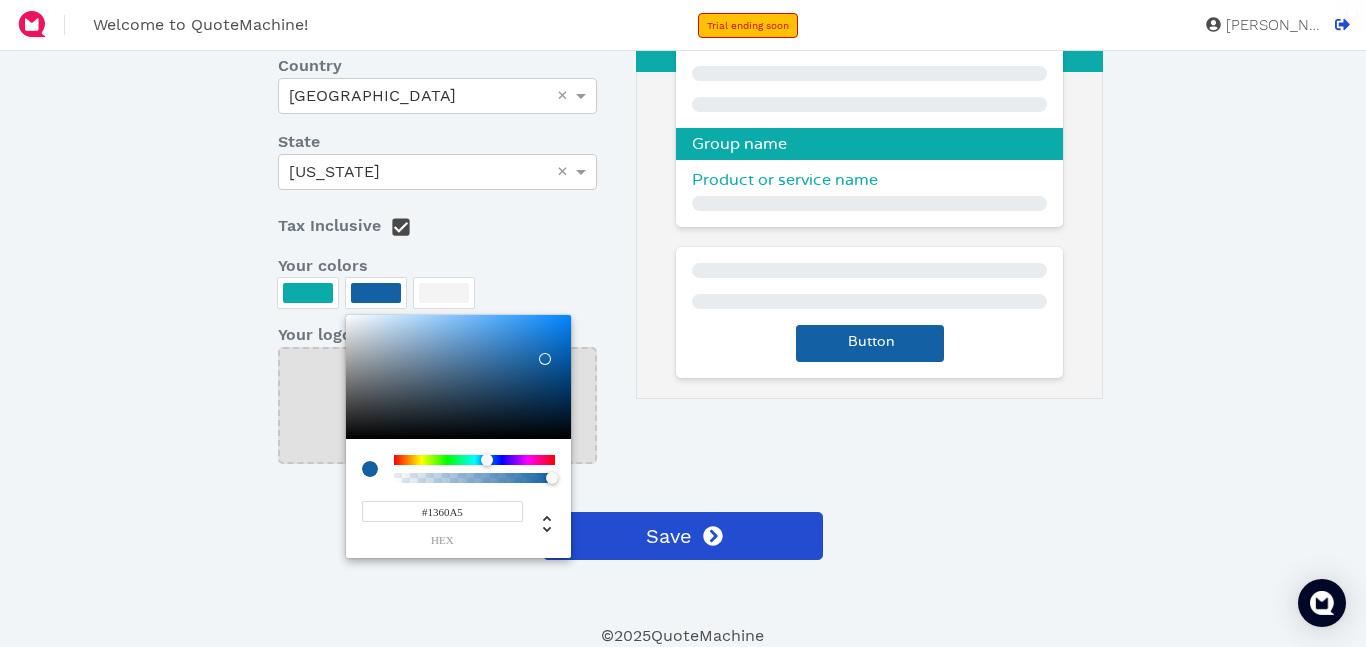 click at bounding box center (458, 377) 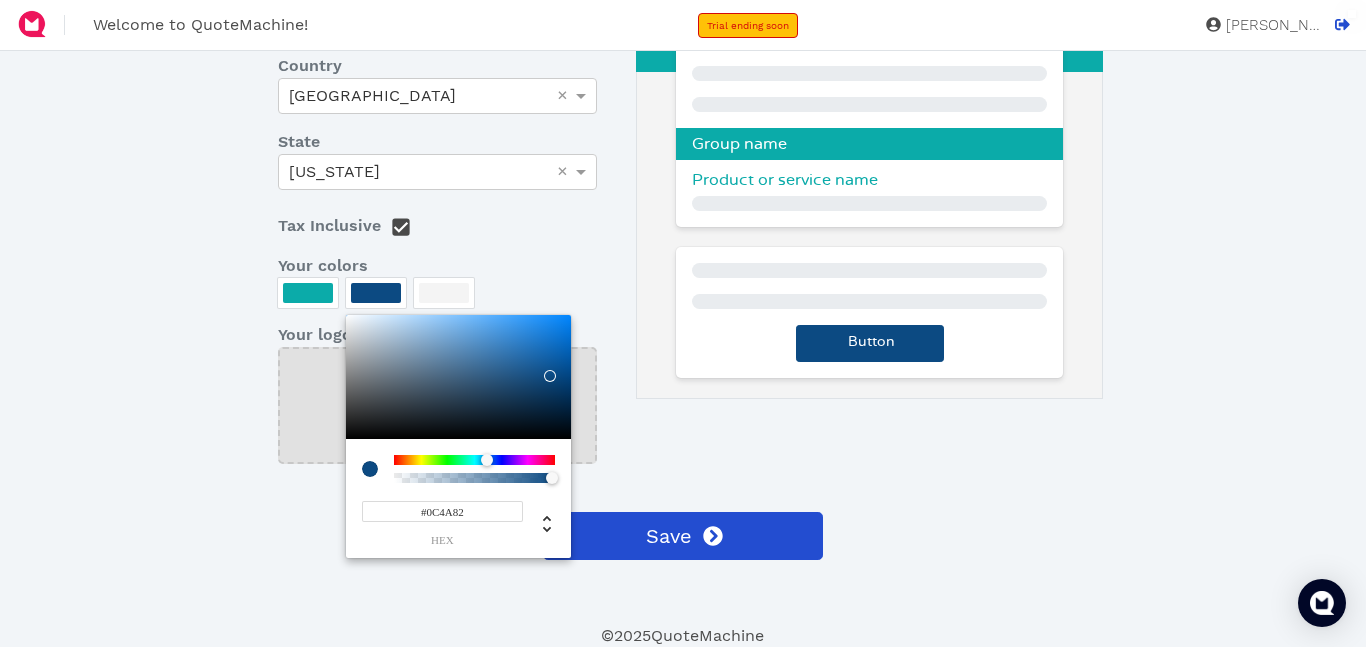 click at bounding box center [458, 377] 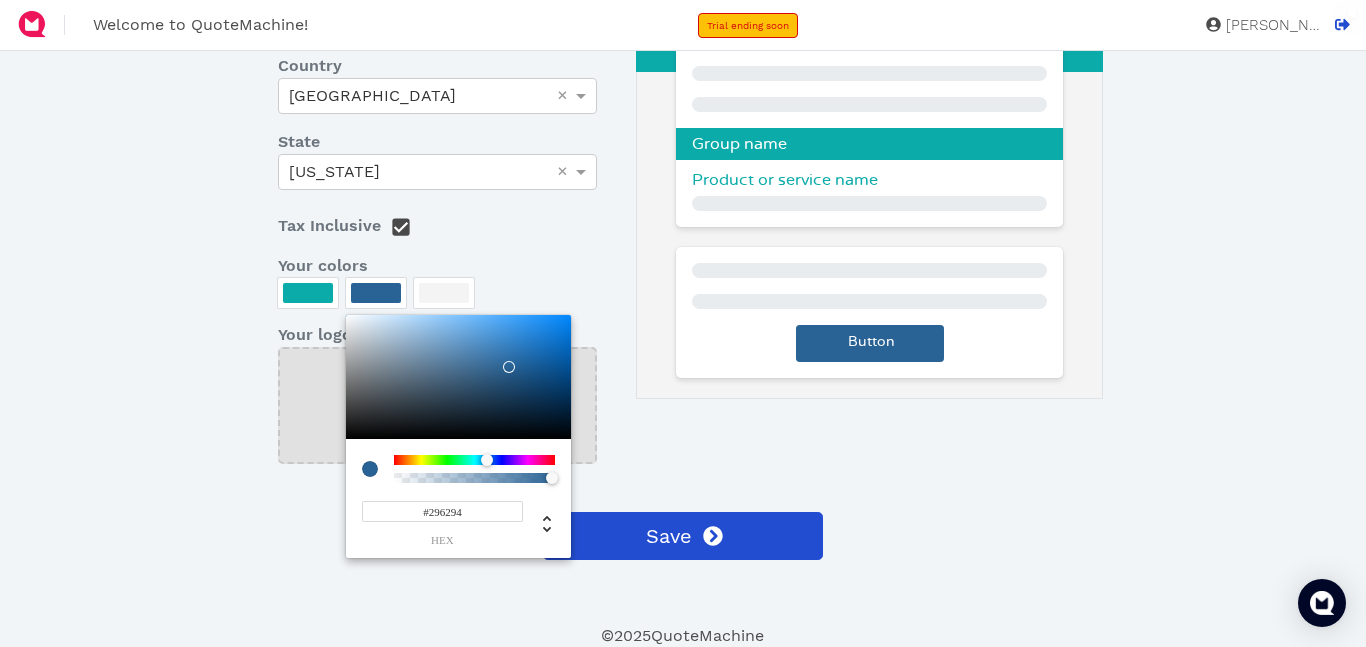 click at bounding box center [458, 377] 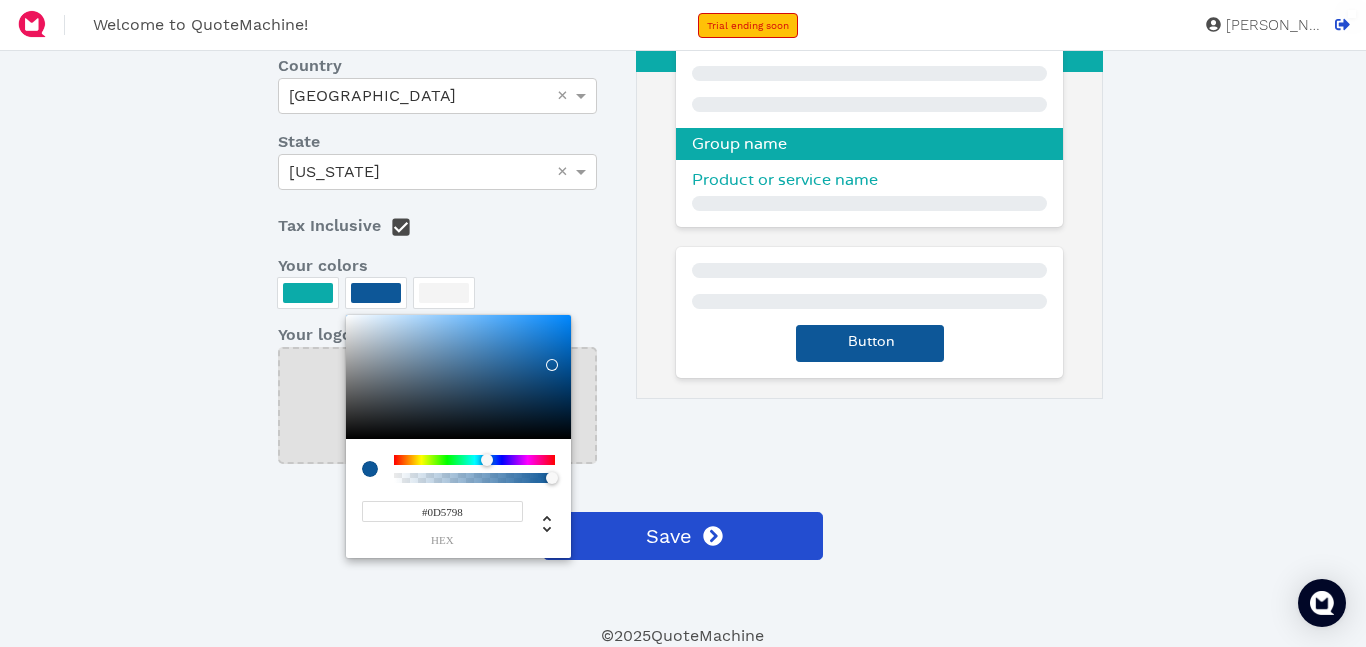 click at bounding box center (458, 377) 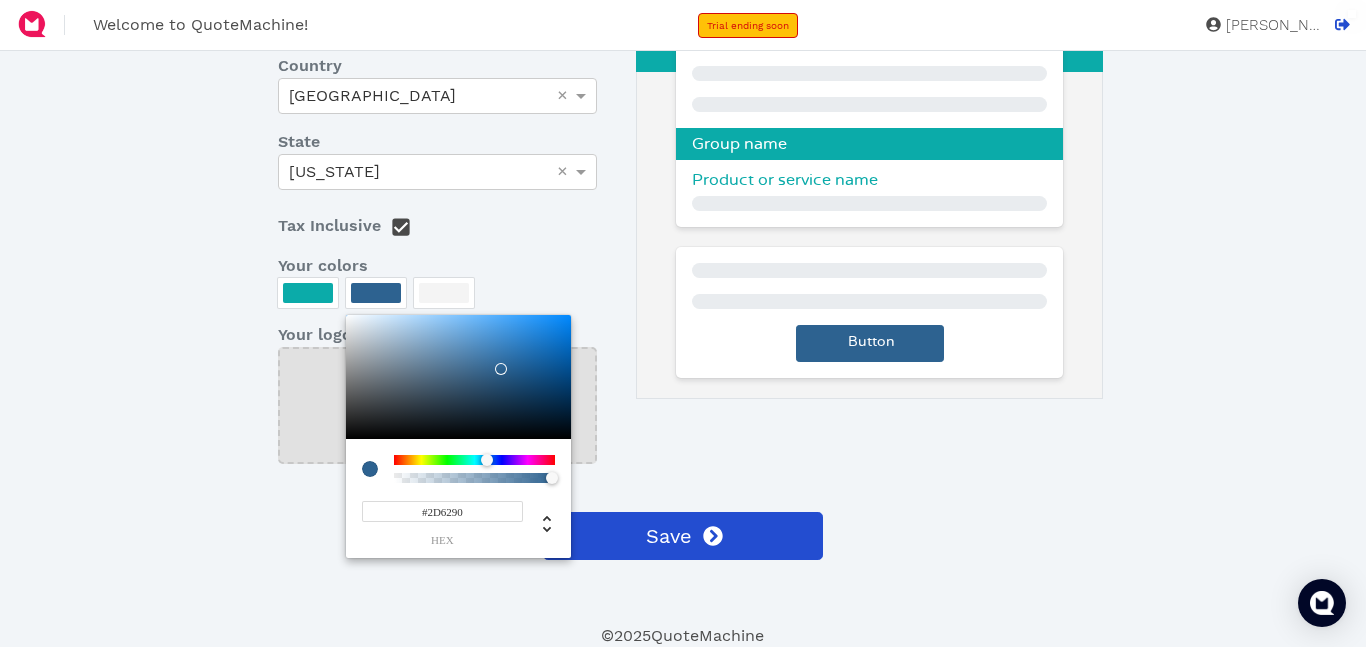 click at bounding box center (458, 377) 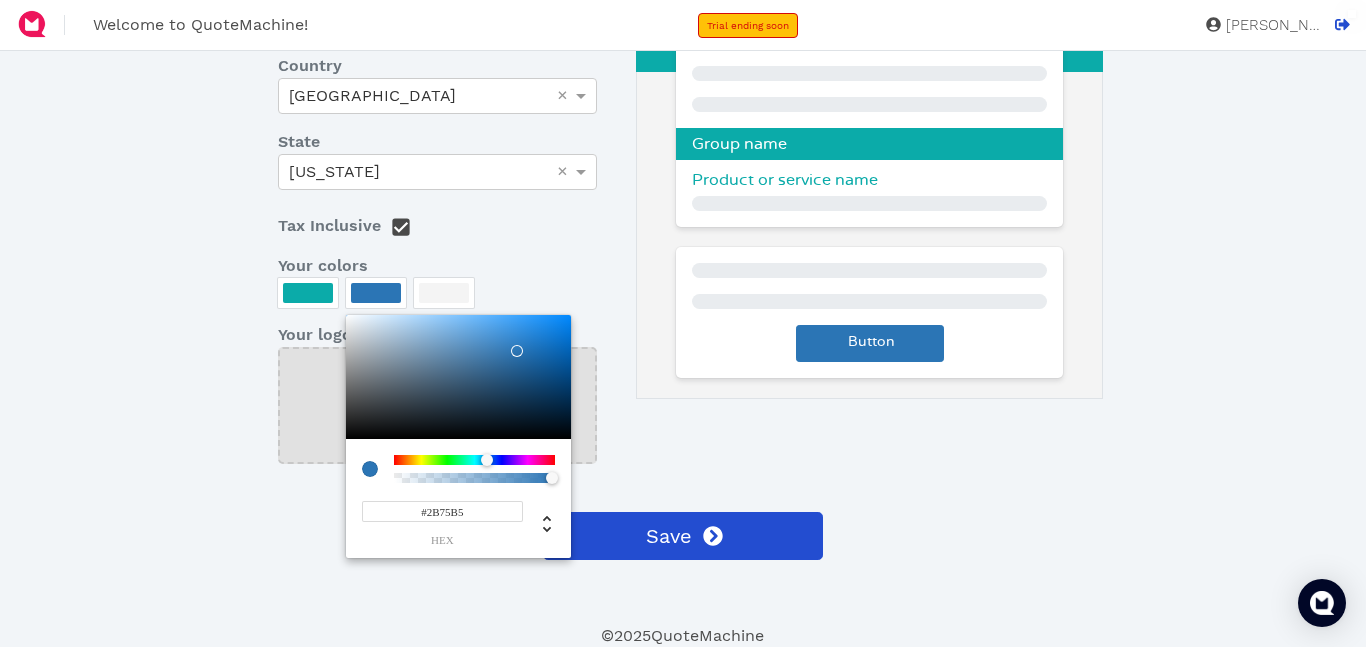 click at bounding box center (458, 377) 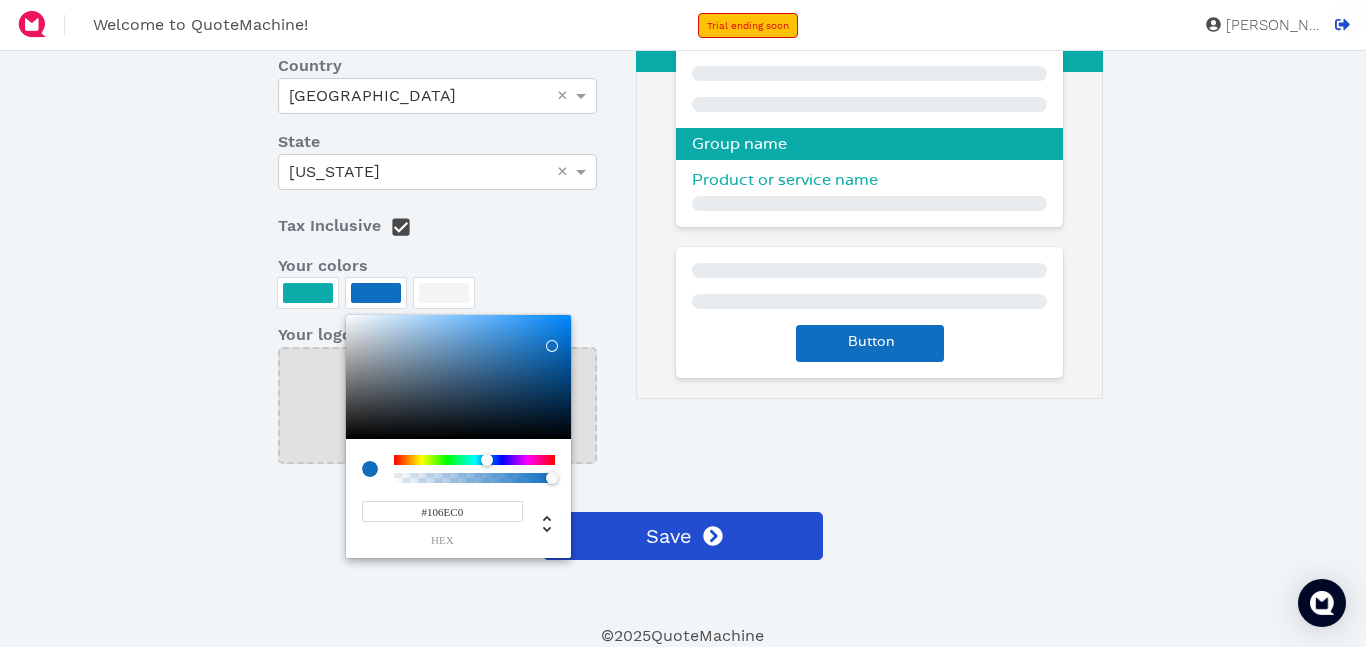 click at bounding box center [458, 377] 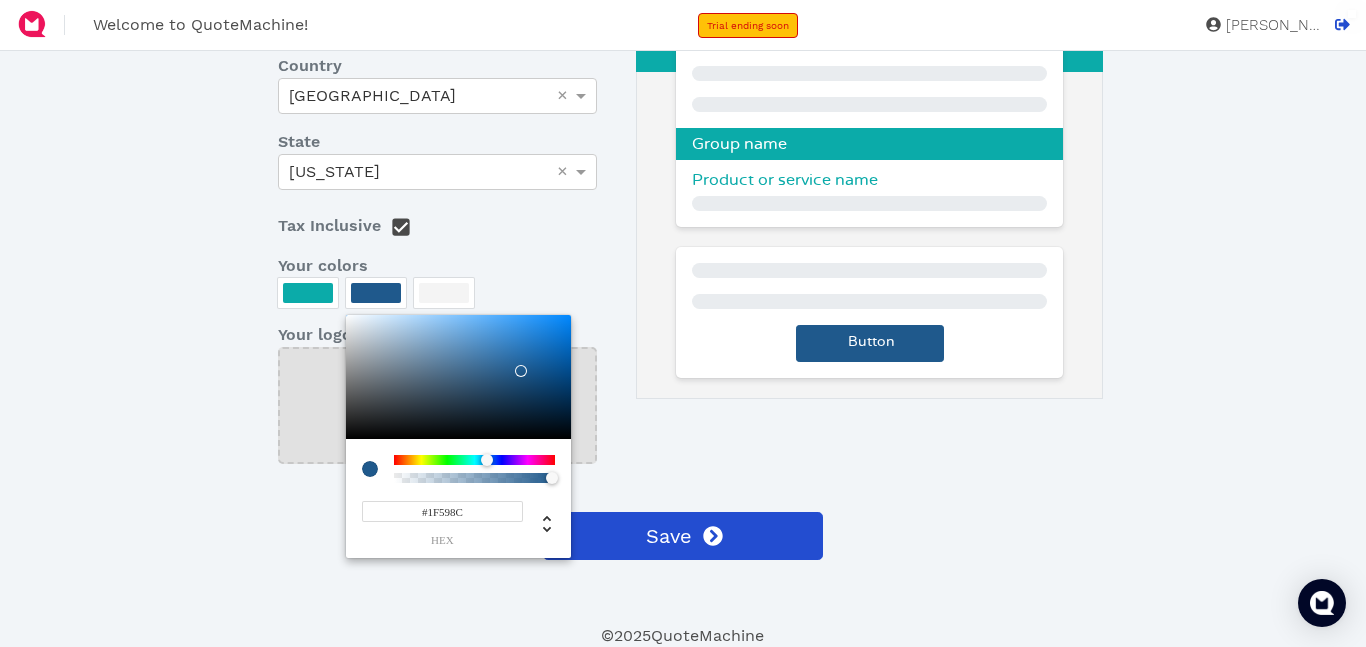 click at bounding box center (683, 323) 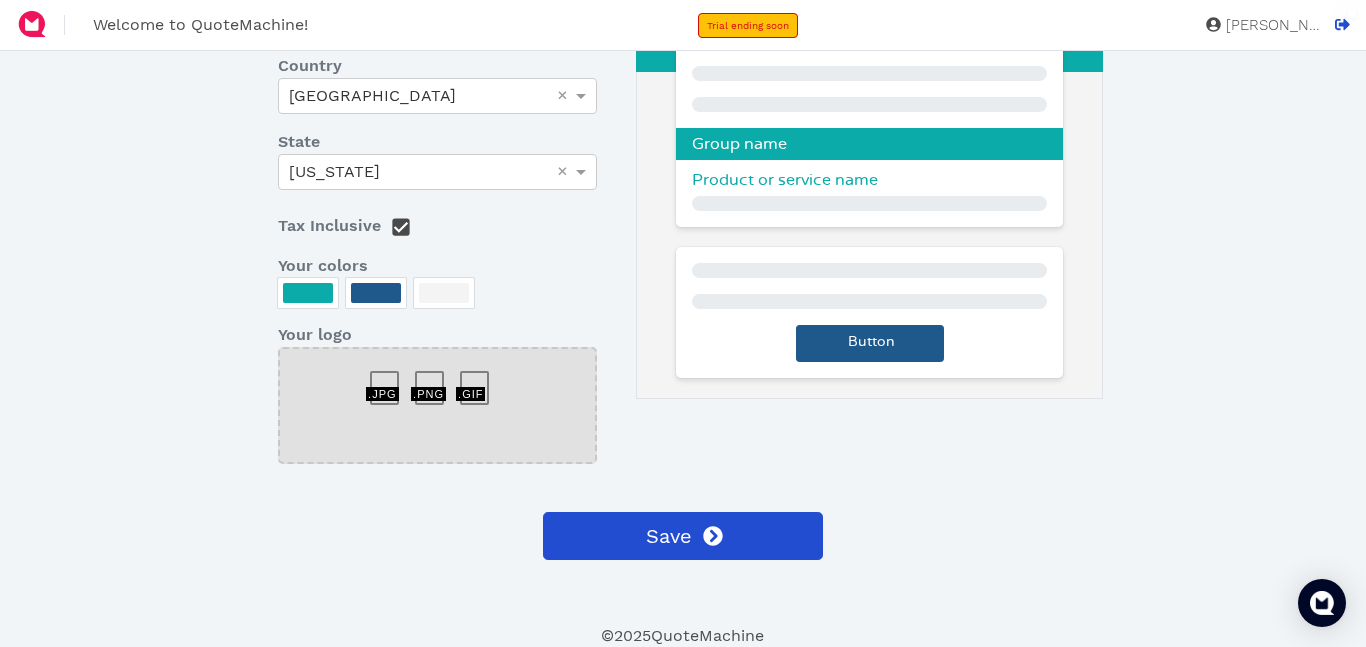 click at bounding box center [444, 293] 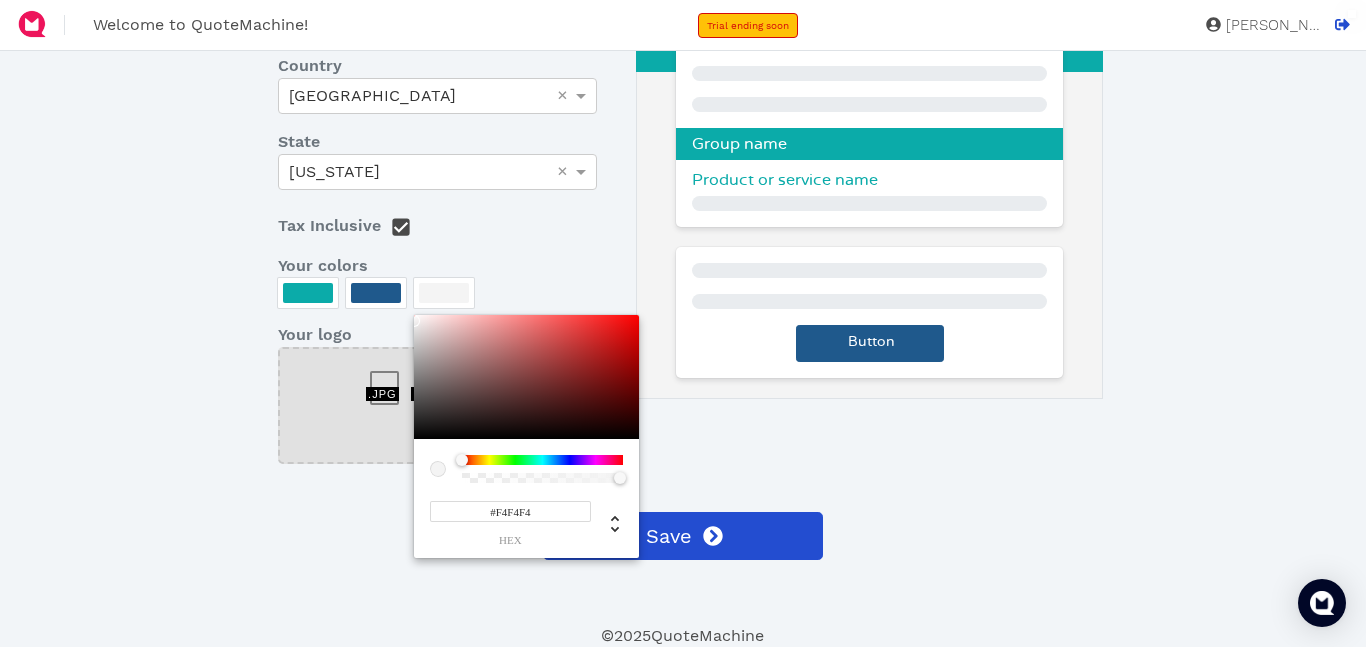click at bounding box center [542, 460] 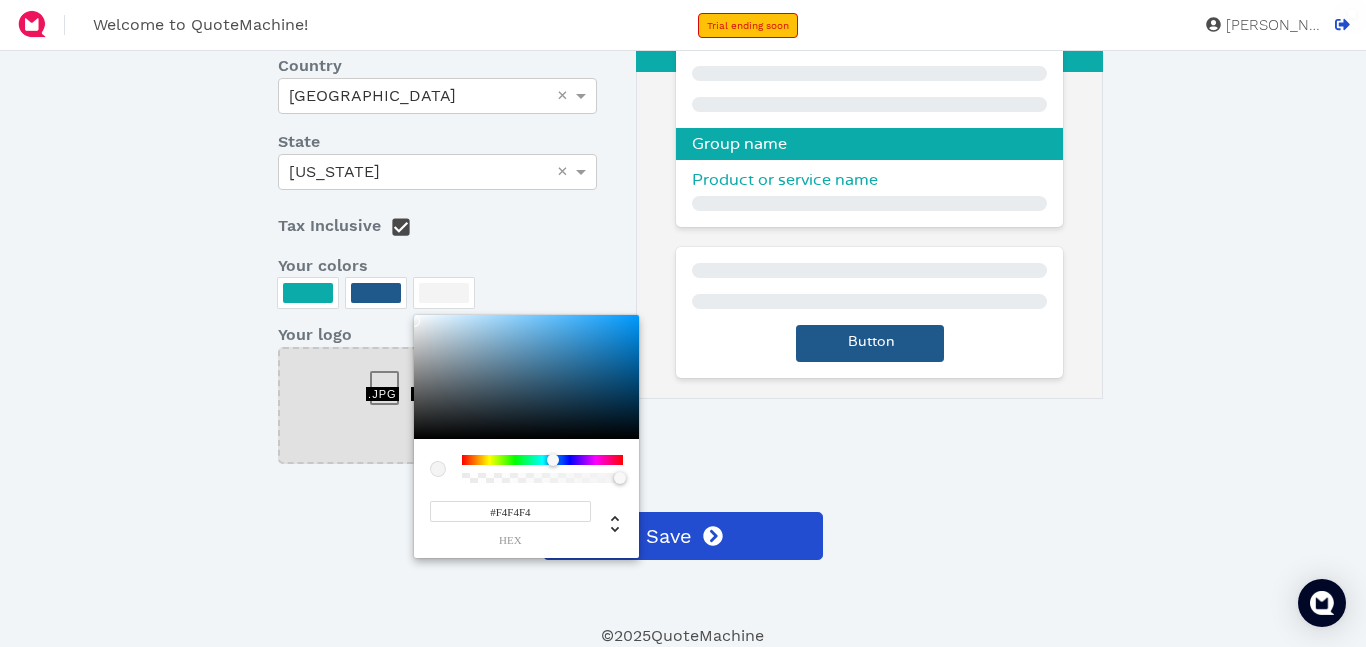 click at bounding box center (526, 377) 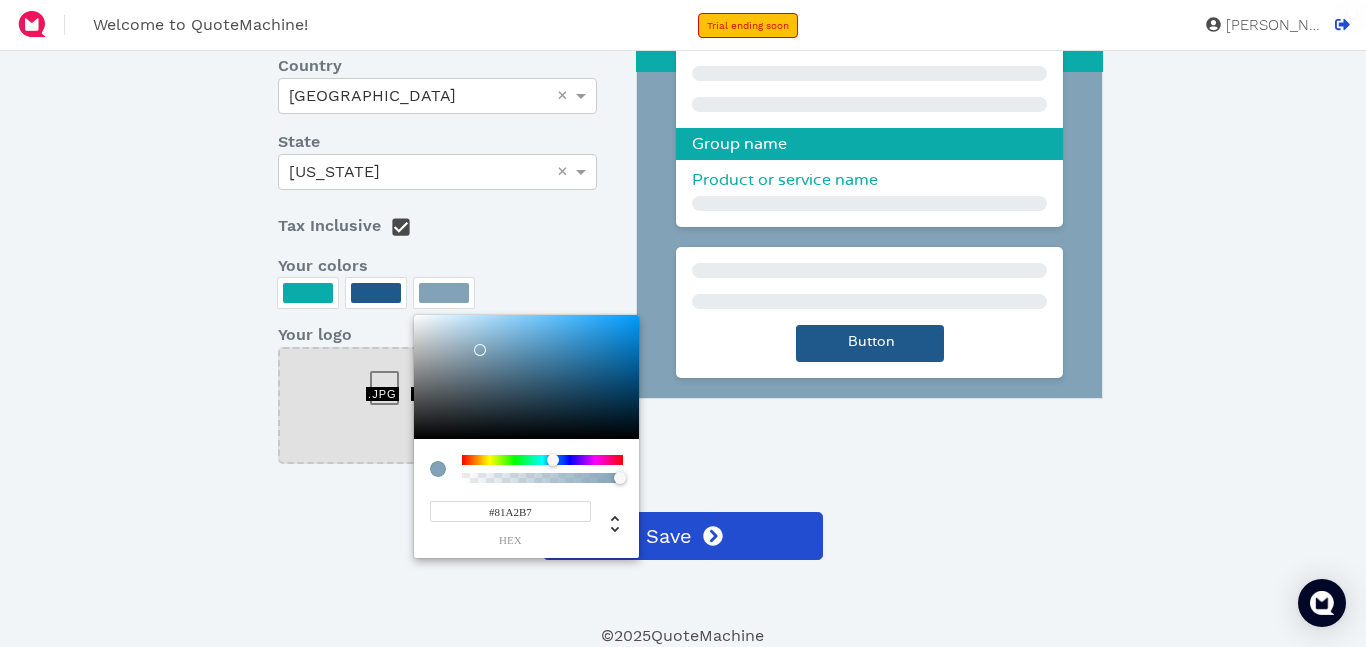 click at bounding box center [526, 377] 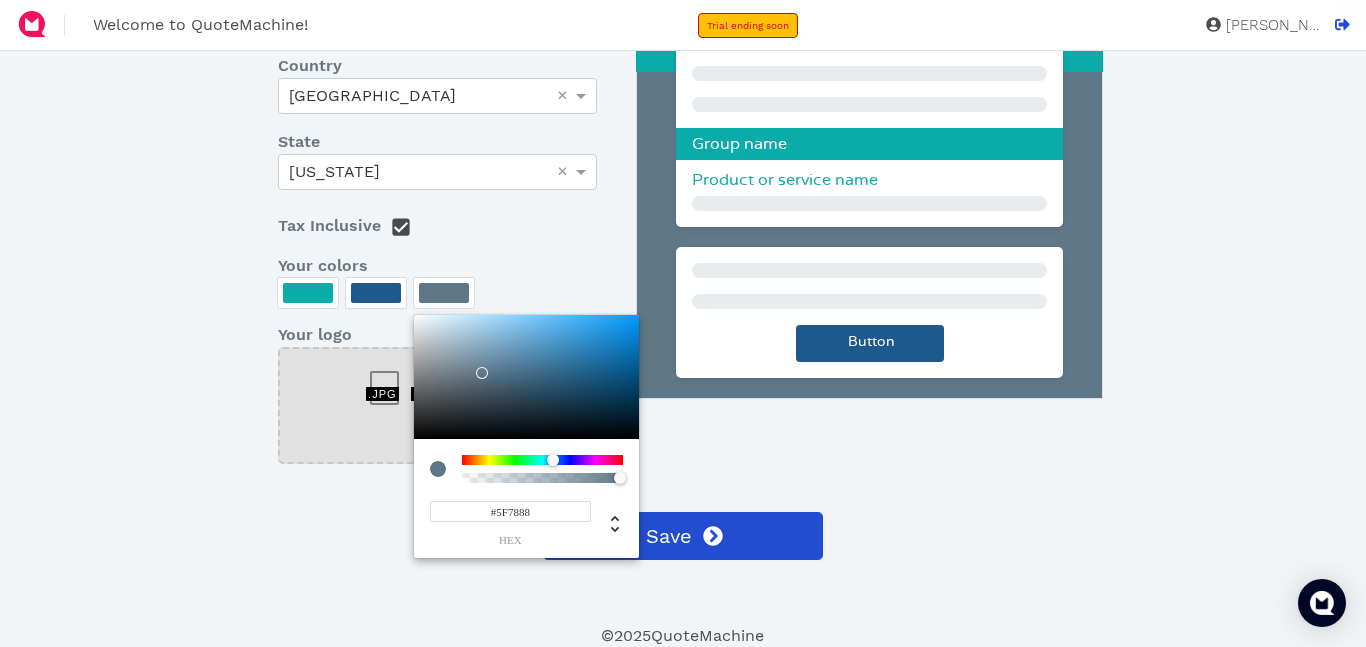 click at bounding box center (526, 377) 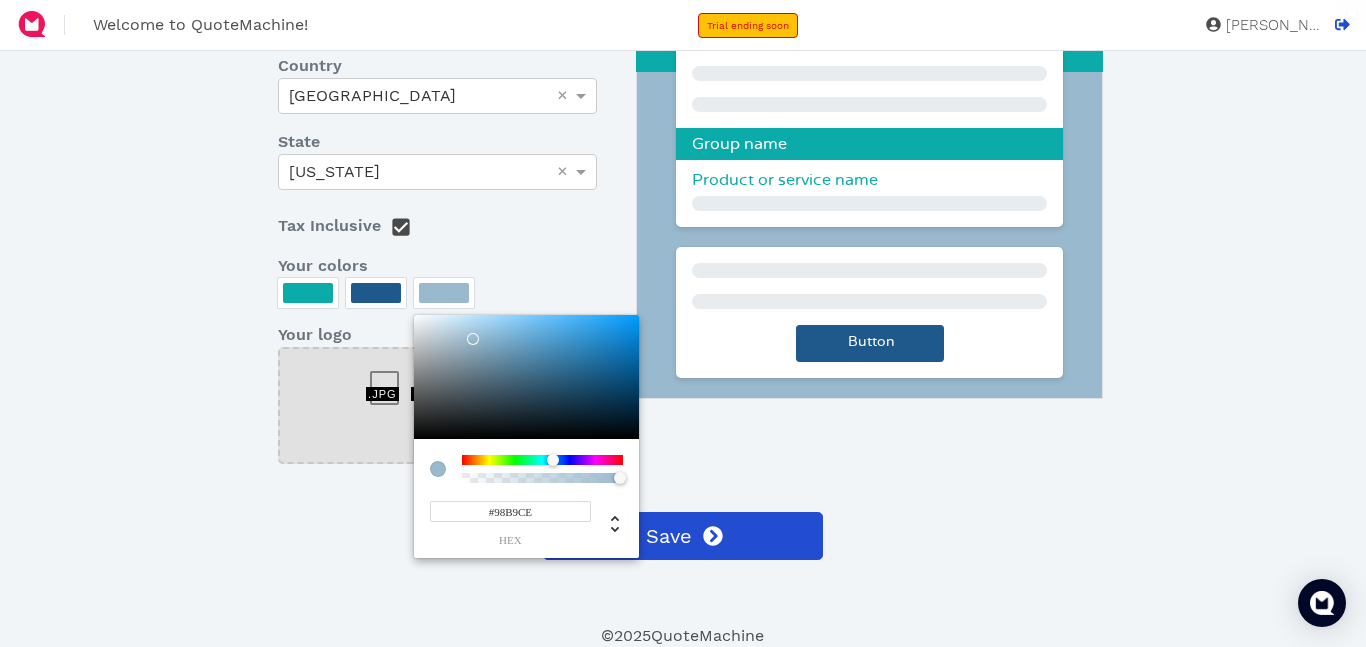 click at bounding box center [526, 377] 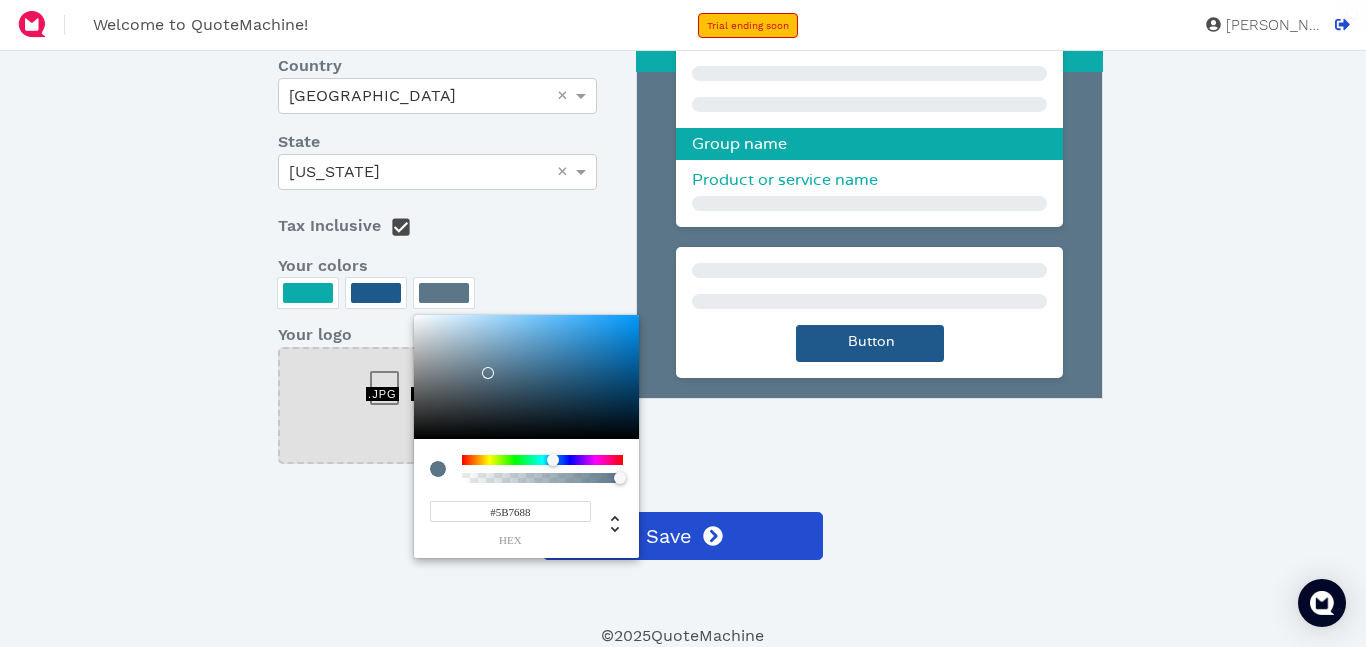click at bounding box center (526, 377) 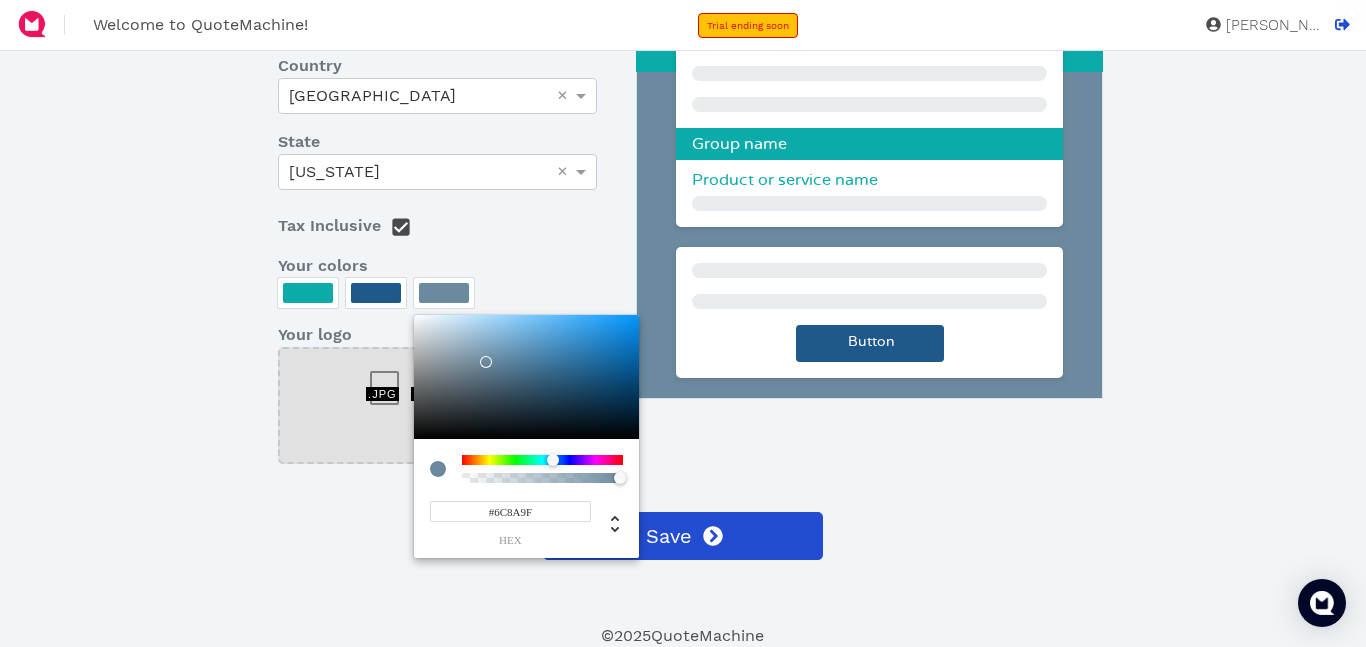 click at bounding box center [683, 323] 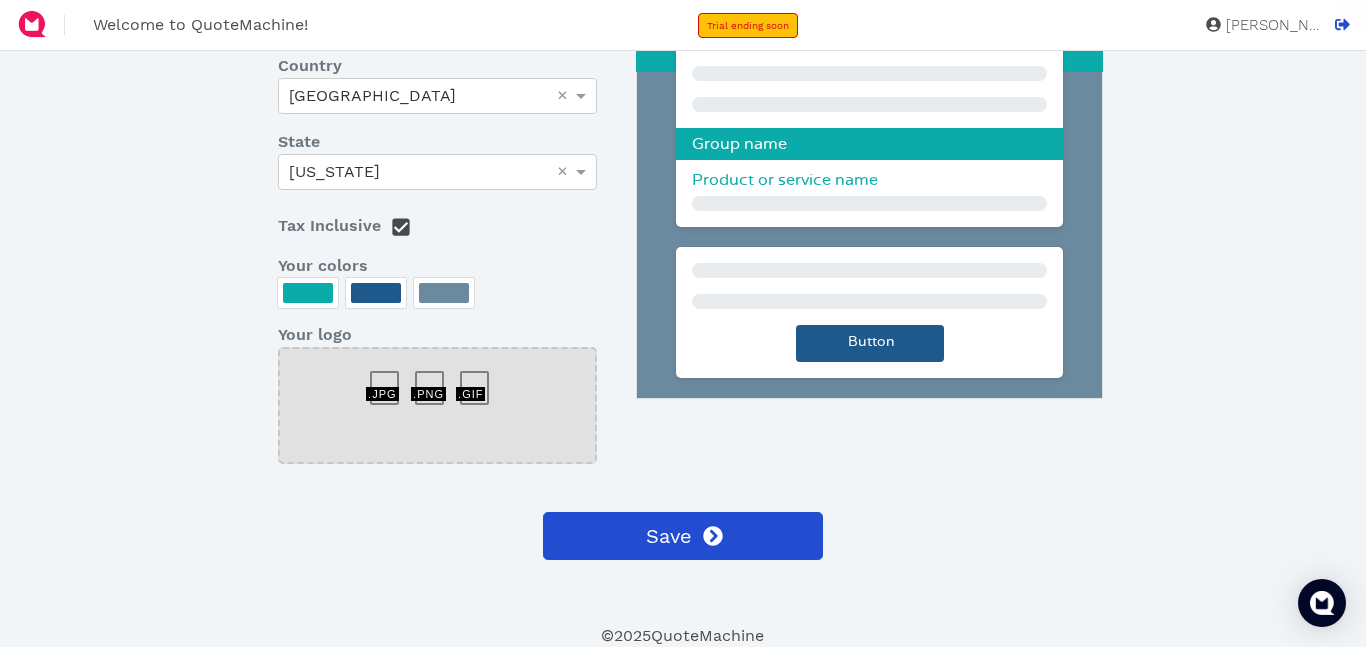 click at bounding box center (437, 405) 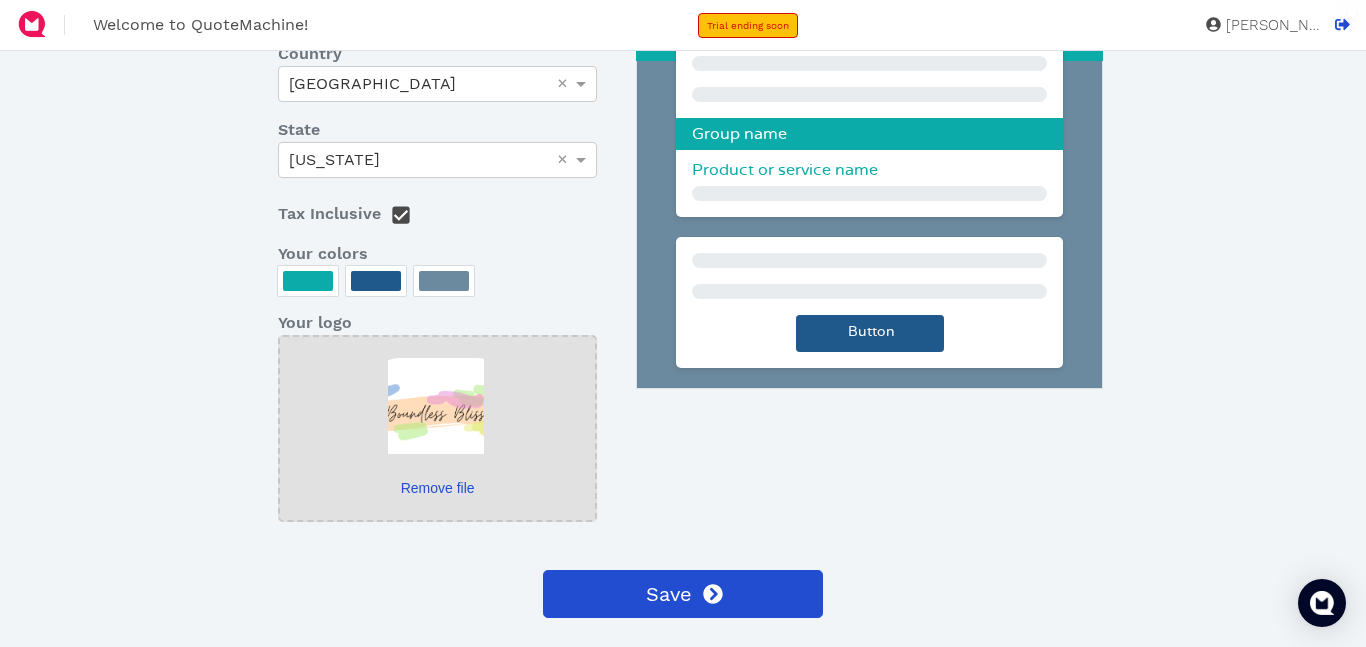 scroll, scrollTop: 450, scrollLeft: 0, axis: vertical 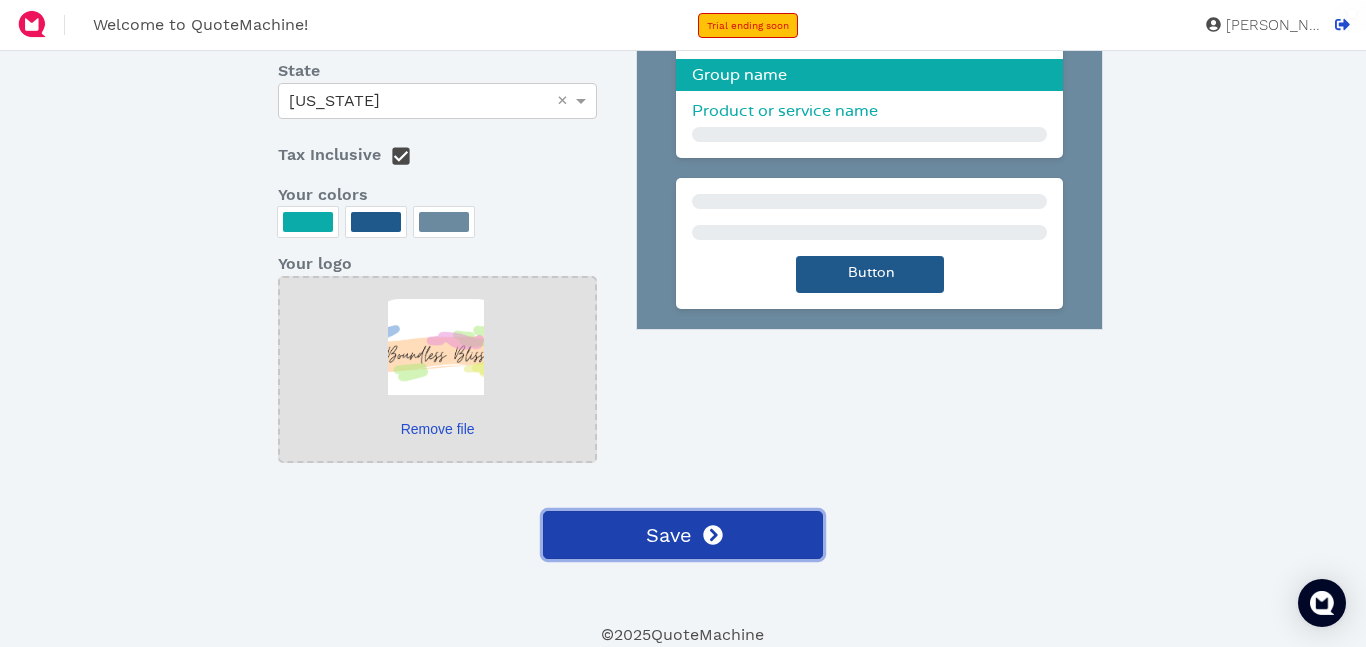 click on "Save" at bounding box center [667, 535] 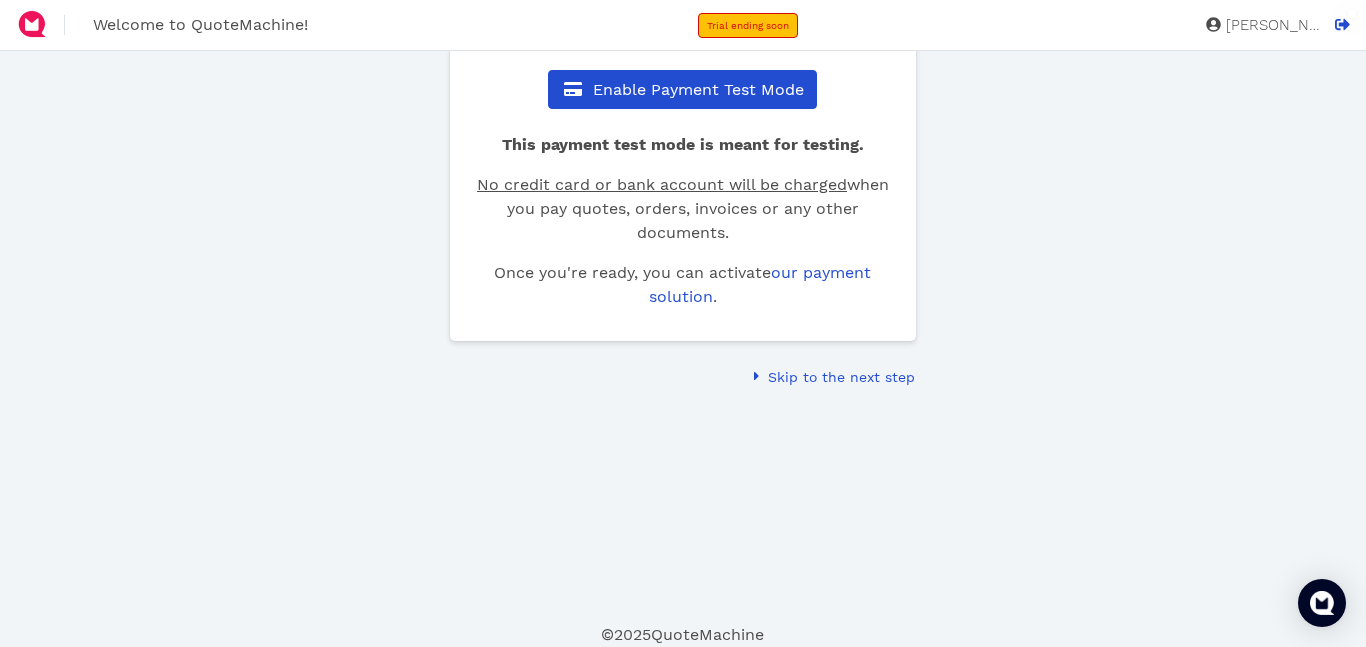 scroll, scrollTop: 0, scrollLeft: 0, axis: both 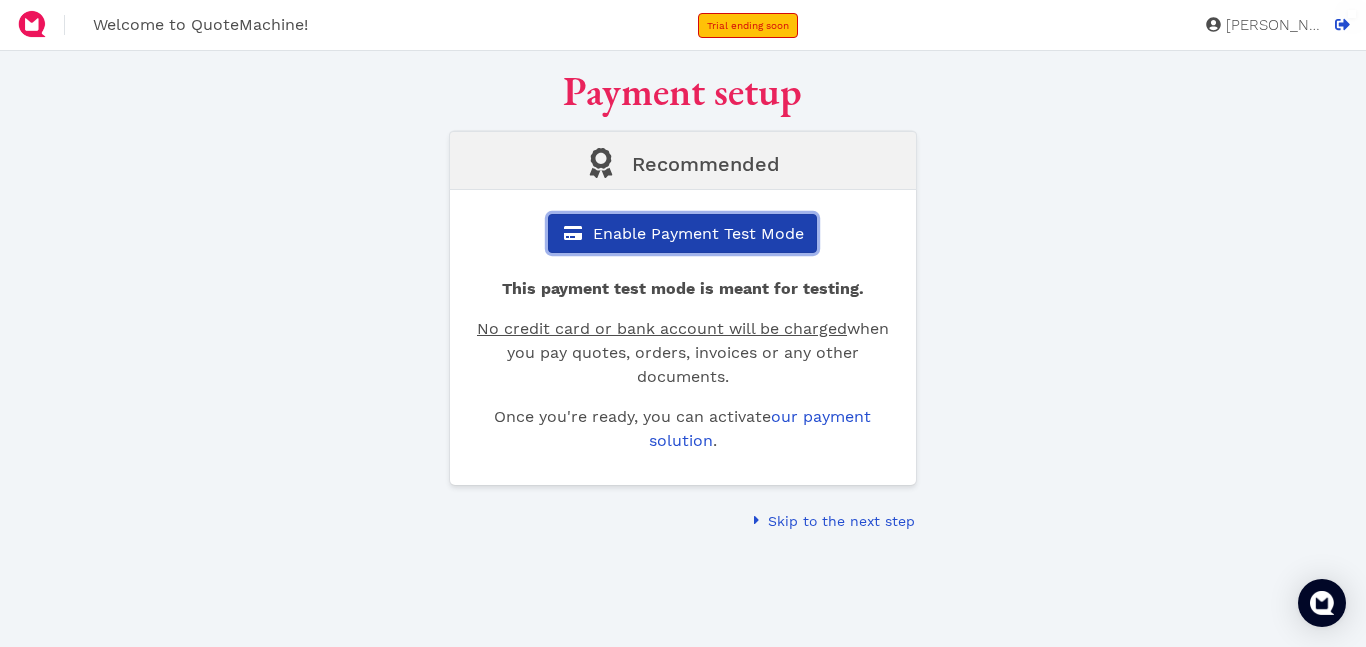 click on "Enable Payment Test Mode" at bounding box center (697, 233) 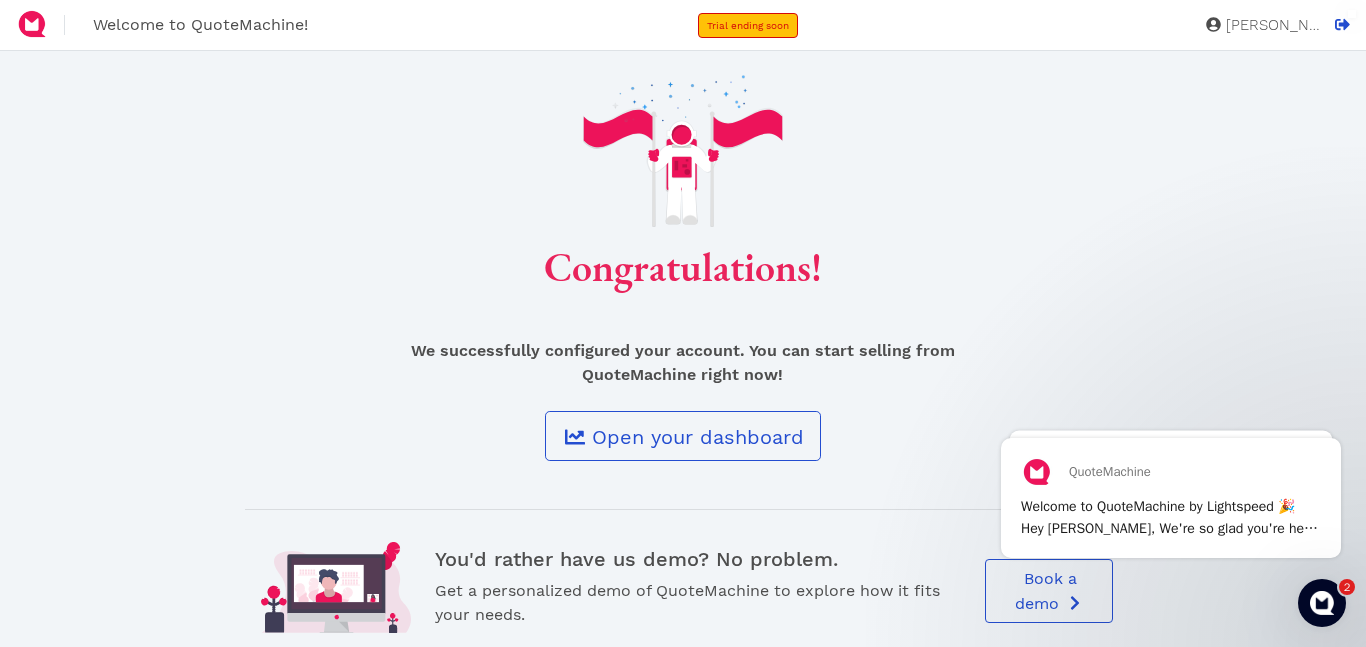scroll, scrollTop: 0, scrollLeft: 0, axis: both 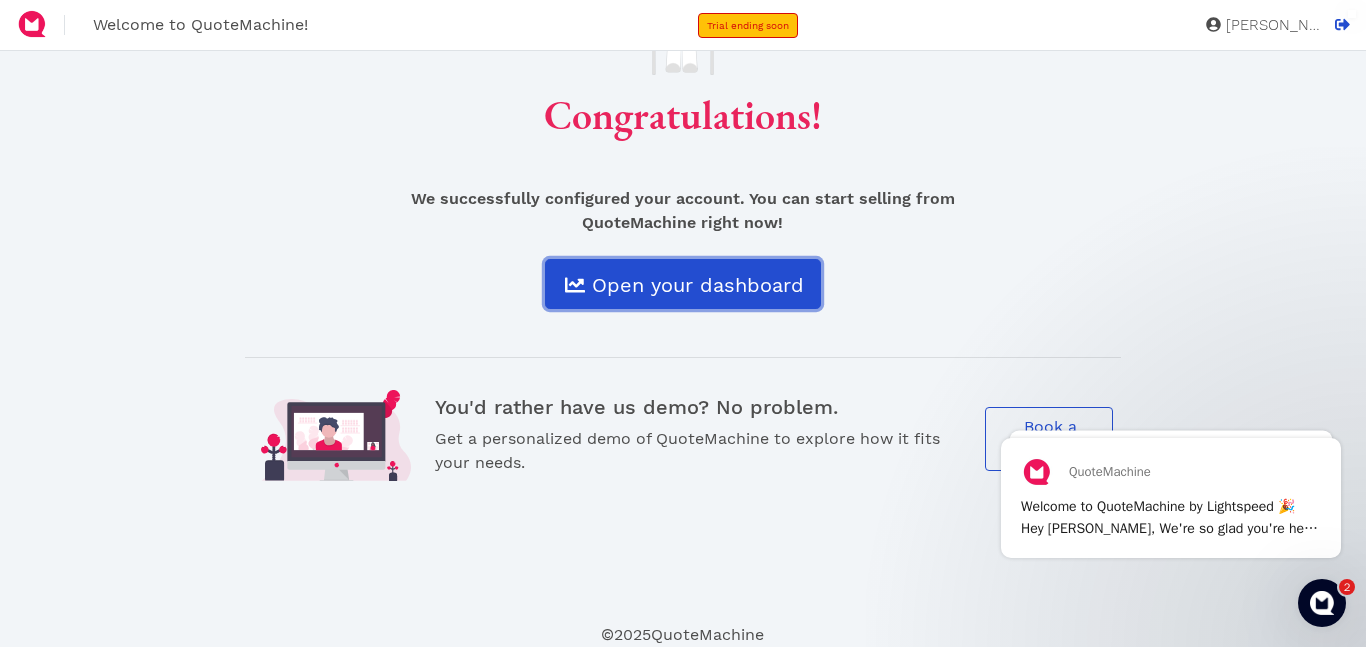 click on "Open your dashboard" at bounding box center [696, 285] 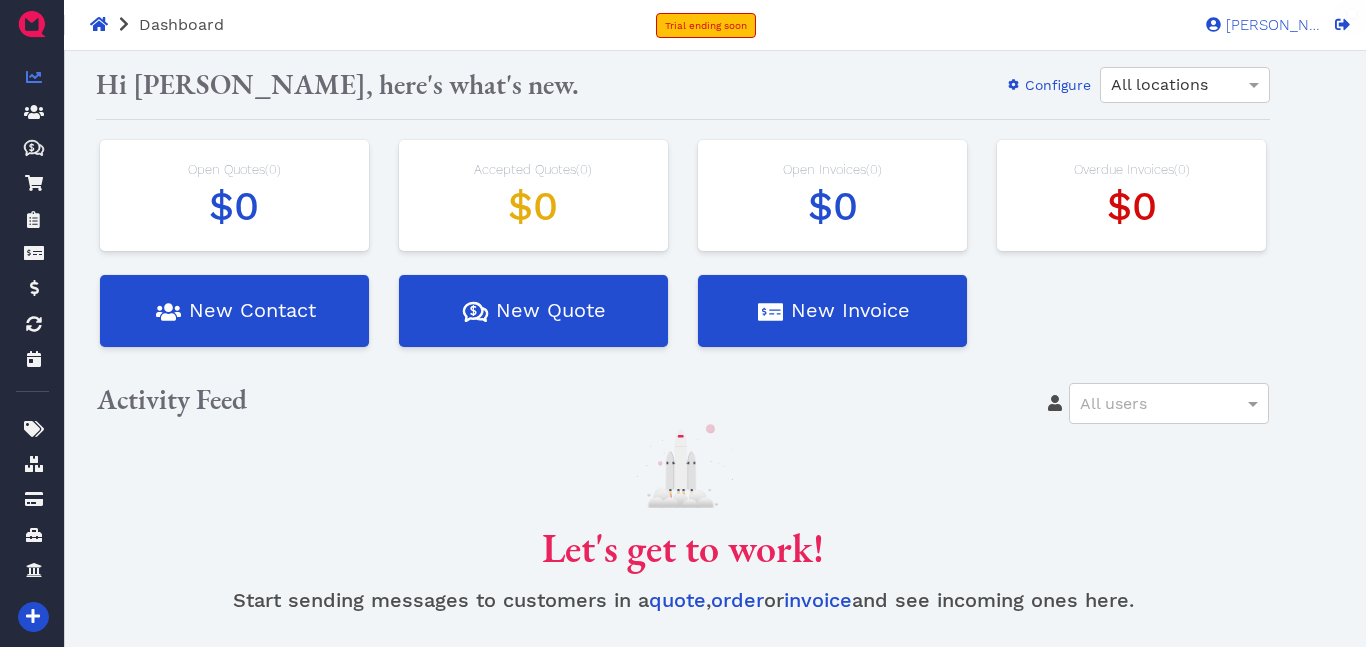 scroll, scrollTop: 0, scrollLeft: 0, axis: both 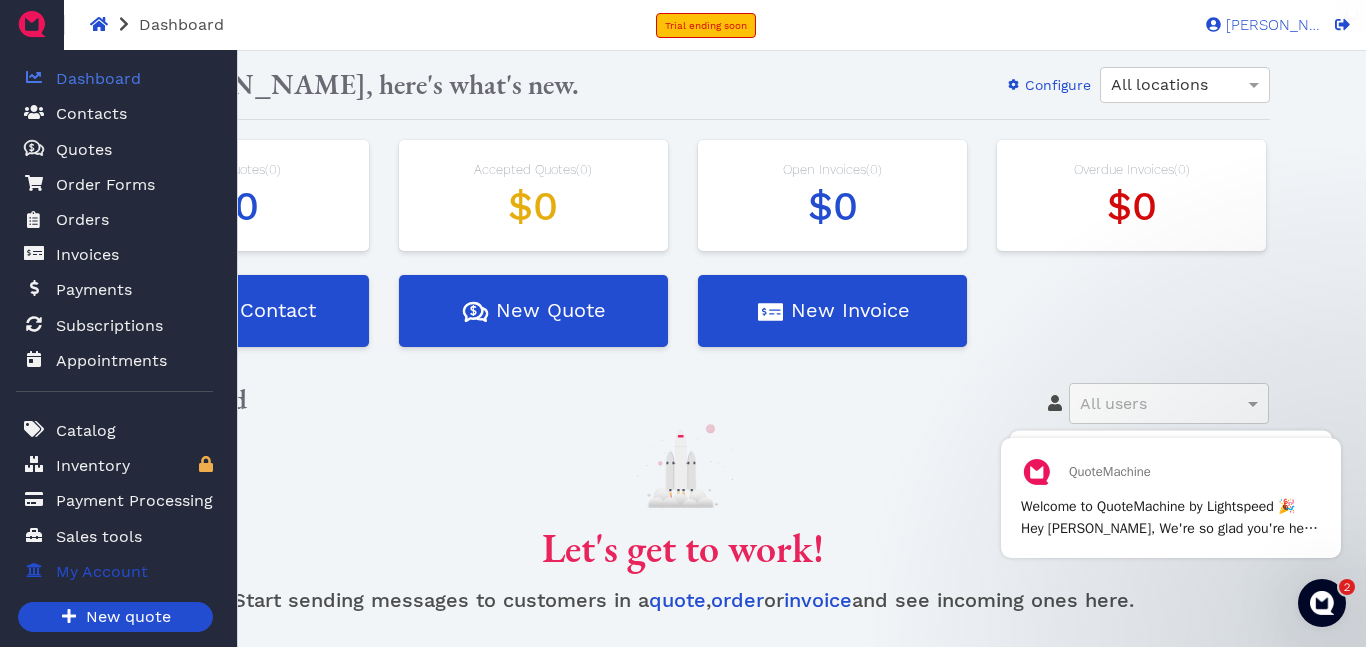 click on "My Account" at bounding box center (102, 572) 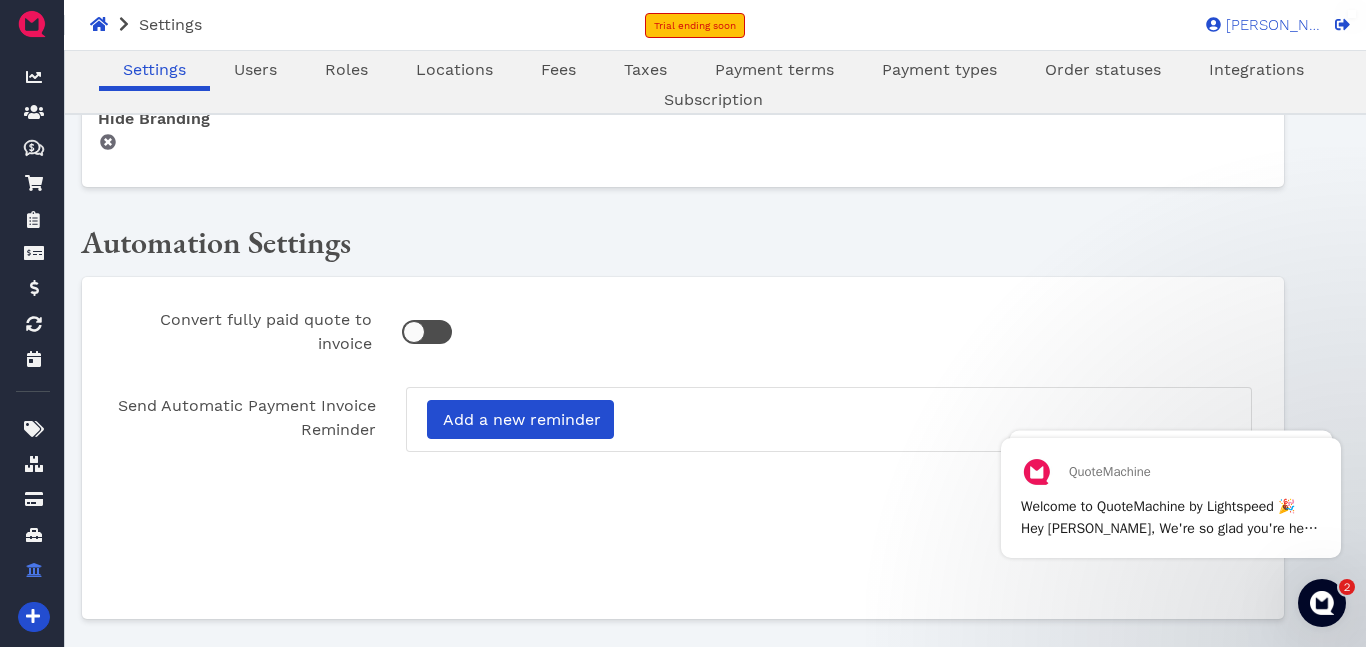 scroll, scrollTop: 1402, scrollLeft: 0, axis: vertical 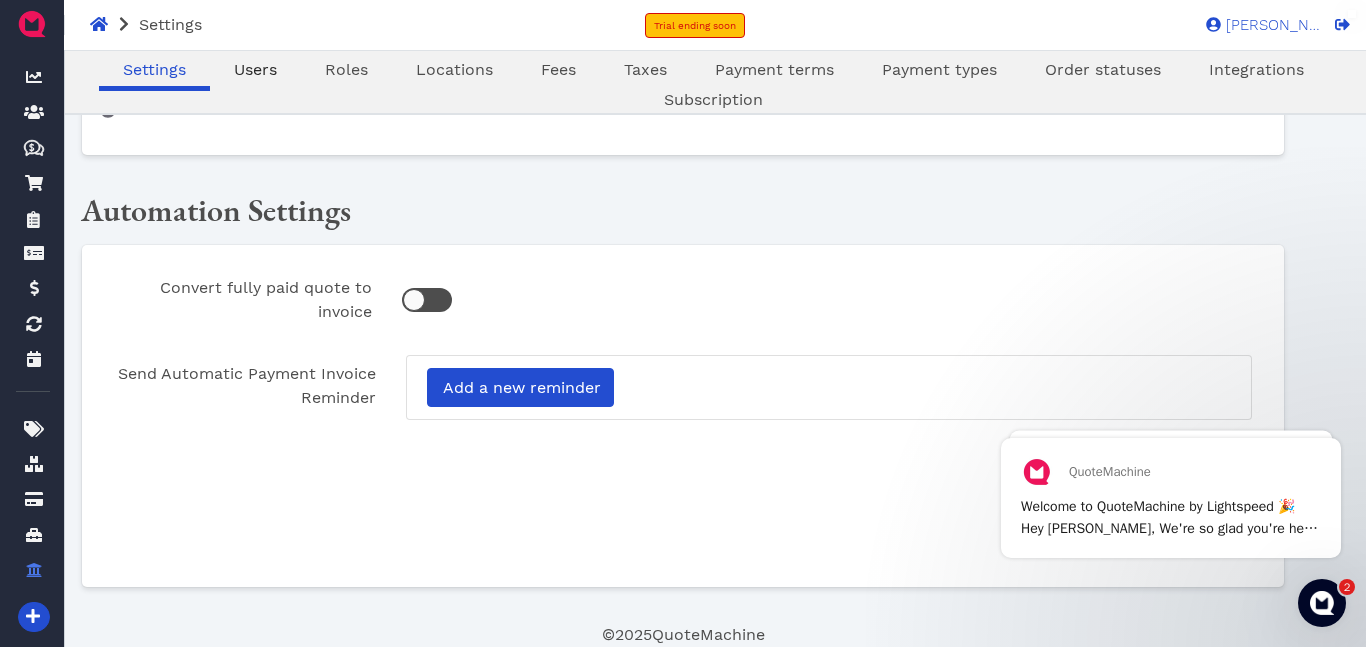 click on "Users" at bounding box center (255, 69) 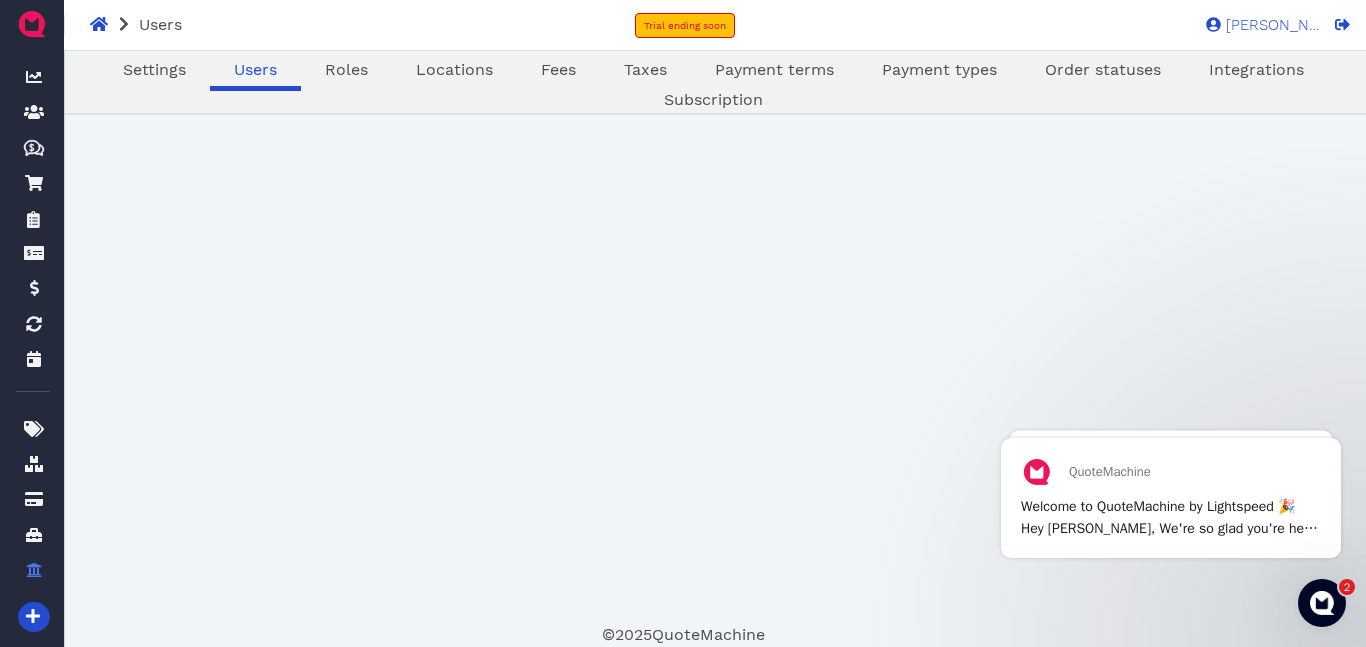 scroll, scrollTop: 0, scrollLeft: 0, axis: both 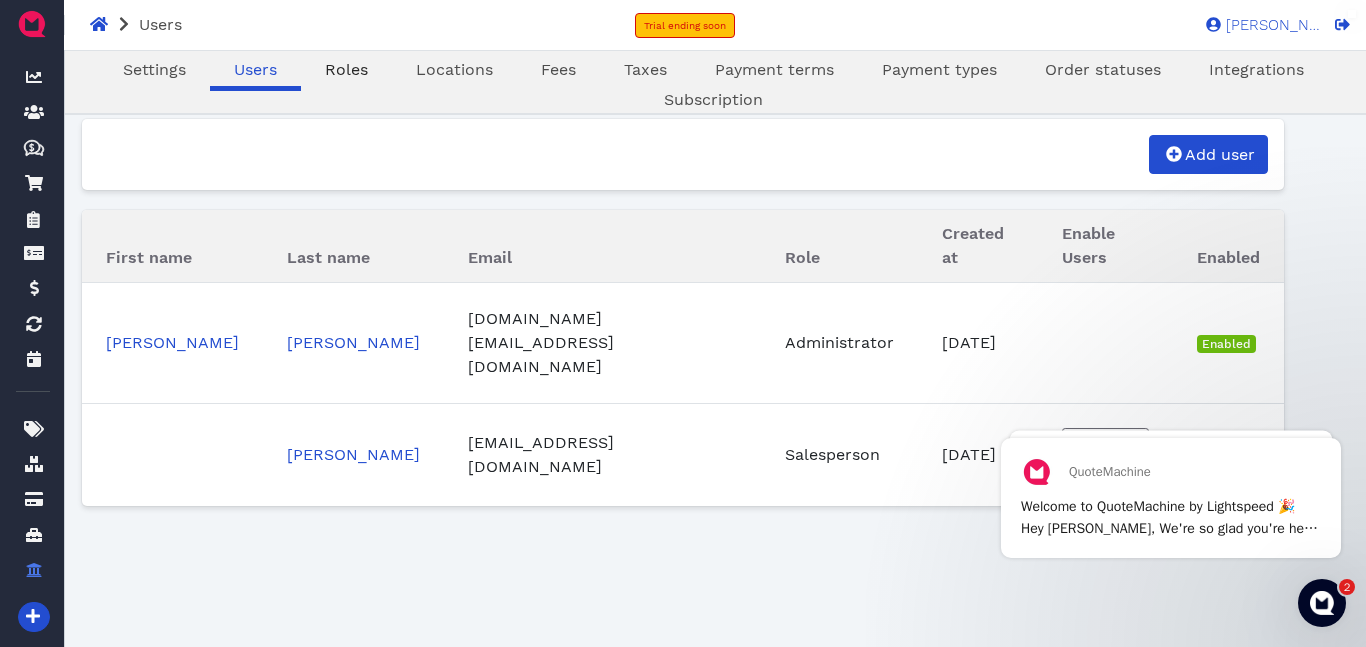 click on "Roles" at bounding box center (346, 69) 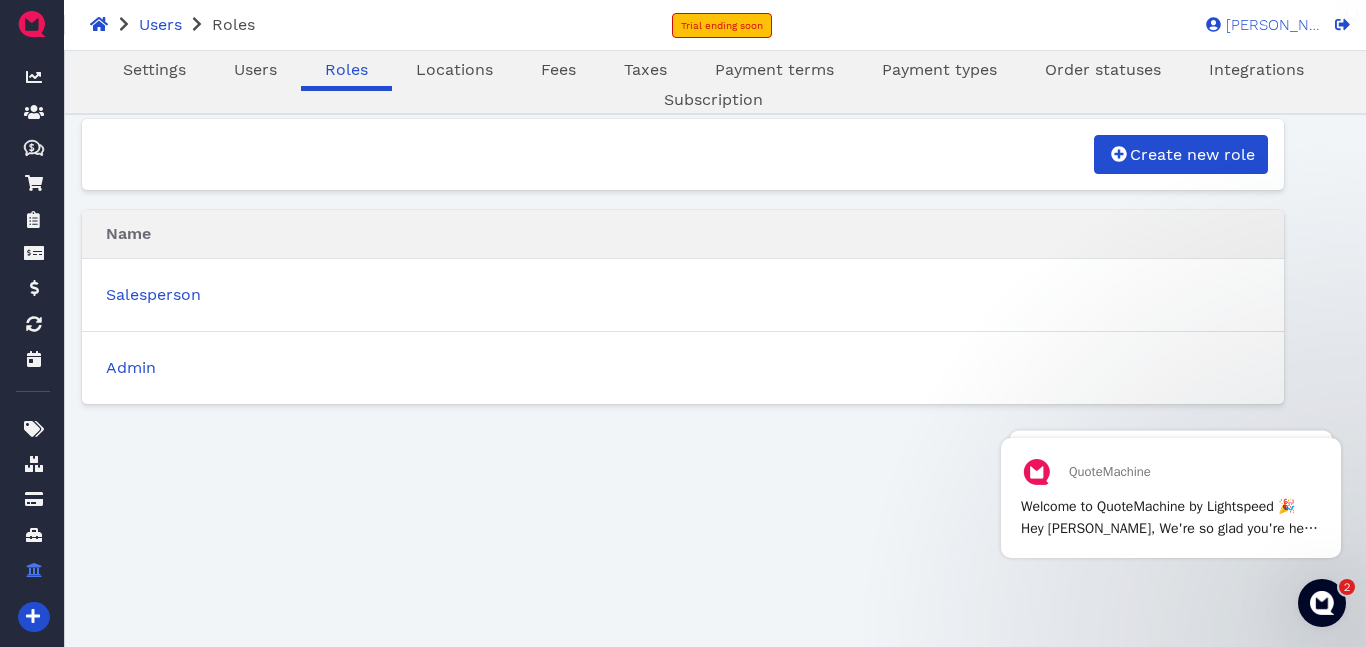 click on "Roles" at bounding box center [346, 69] 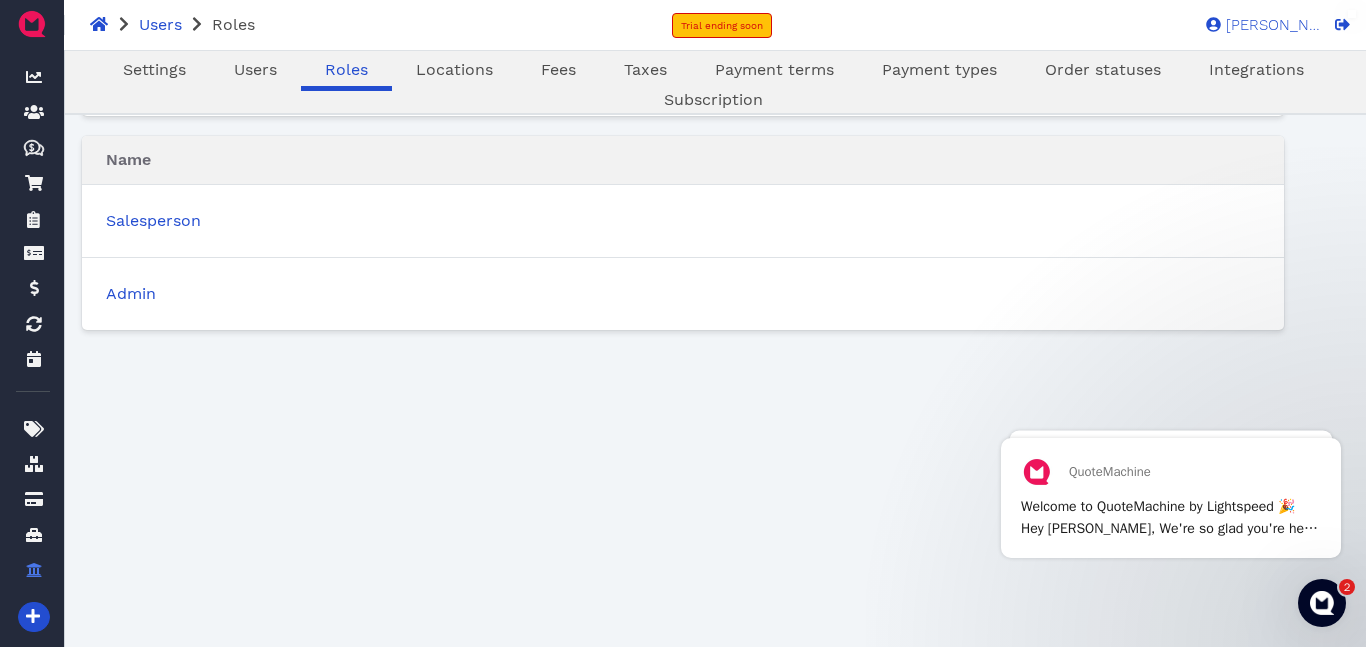 scroll, scrollTop: 0, scrollLeft: 0, axis: both 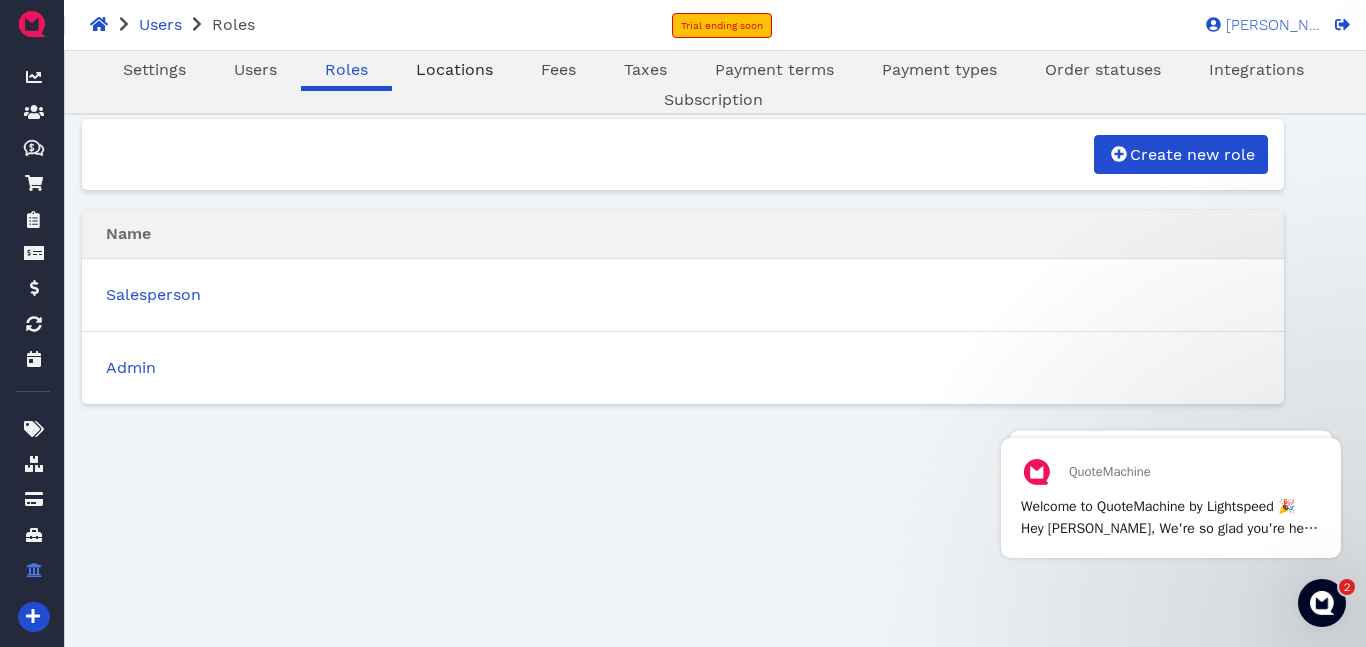click on "Locations" at bounding box center (454, 69) 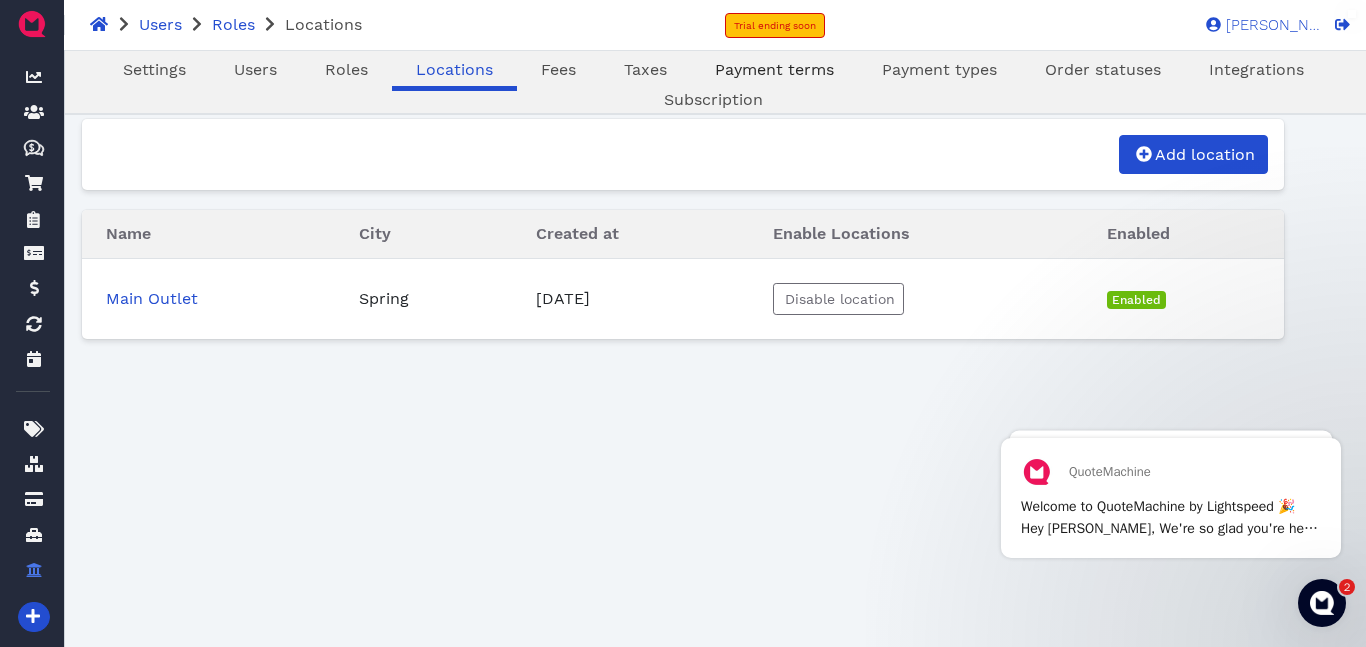 click on "Payment terms" at bounding box center (774, 69) 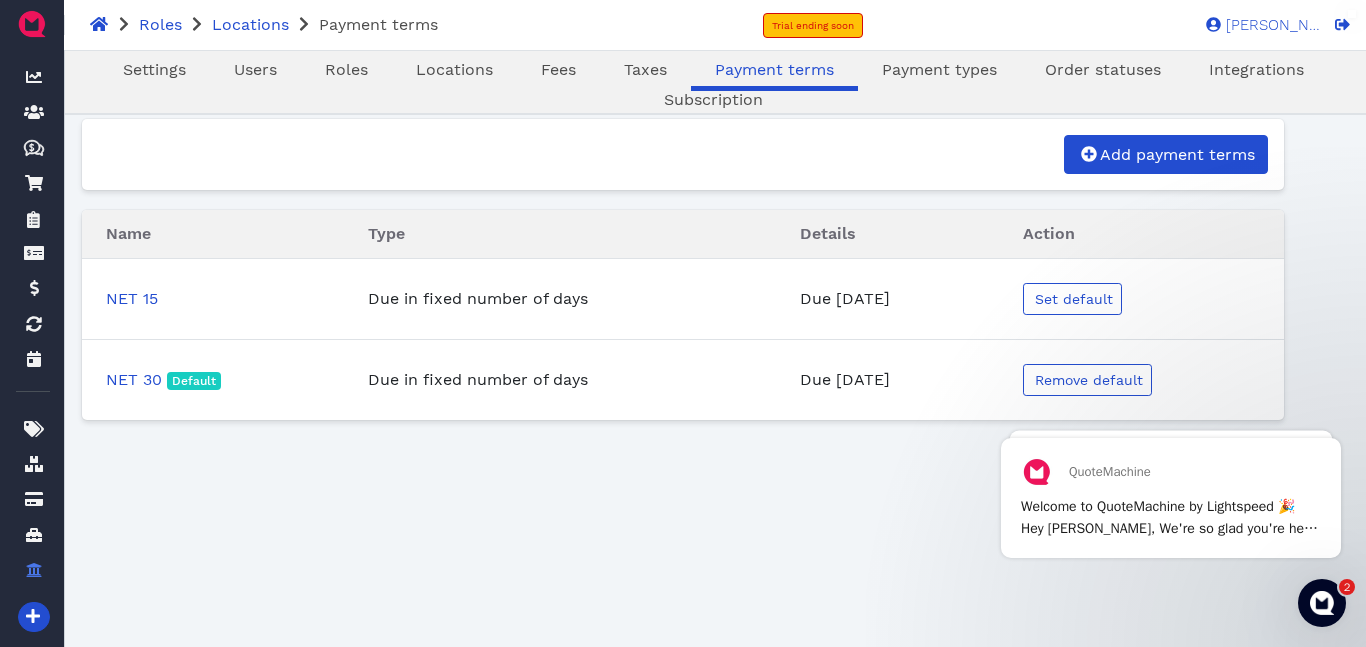 click on "Due in 30 days" at bounding box center (845, 379) 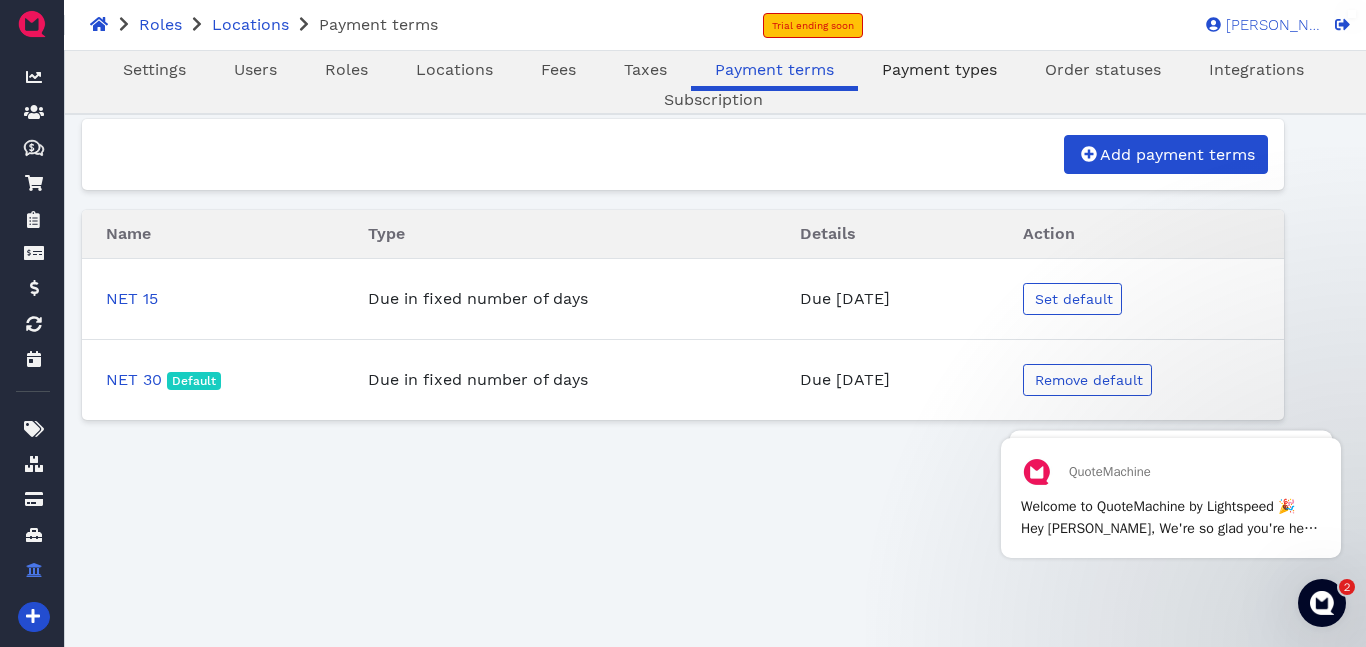 click on "Payment types" at bounding box center [939, 69] 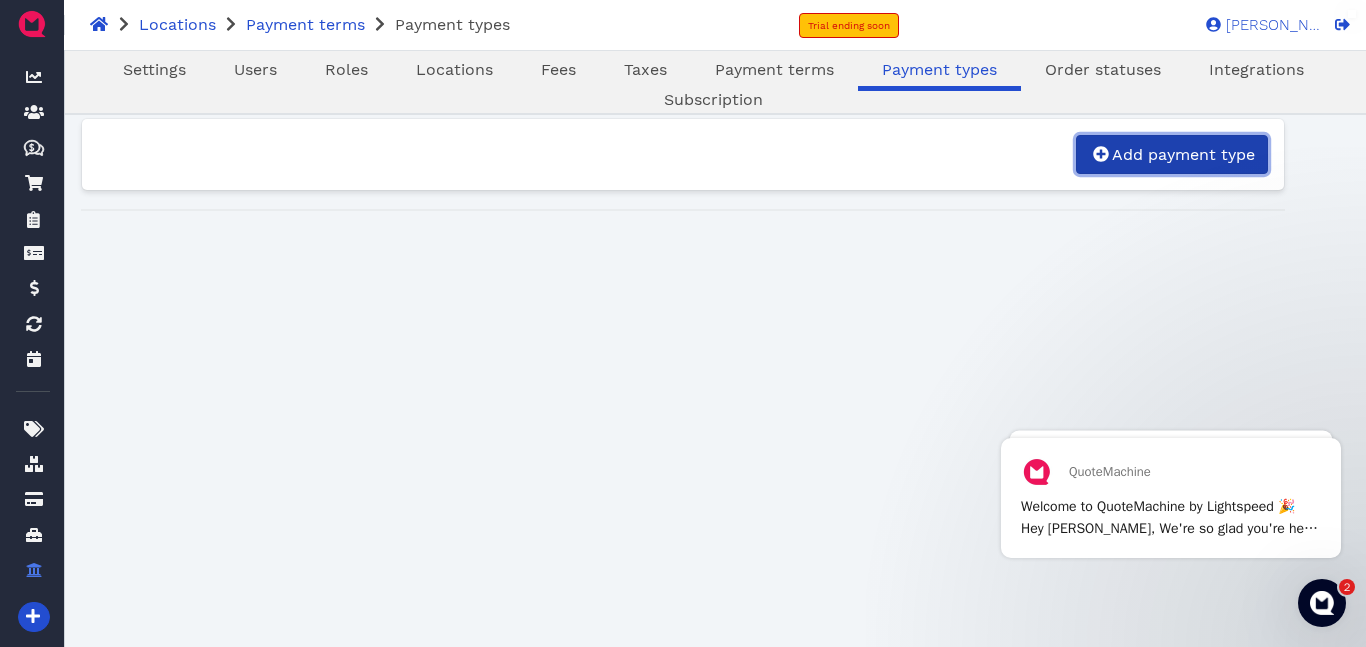 click 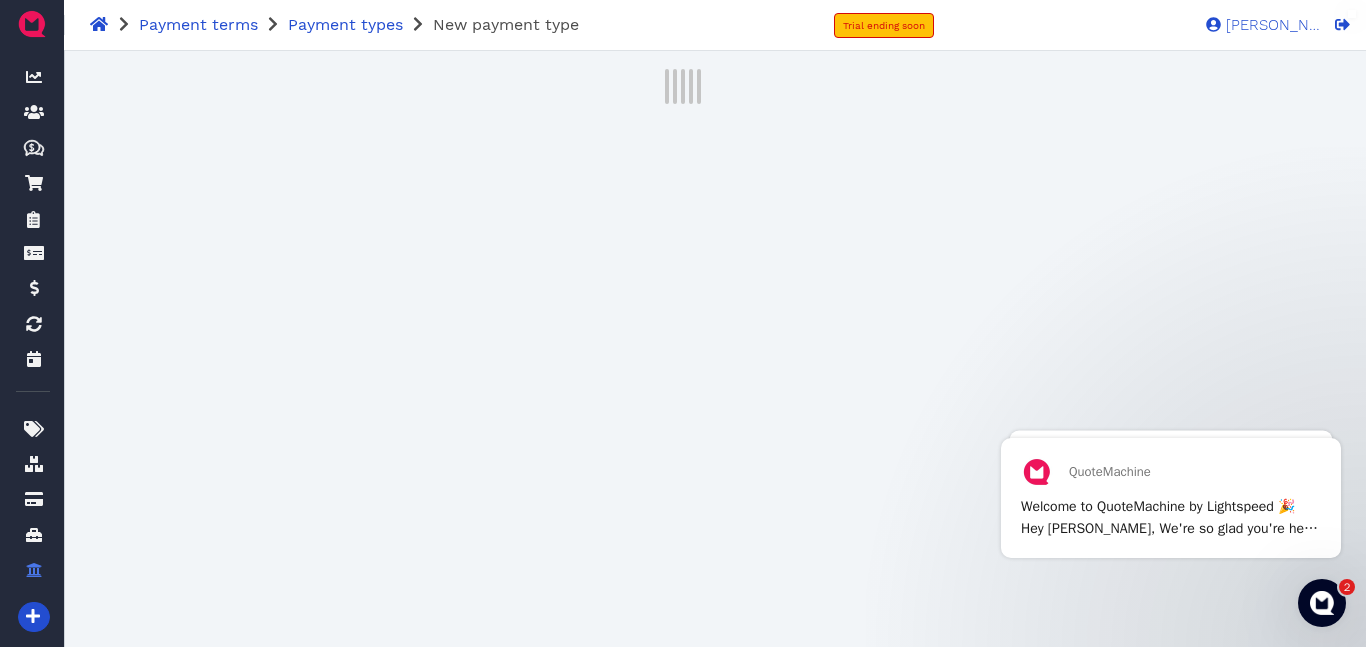 select on "enabled" 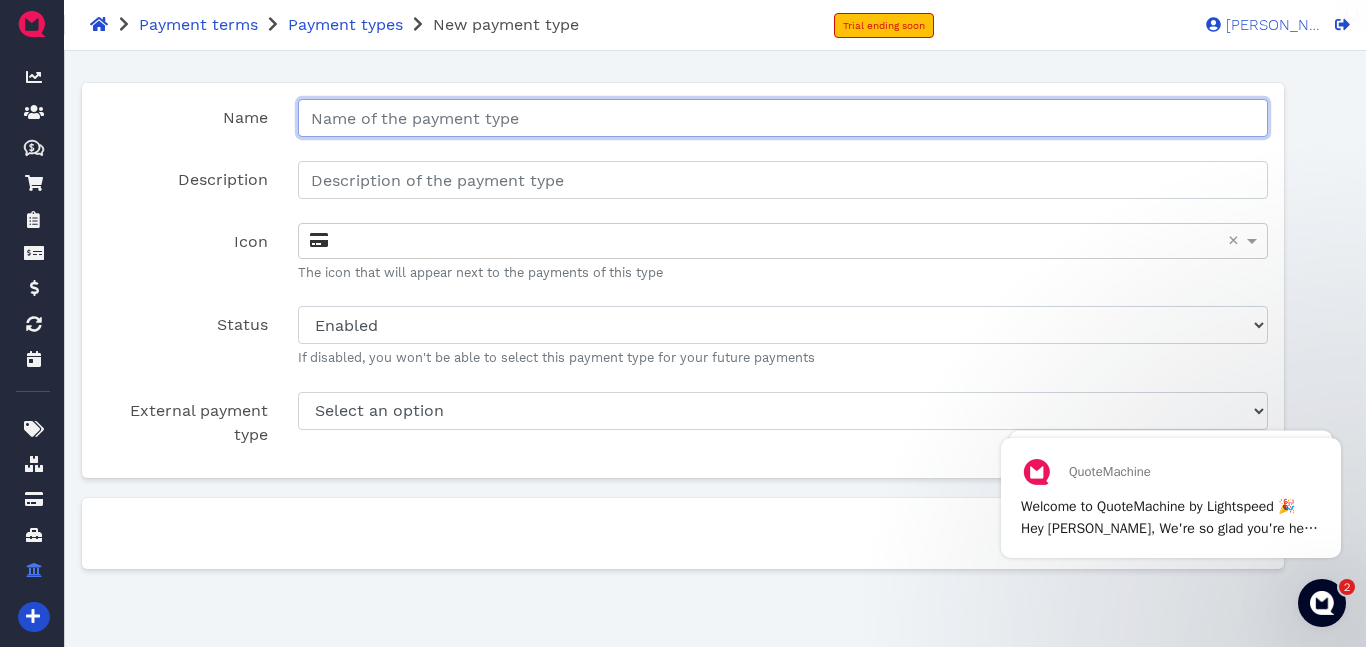 click on "Name" at bounding box center (783, 118) 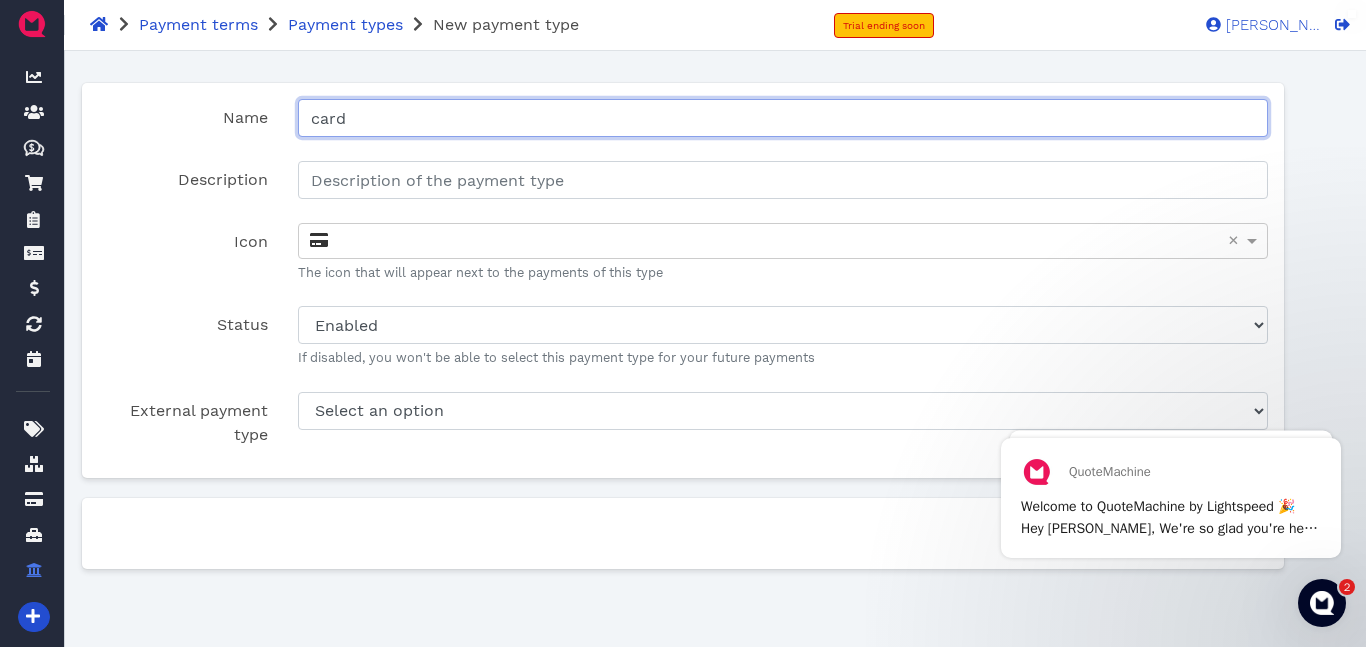 type on "card" 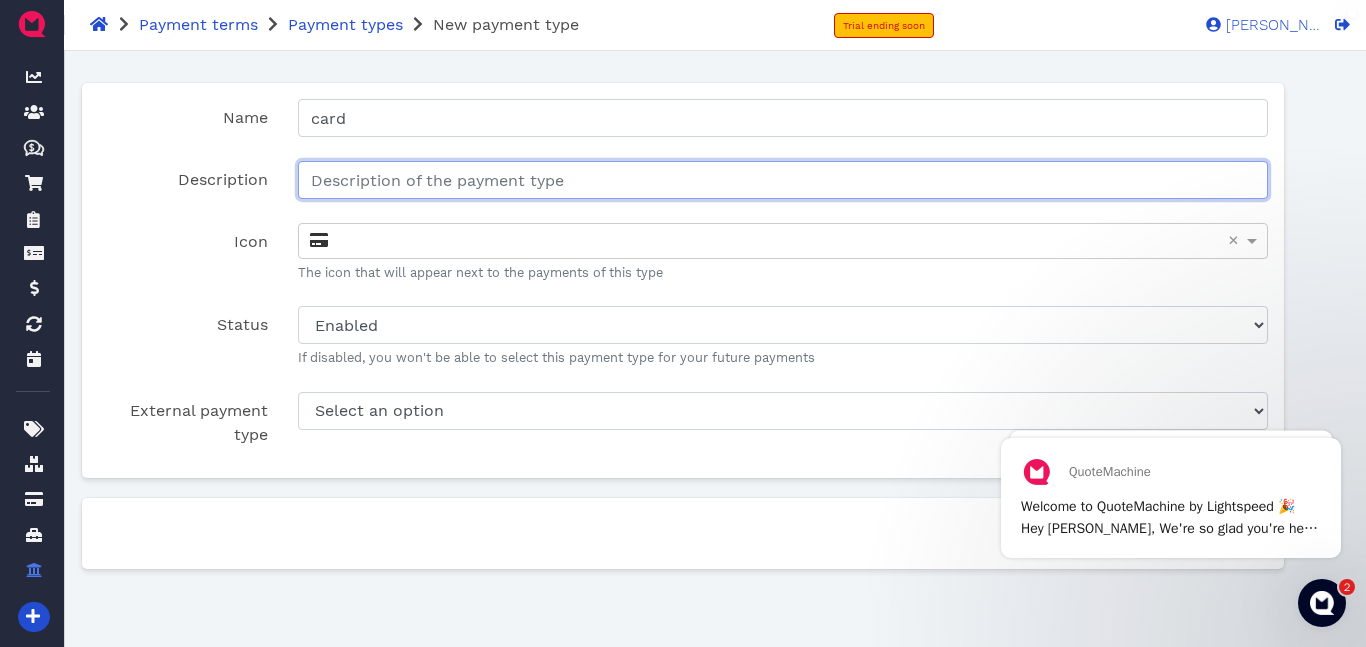 click on "Description" at bounding box center (783, 180) 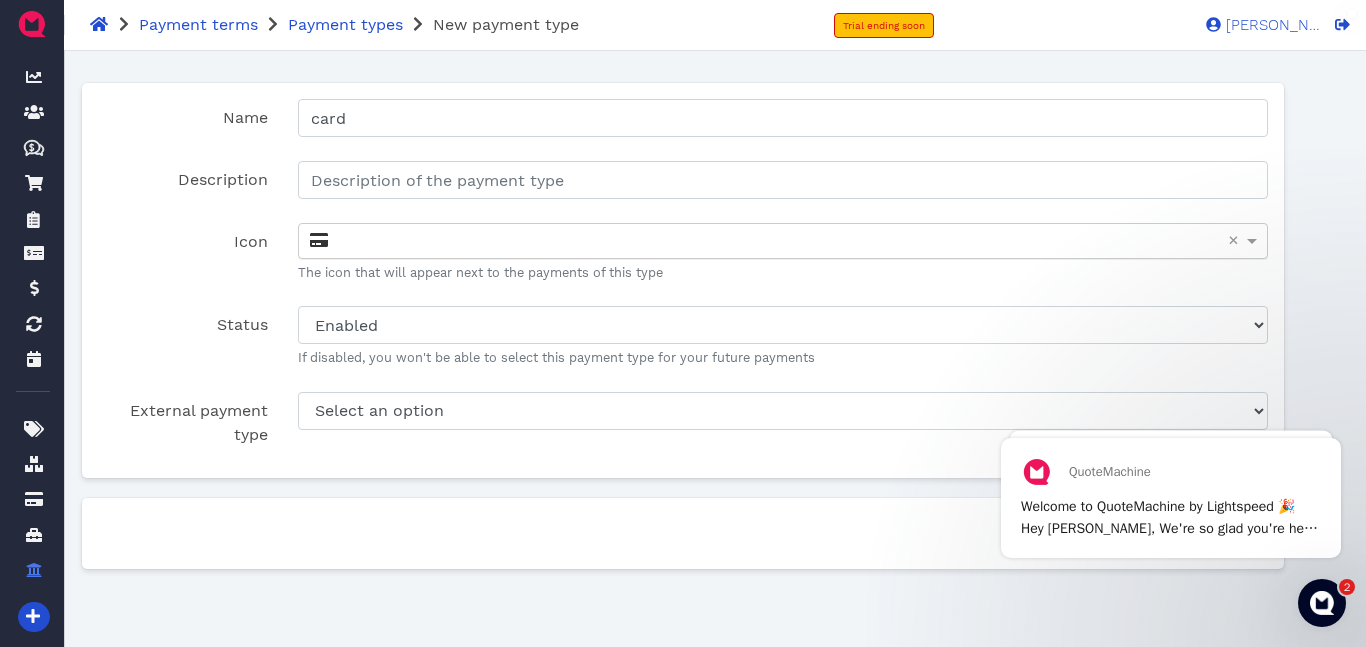click at bounding box center [783, 241] 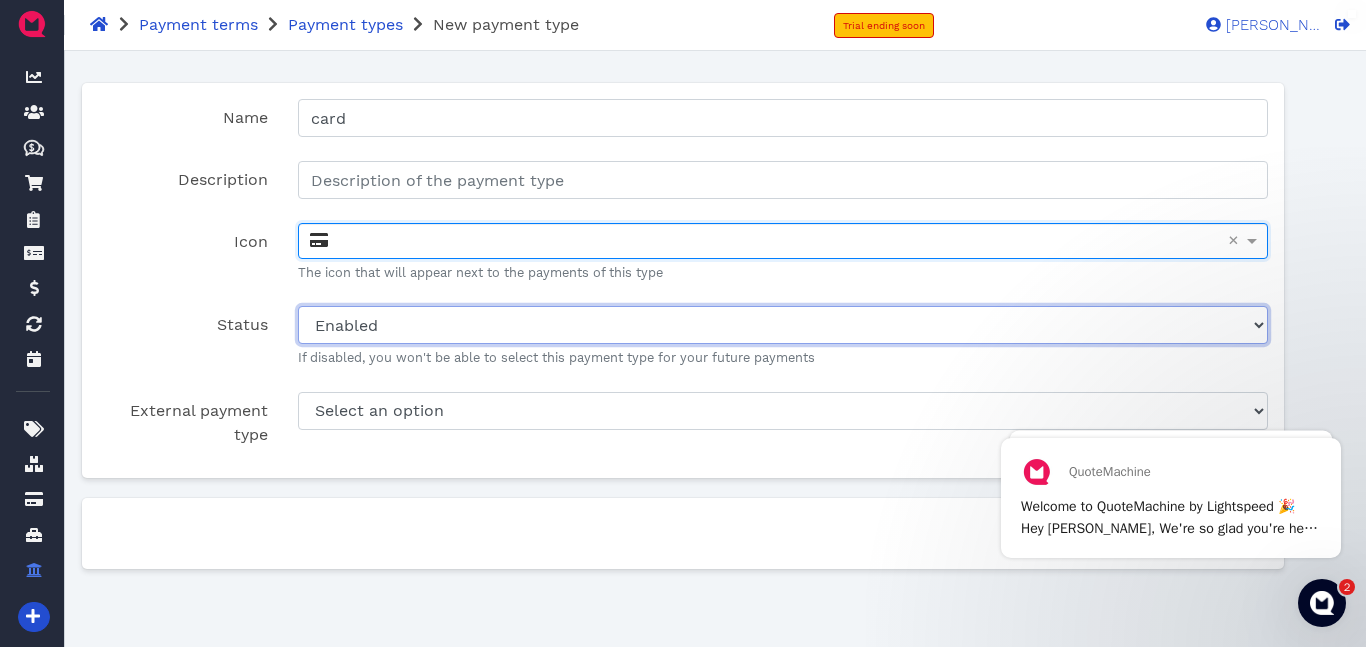 click on "Disabled Enabled" at bounding box center [783, 325] 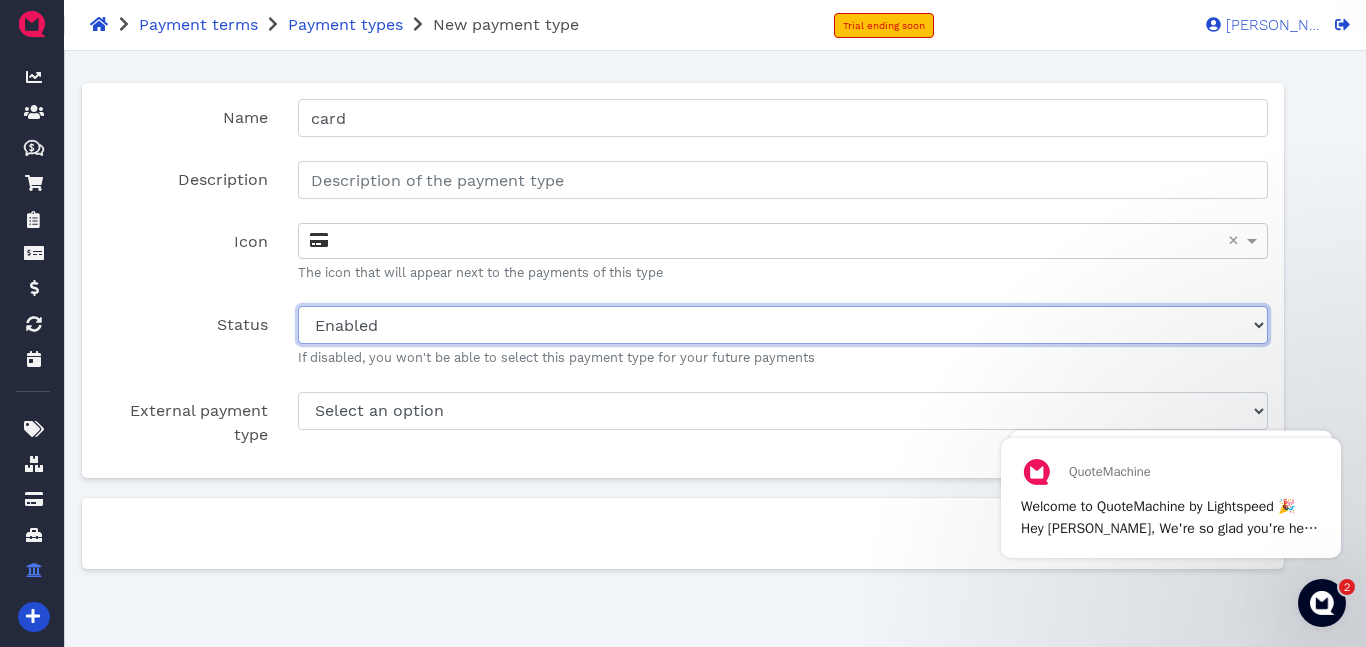 click on "Disabled Enabled" at bounding box center [783, 325] 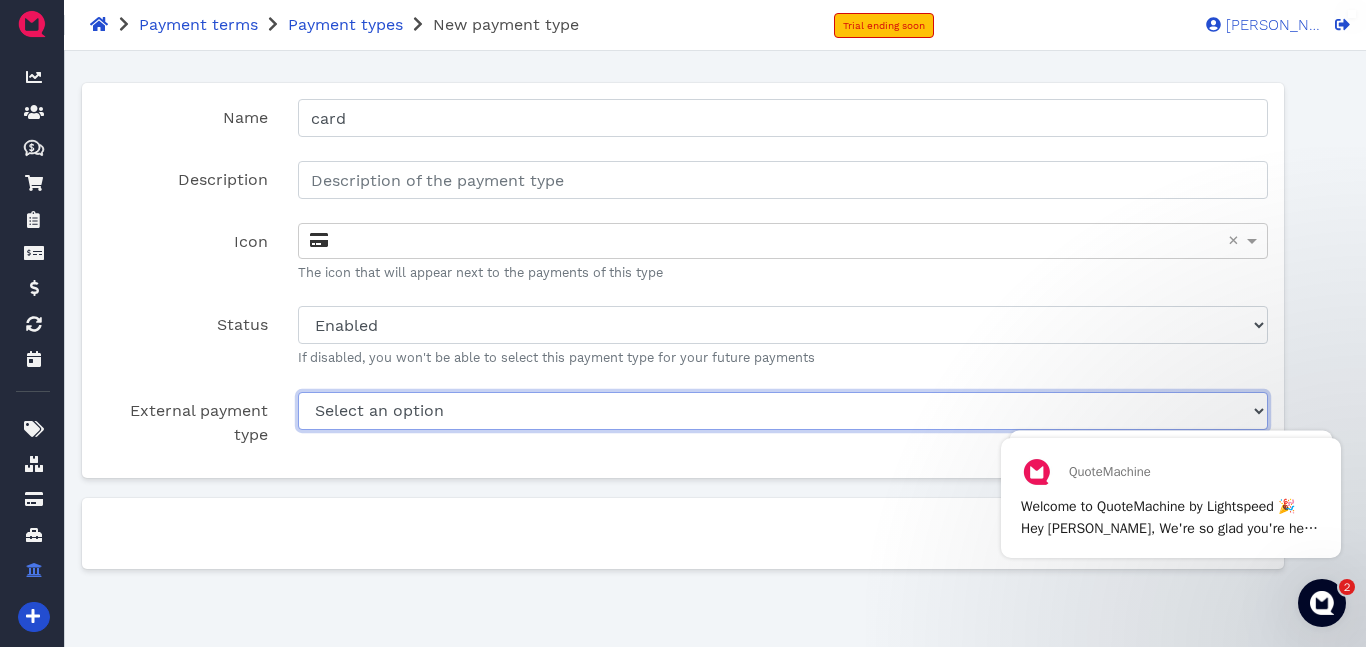 click on "Select an option Cash Lightspeed Payments Online payments" at bounding box center (783, 411) 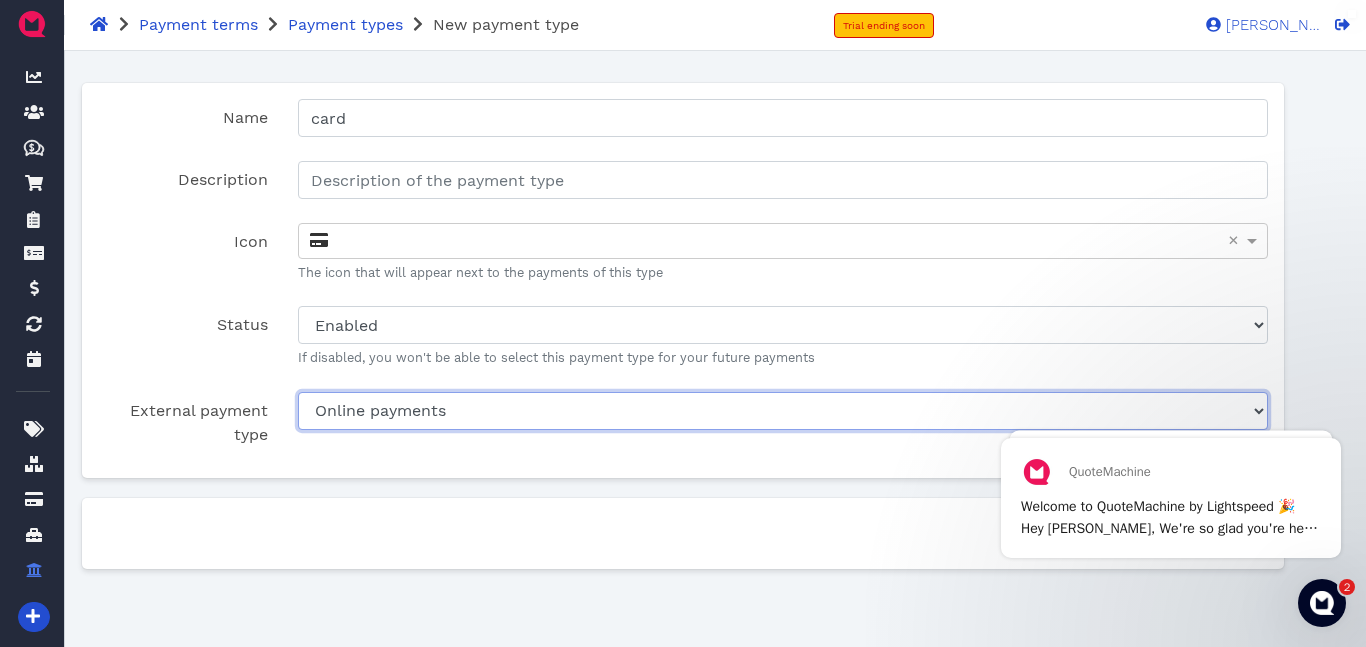 click on "Select an option Cash Lightspeed Payments Online payments" at bounding box center [783, 411] 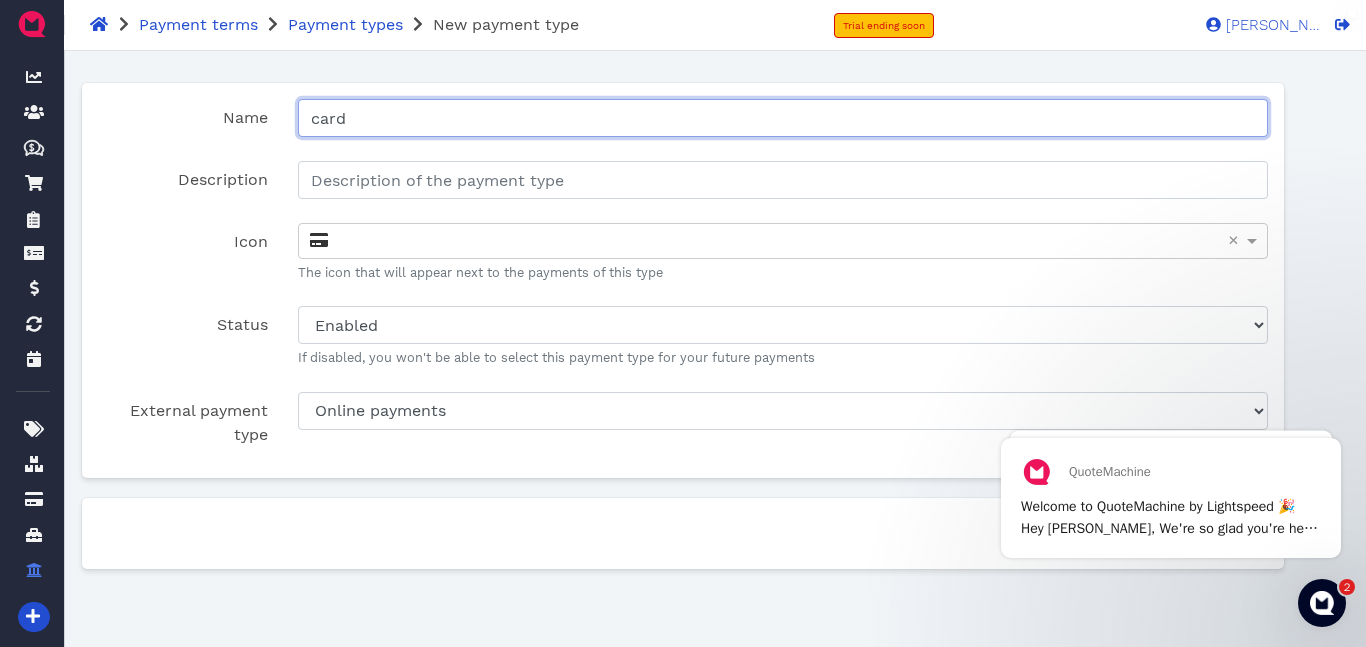 click on "card" at bounding box center [783, 118] 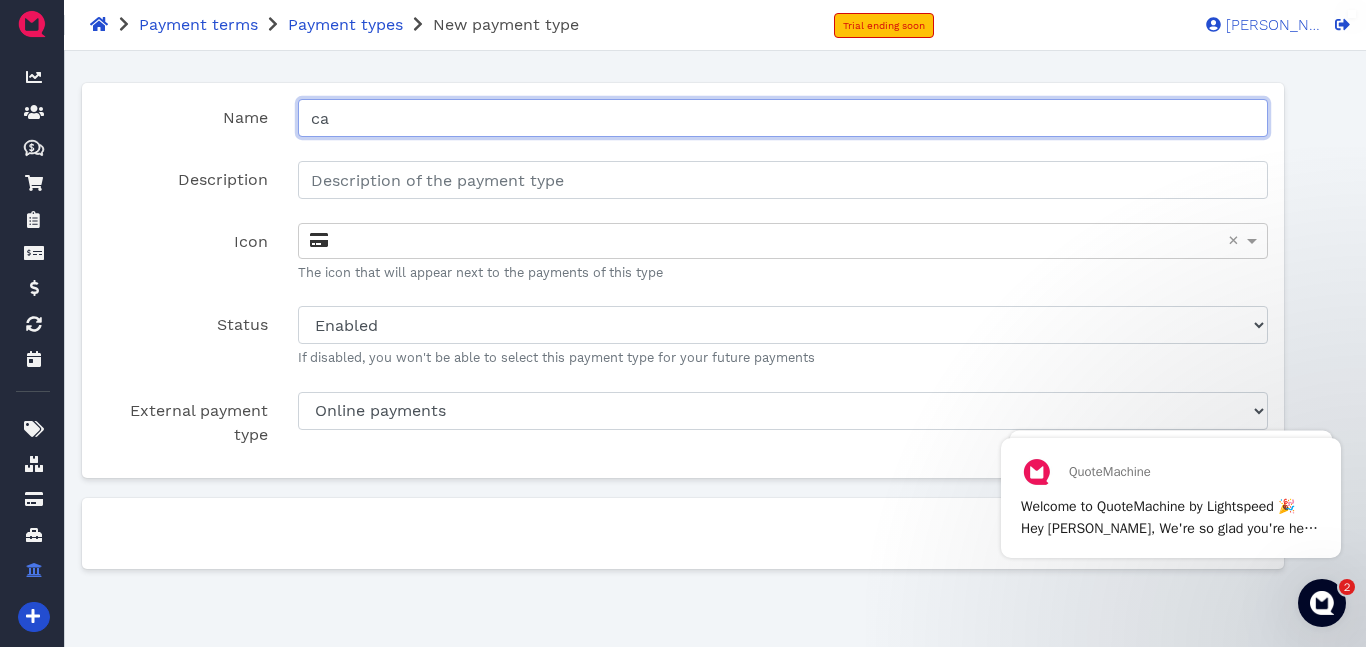 type on "c" 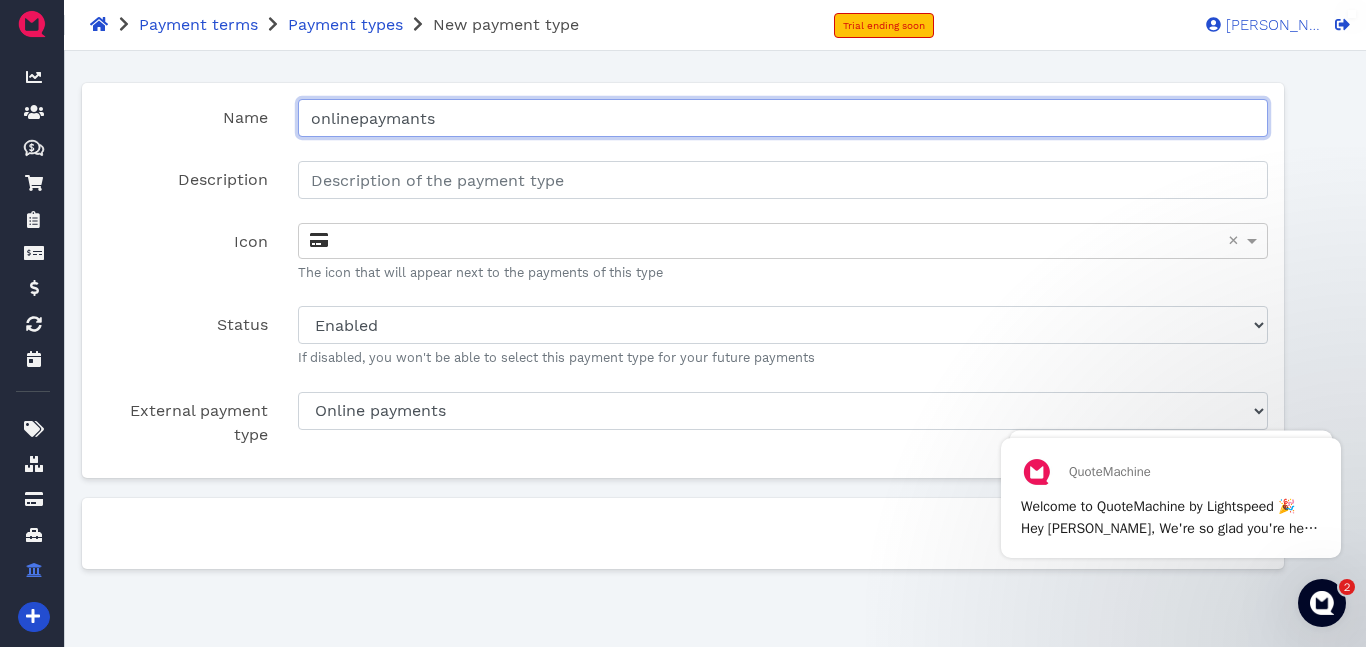 click on "onlinepaymants" at bounding box center [783, 118] 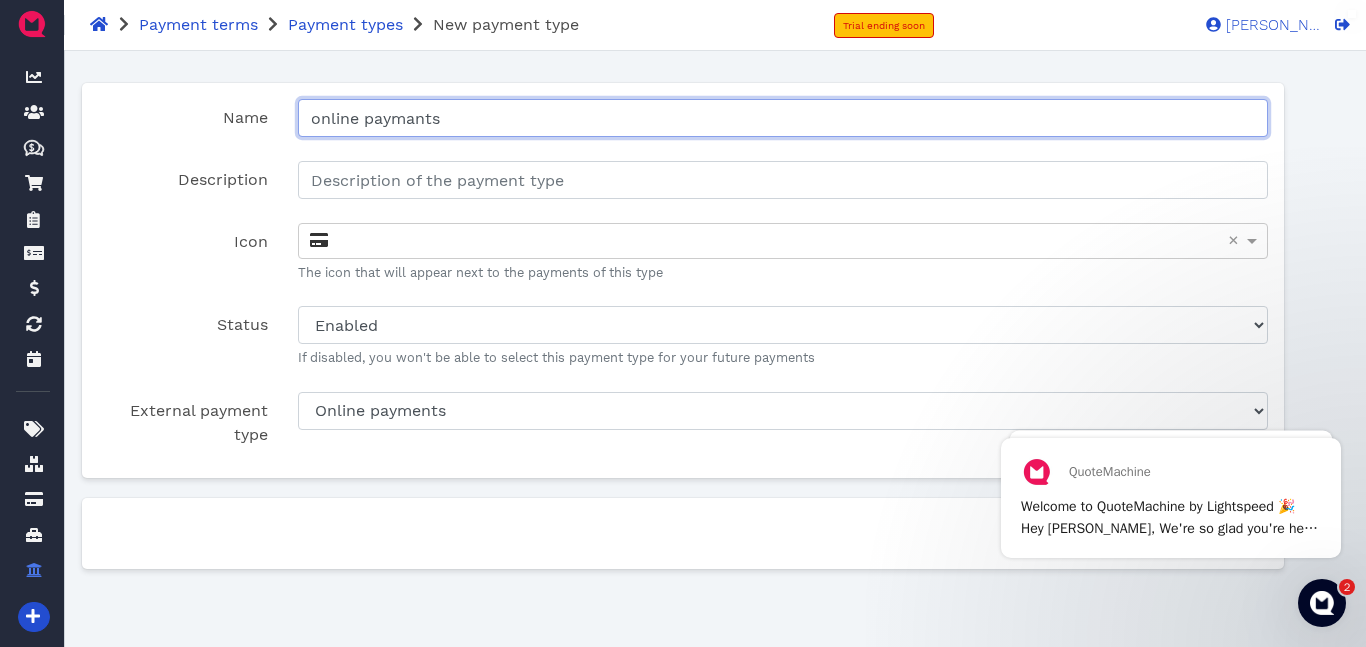click on "online paymants" at bounding box center (783, 118) 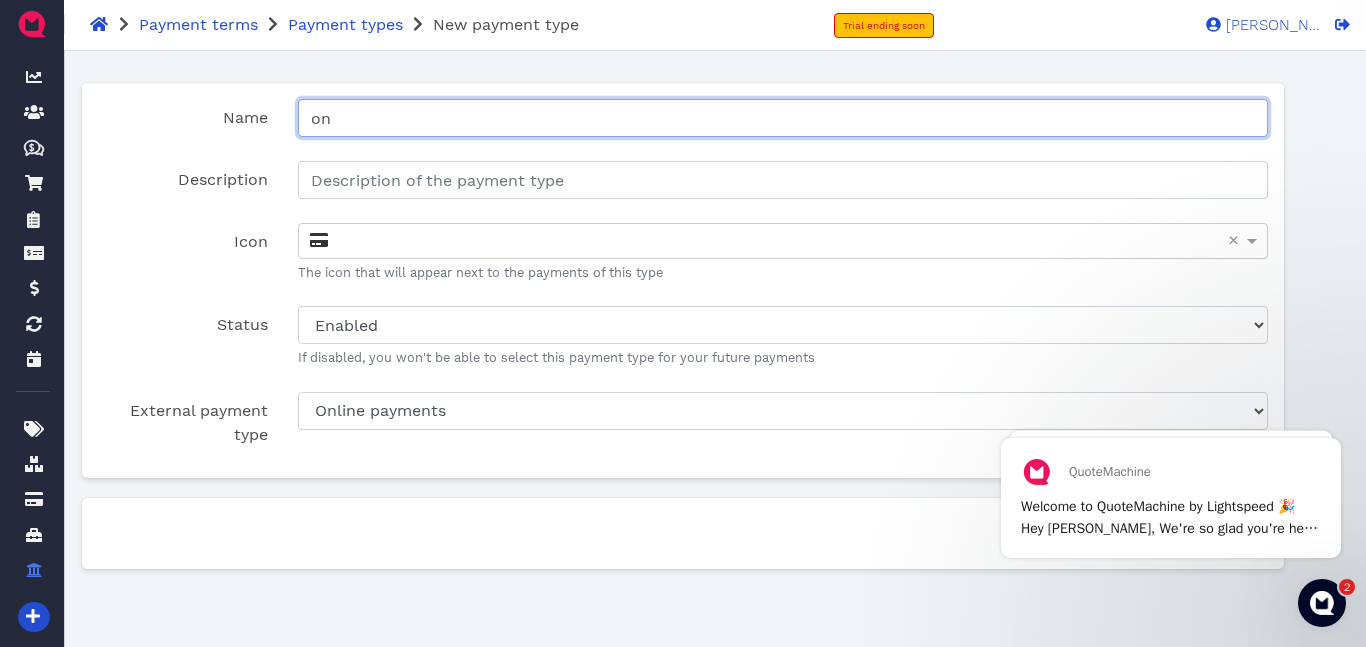 type on "o" 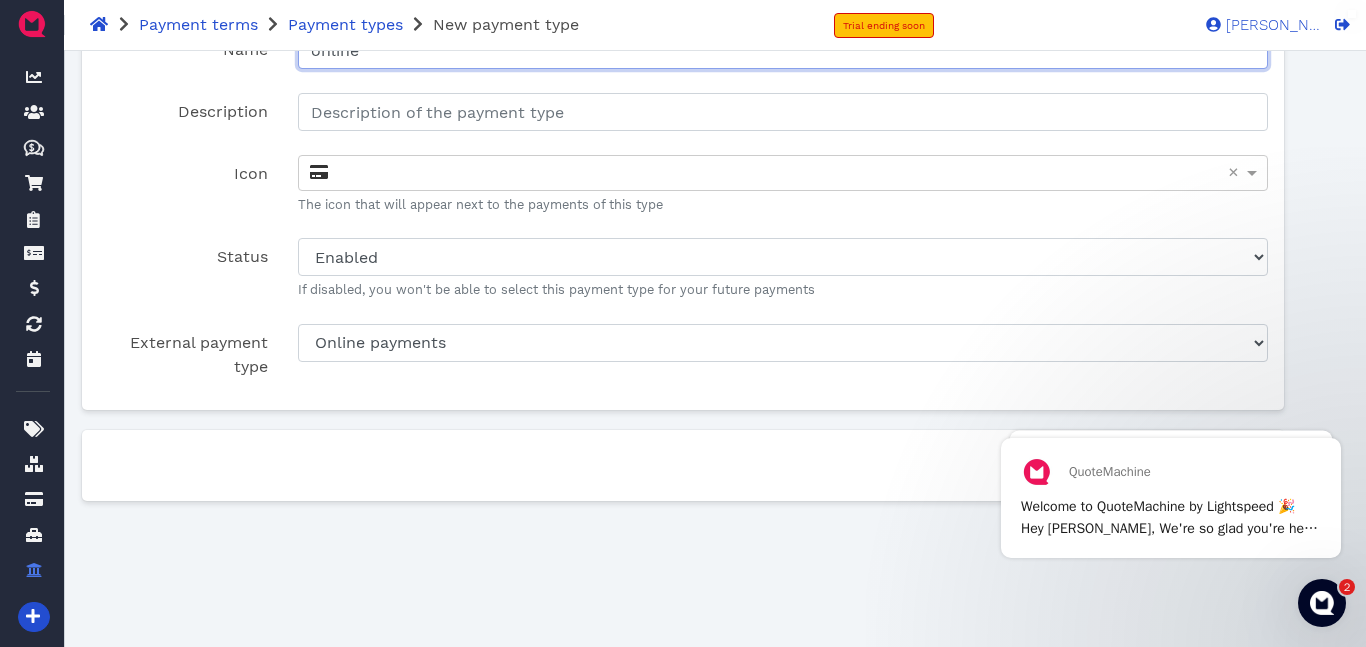 scroll, scrollTop: 144, scrollLeft: 0, axis: vertical 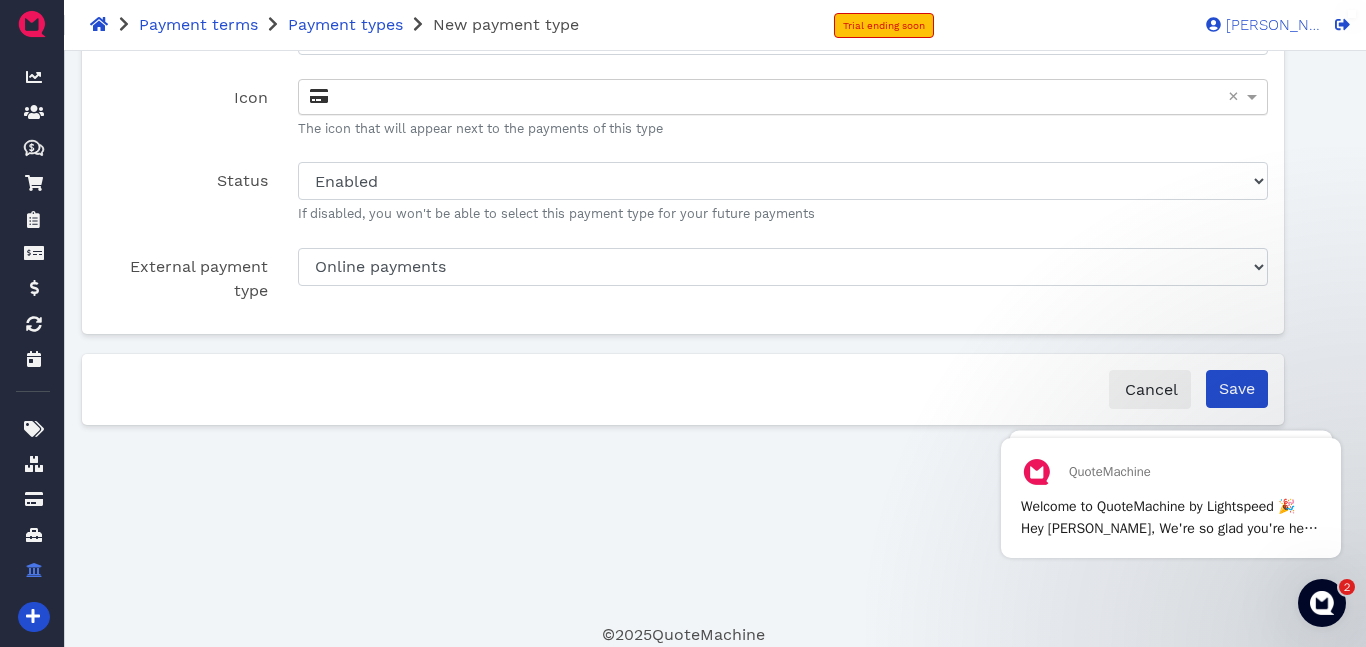 type on "online" 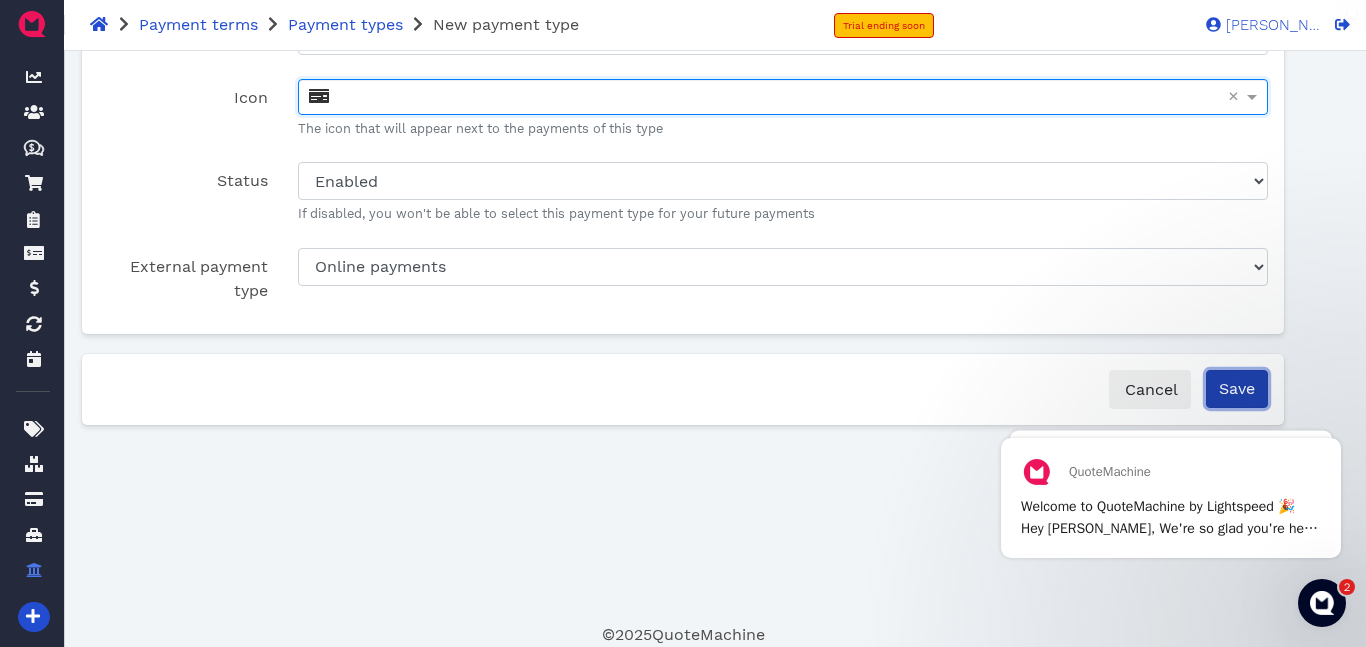 click on "Save" at bounding box center [1237, 389] 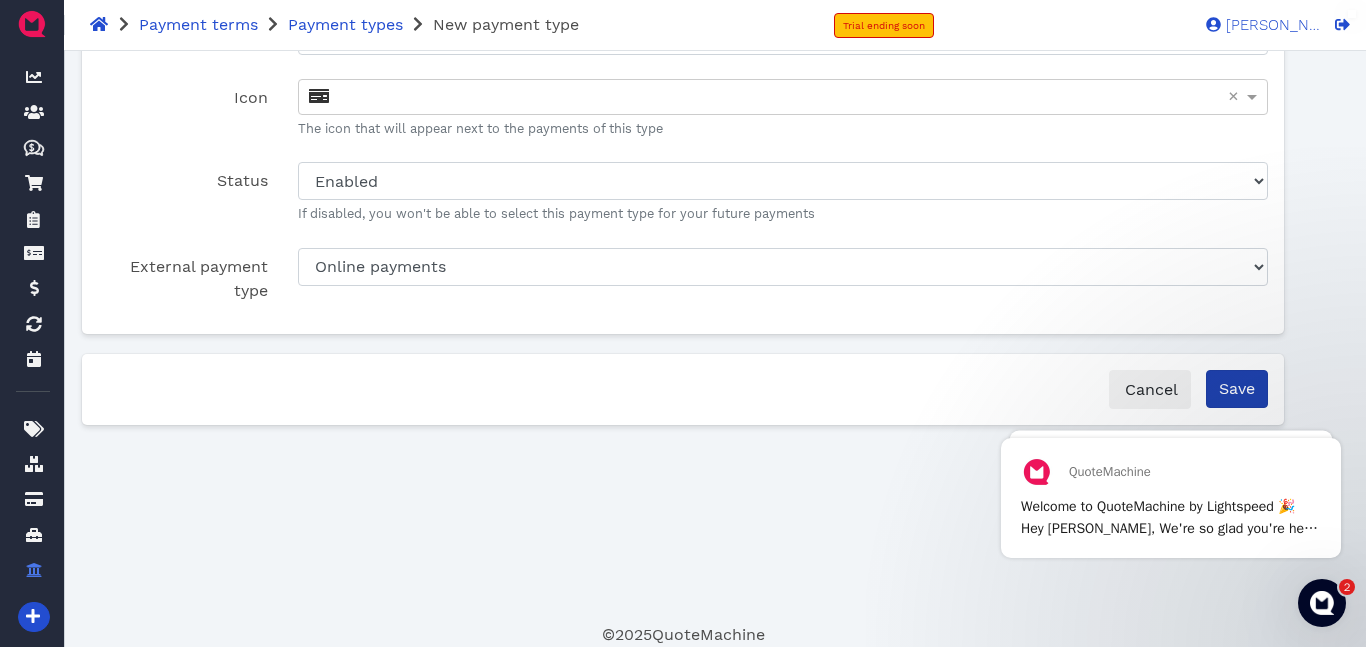 scroll, scrollTop: 0, scrollLeft: 0, axis: both 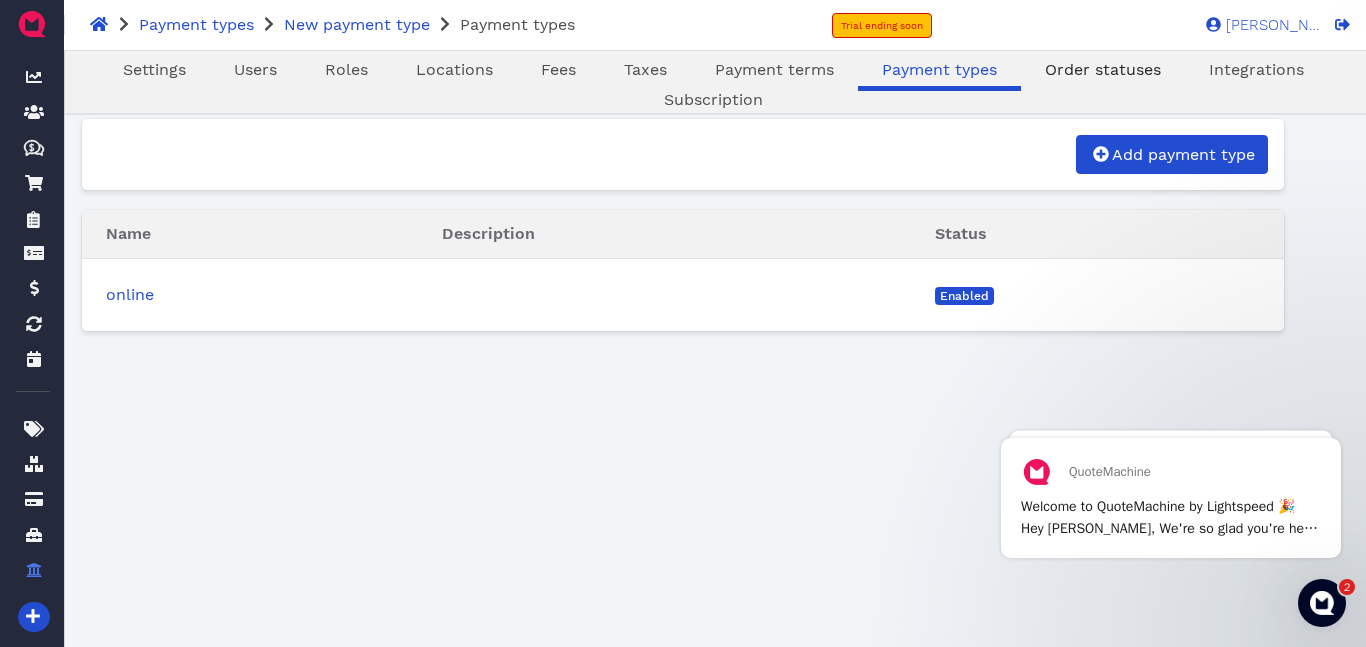 click on "Order statuses" at bounding box center [1103, 69] 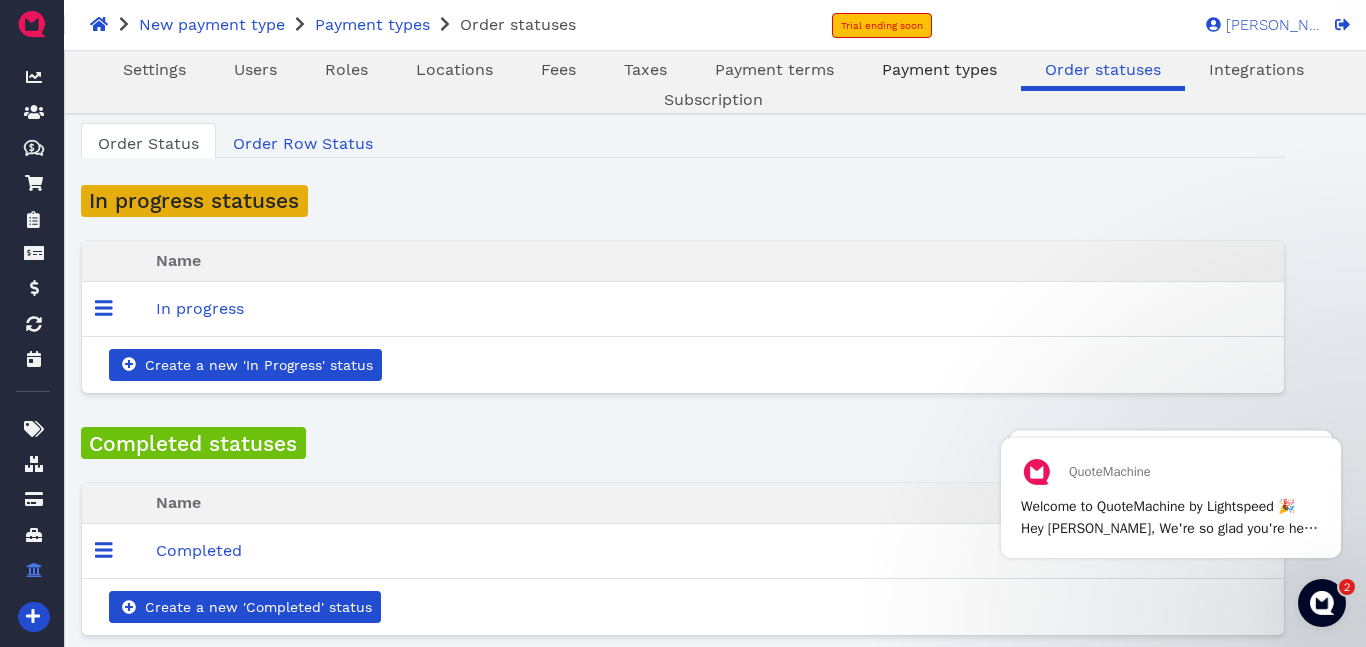 click on "Payment types" at bounding box center (939, 70) 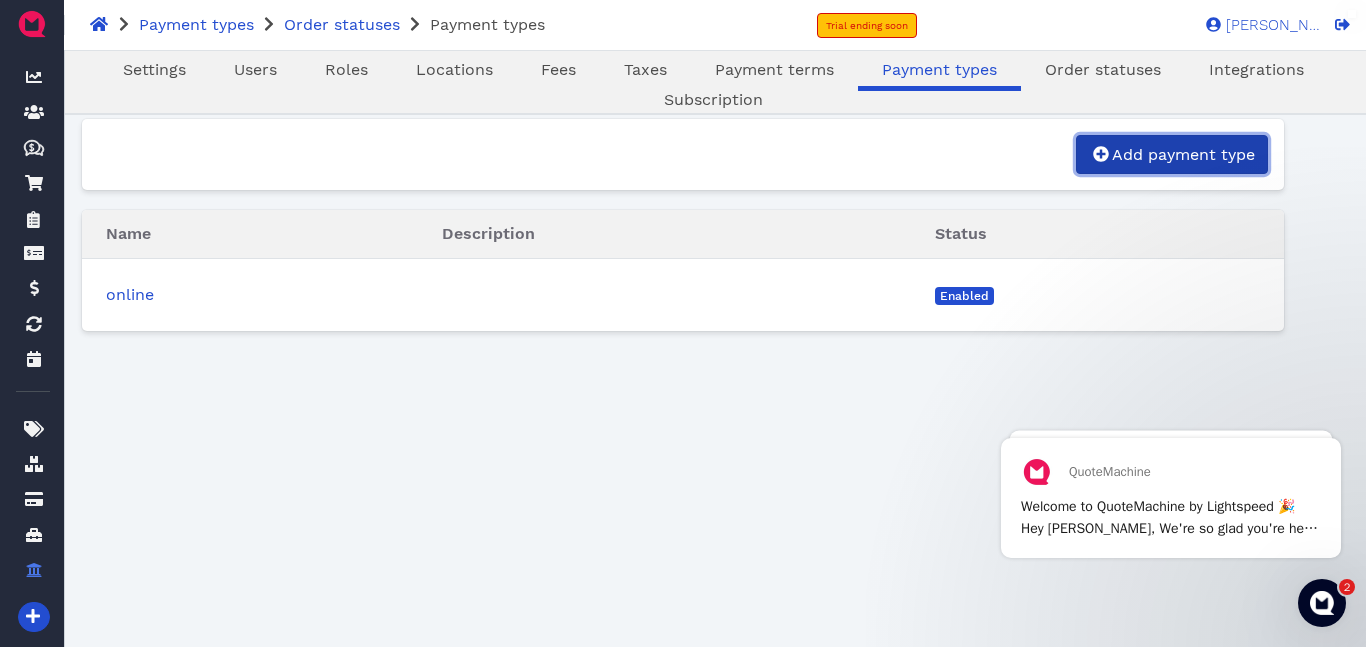 click on "Add payment type" at bounding box center (1172, 154) 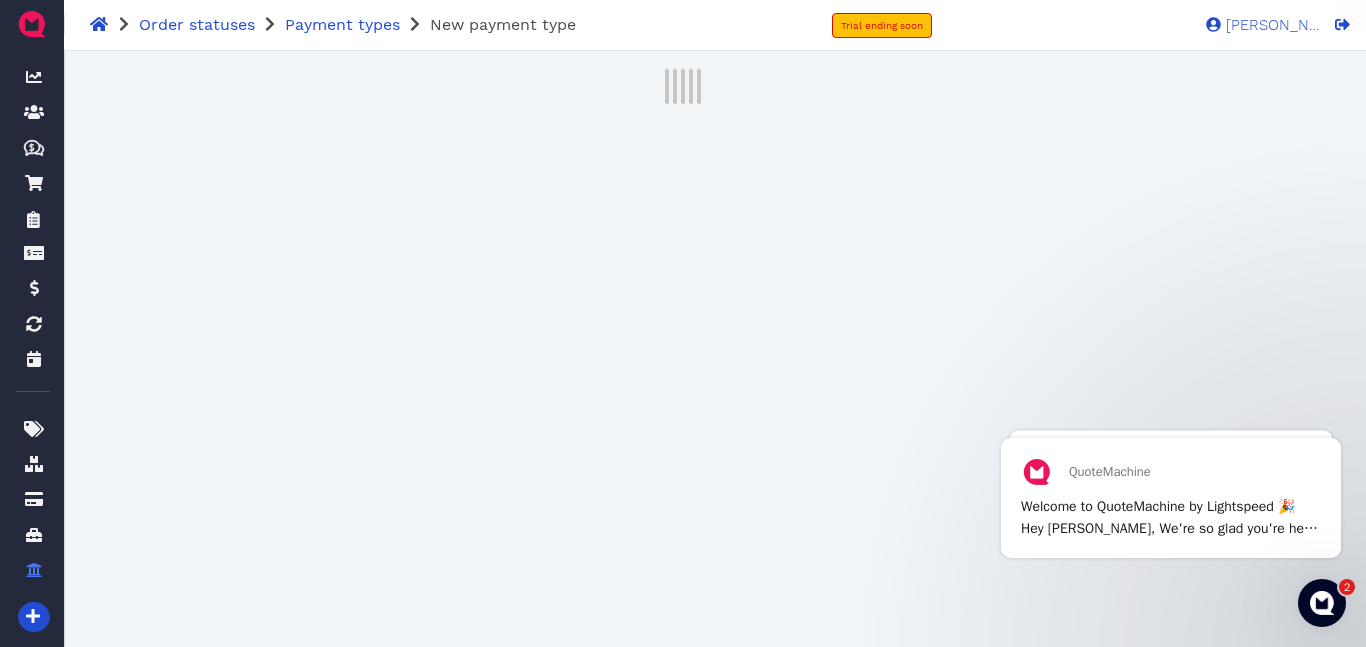 select on "enabled" 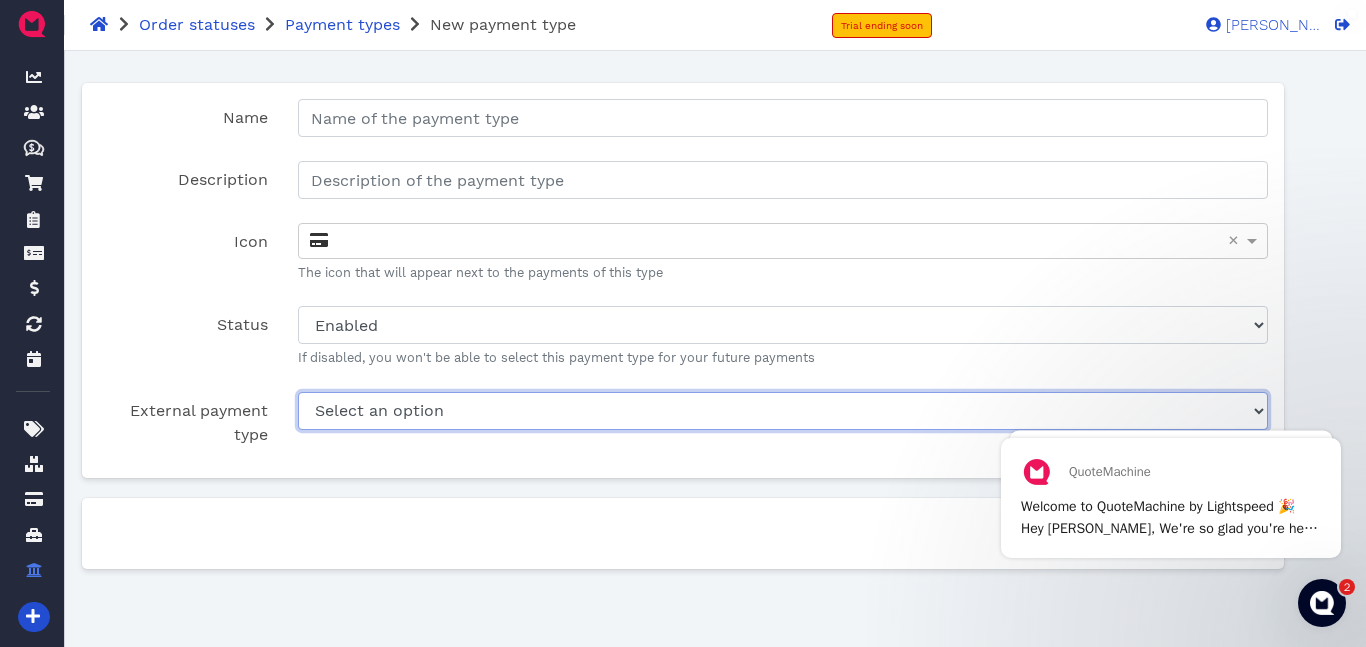 click on "Select an option Cash Lightspeed Payments Online payments" at bounding box center (783, 411) 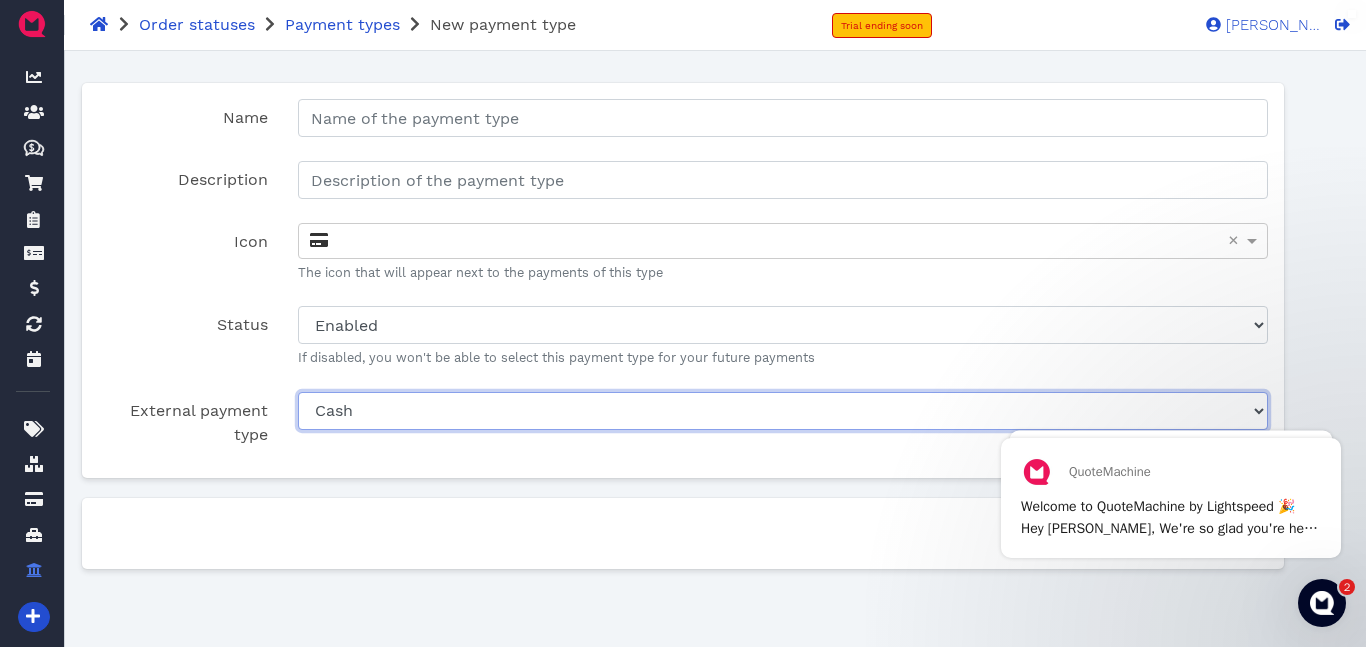 click on "Select an option Cash Lightspeed Payments Online payments" at bounding box center (783, 411) 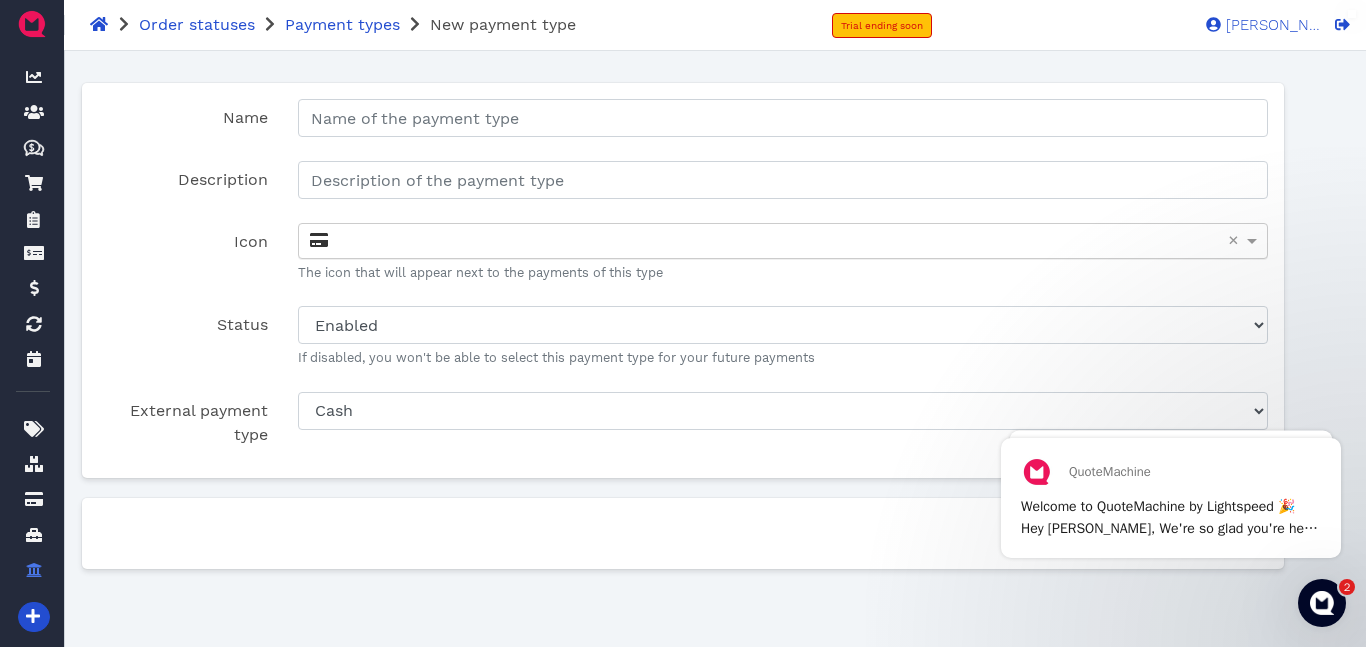 click at bounding box center [783, 241] 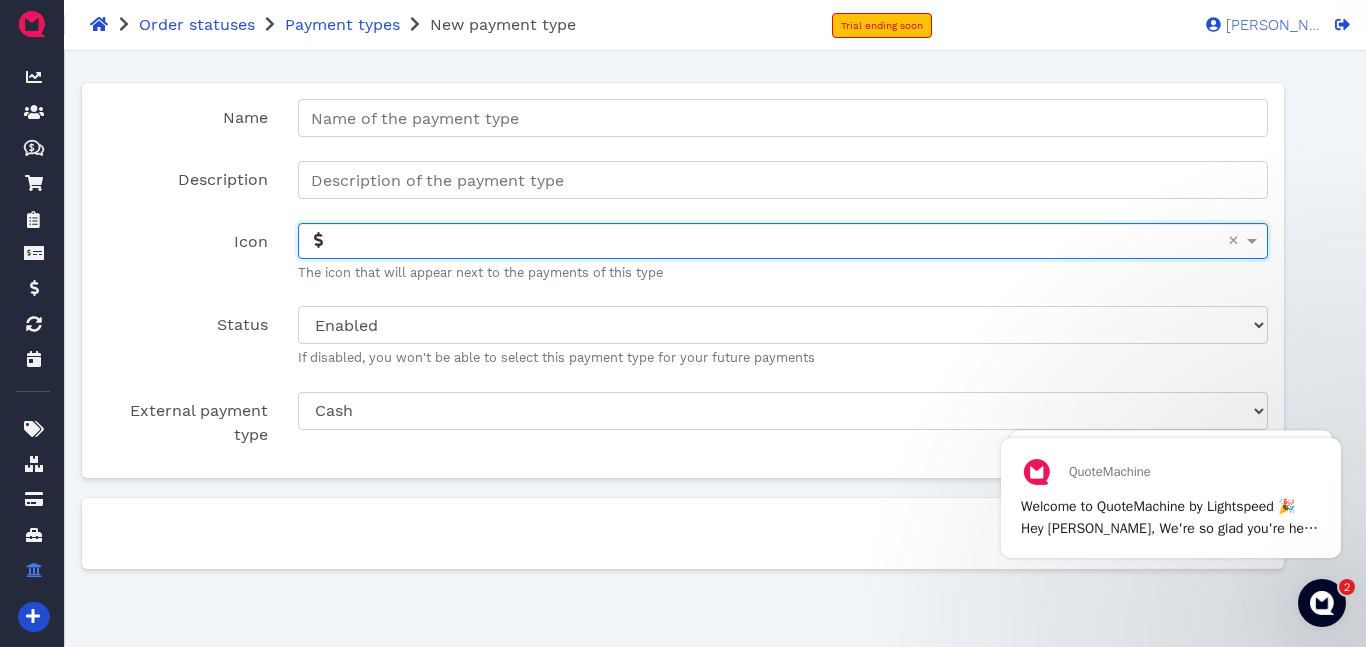 click at bounding box center (783, 241) 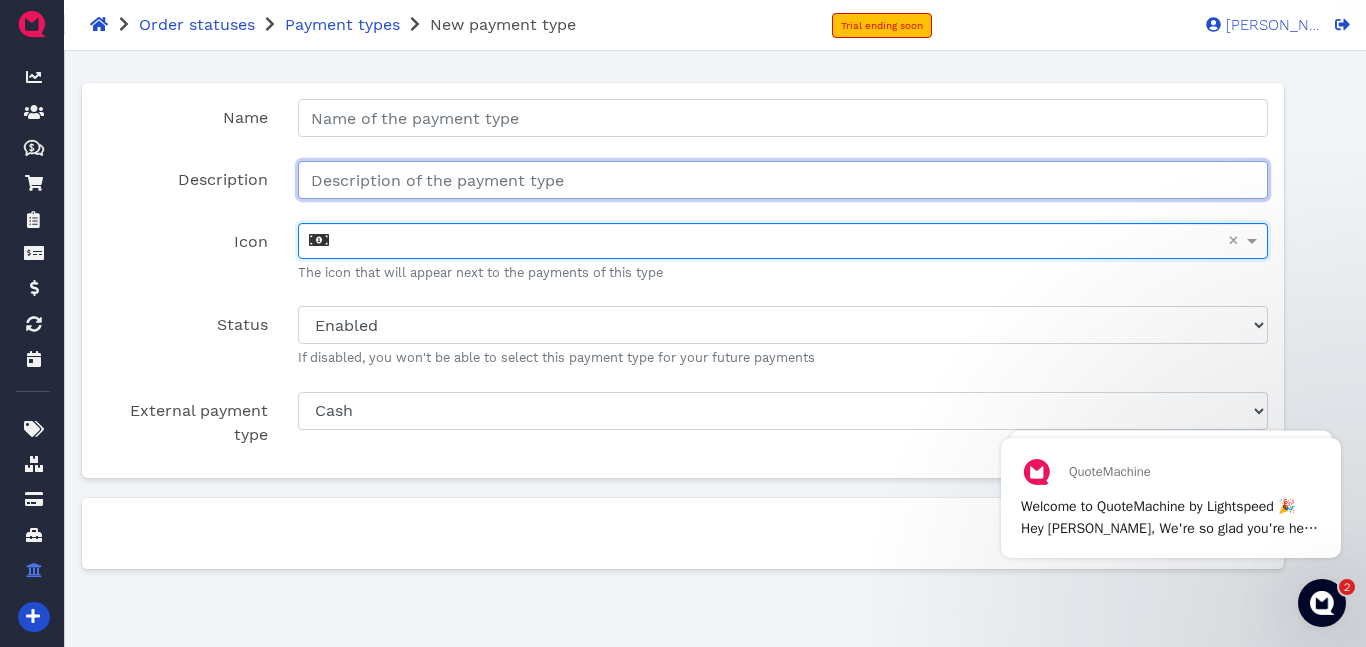 click on "Description" at bounding box center [783, 180] 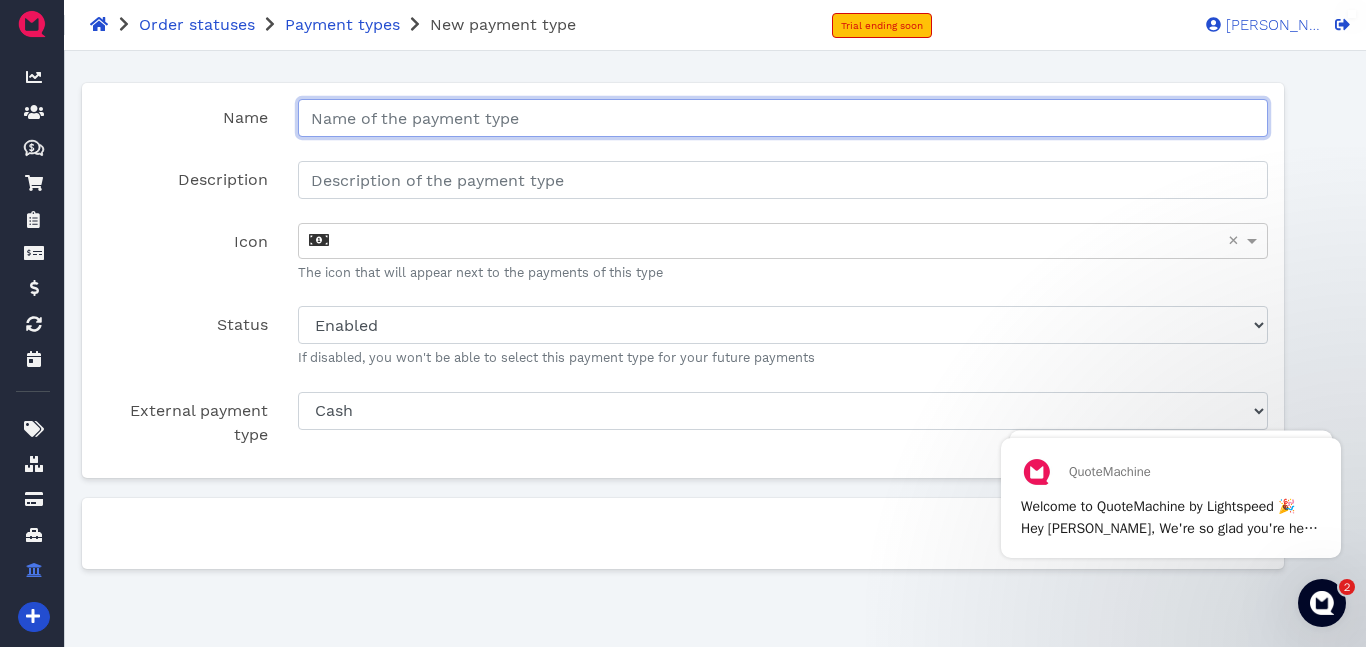 click on "Name" at bounding box center (783, 118) 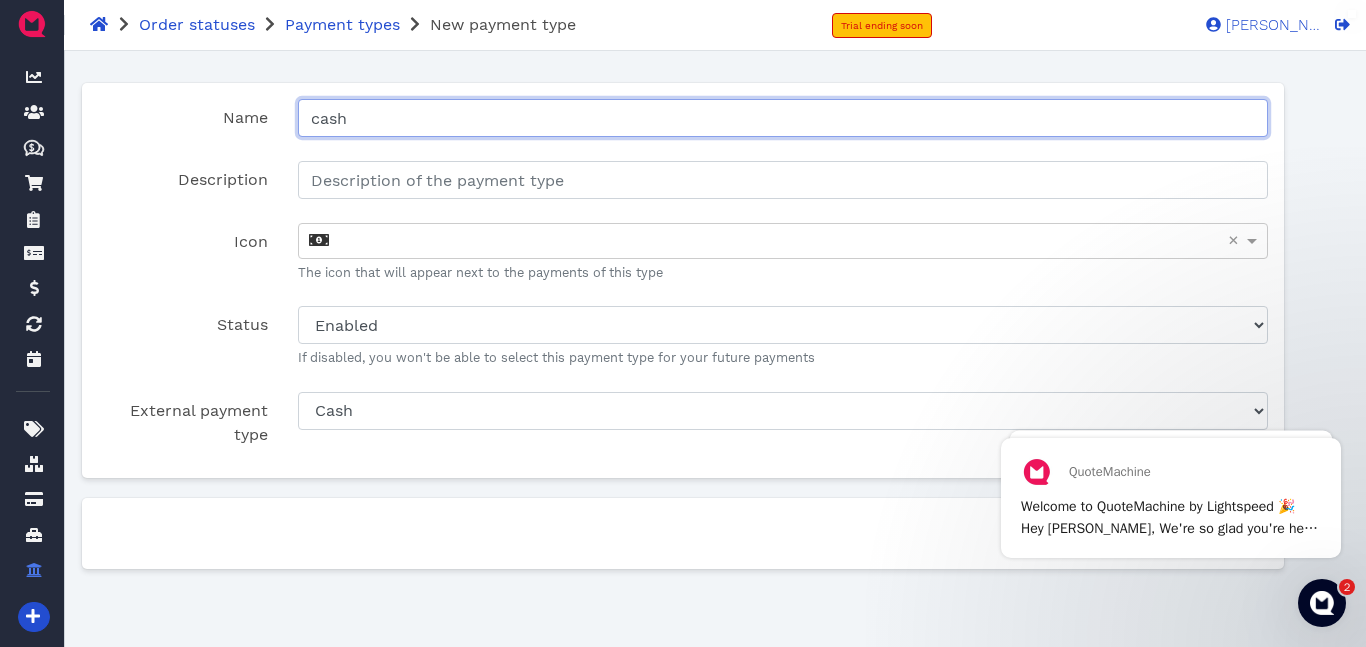 scroll, scrollTop: 144, scrollLeft: 0, axis: vertical 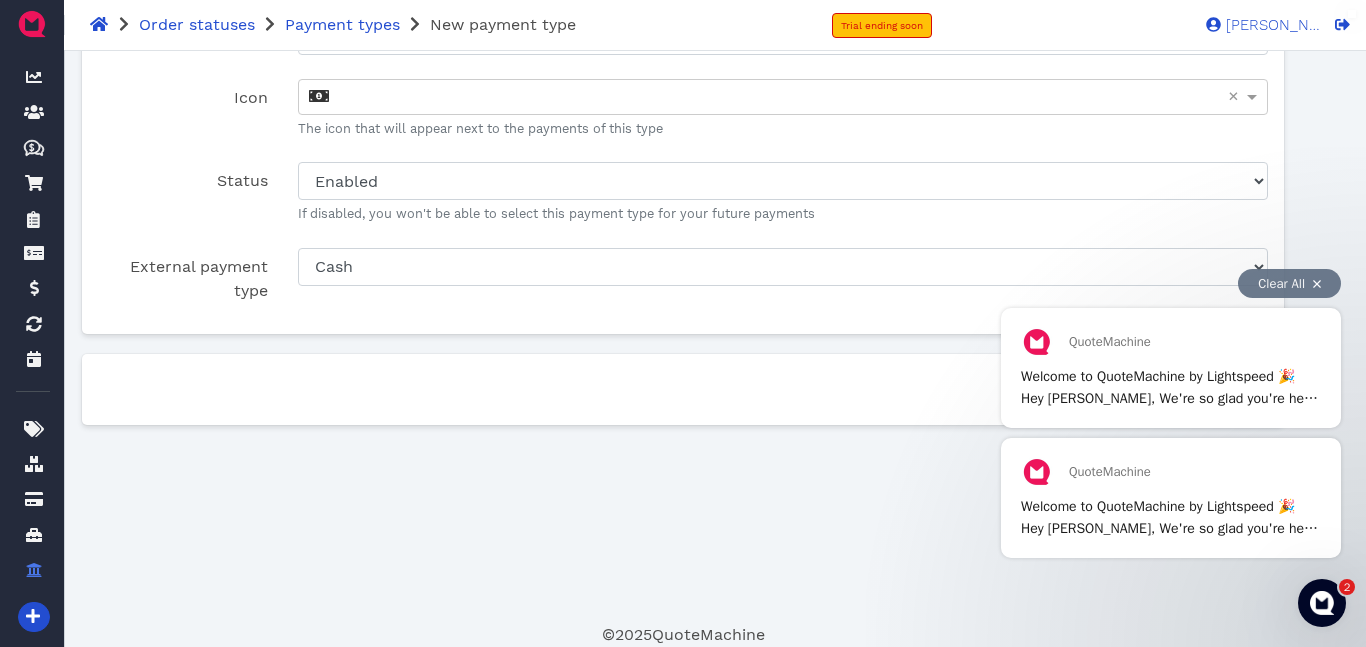 type on "cash" 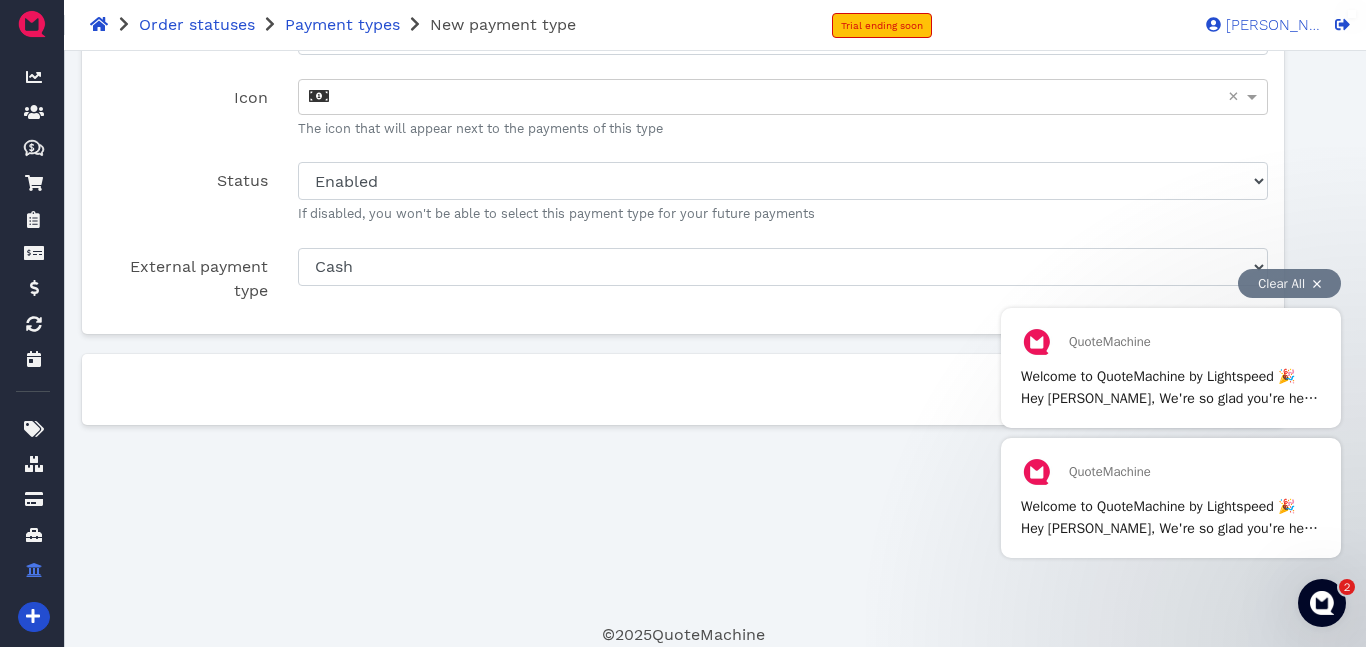 click on "Clear All" at bounding box center (1289, 283) 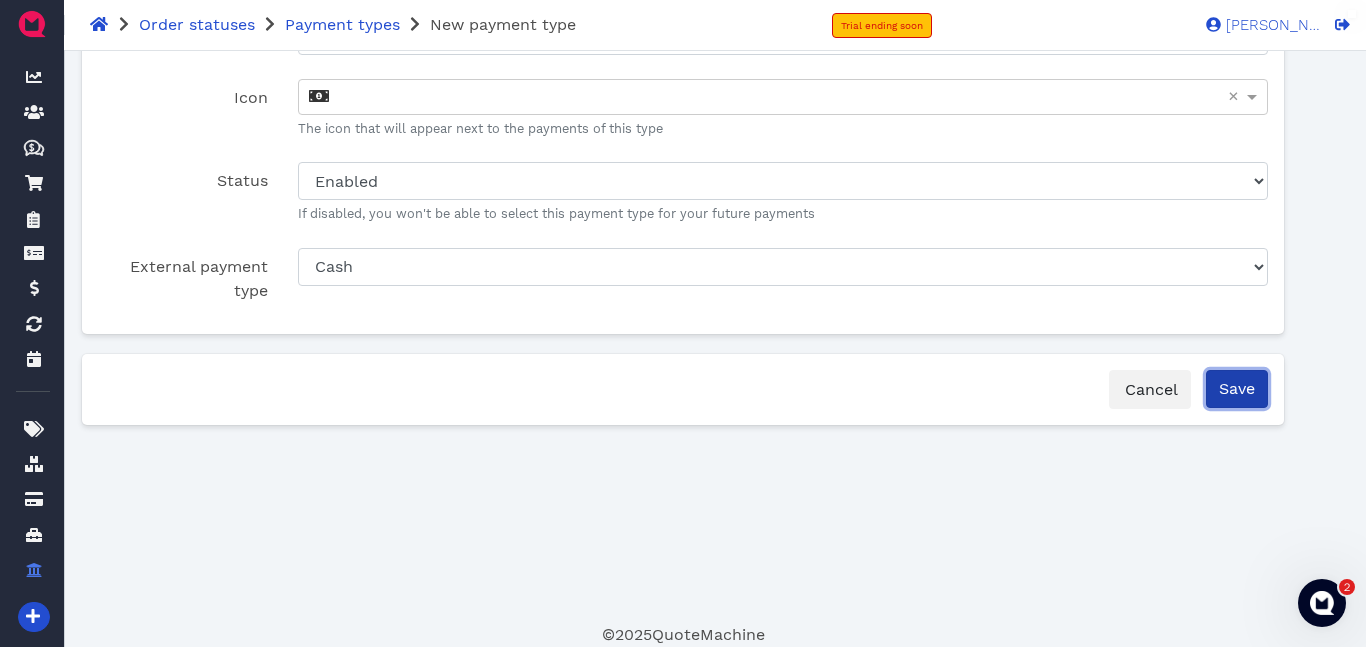 click on "Save" at bounding box center (1237, 389) 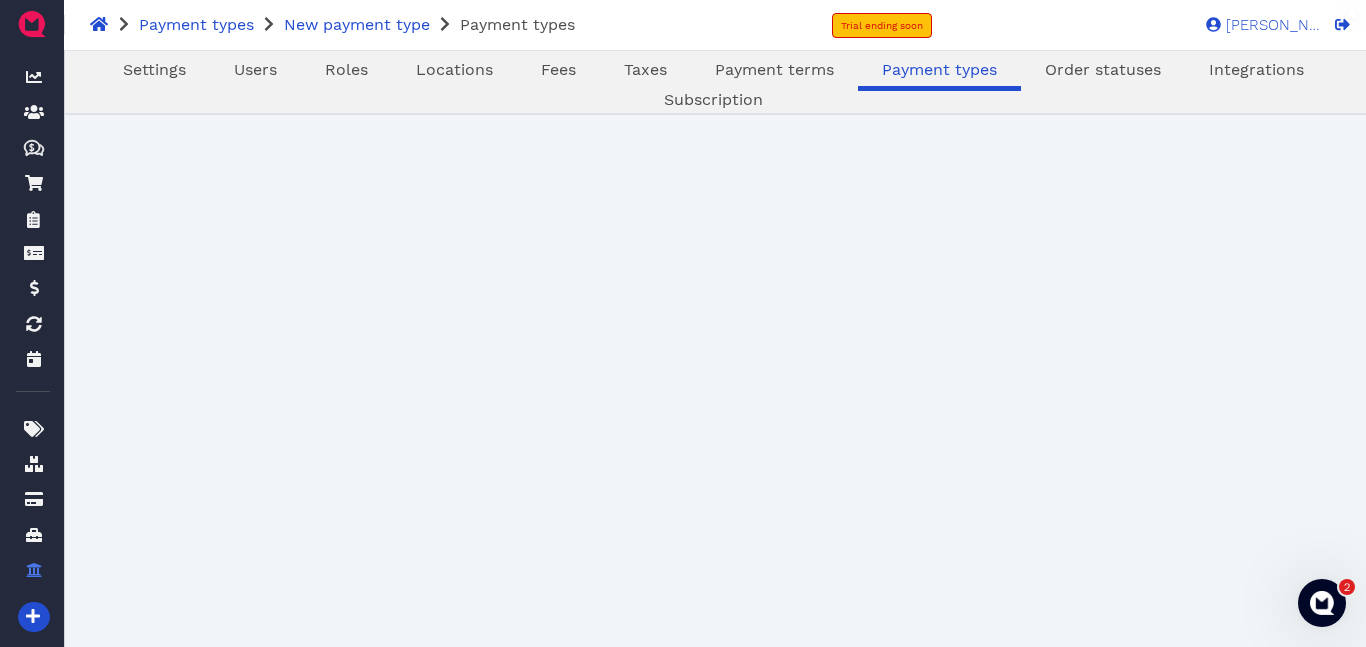 scroll, scrollTop: 0, scrollLeft: 0, axis: both 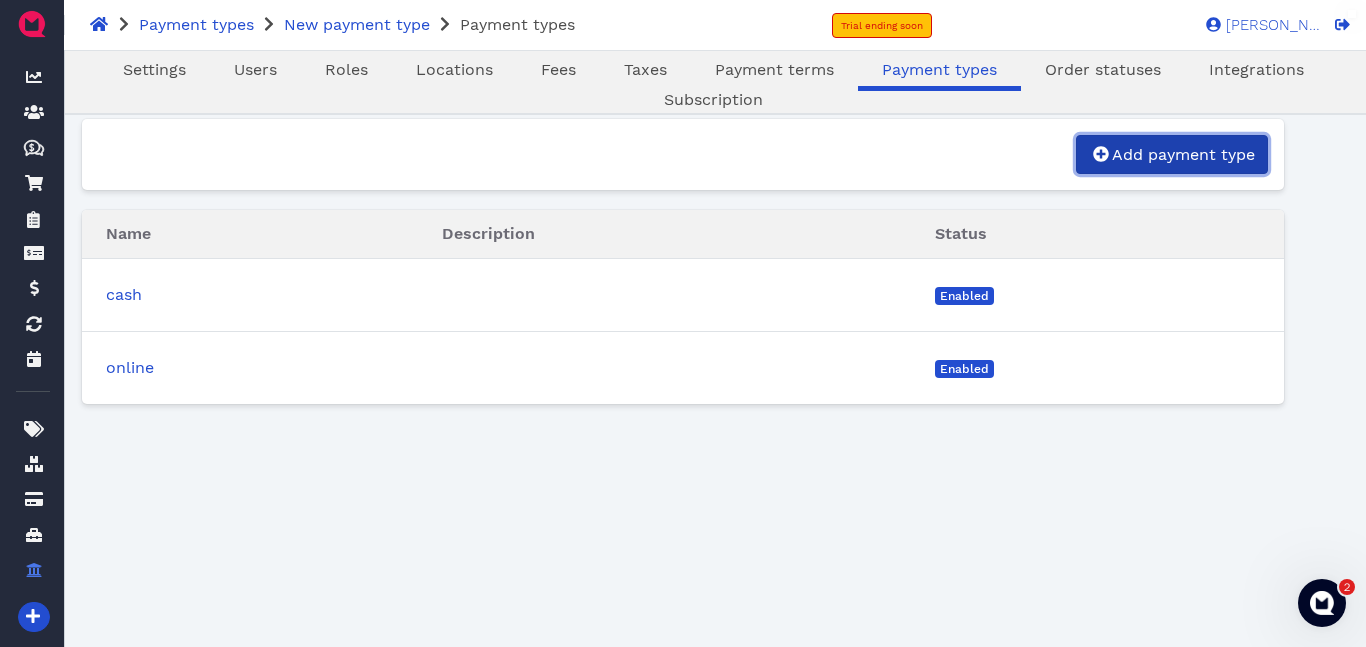 click on "Add payment type" at bounding box center [1182, 154] 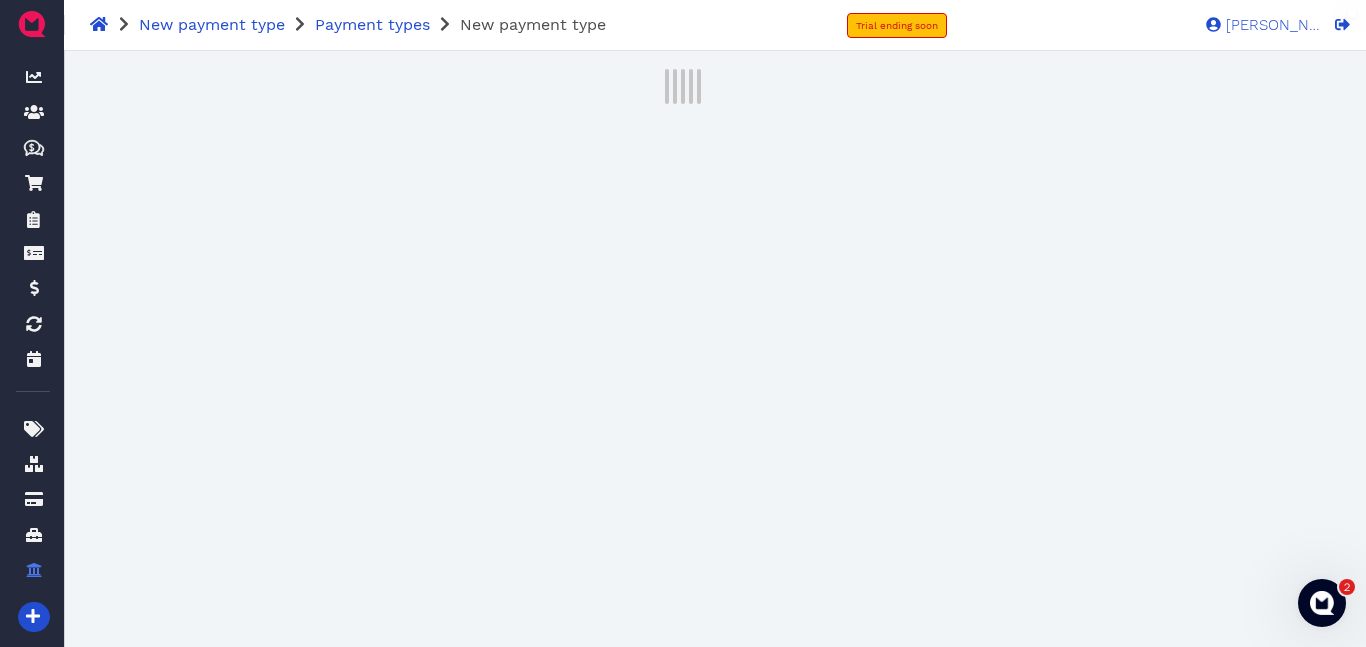 select on "enabled" 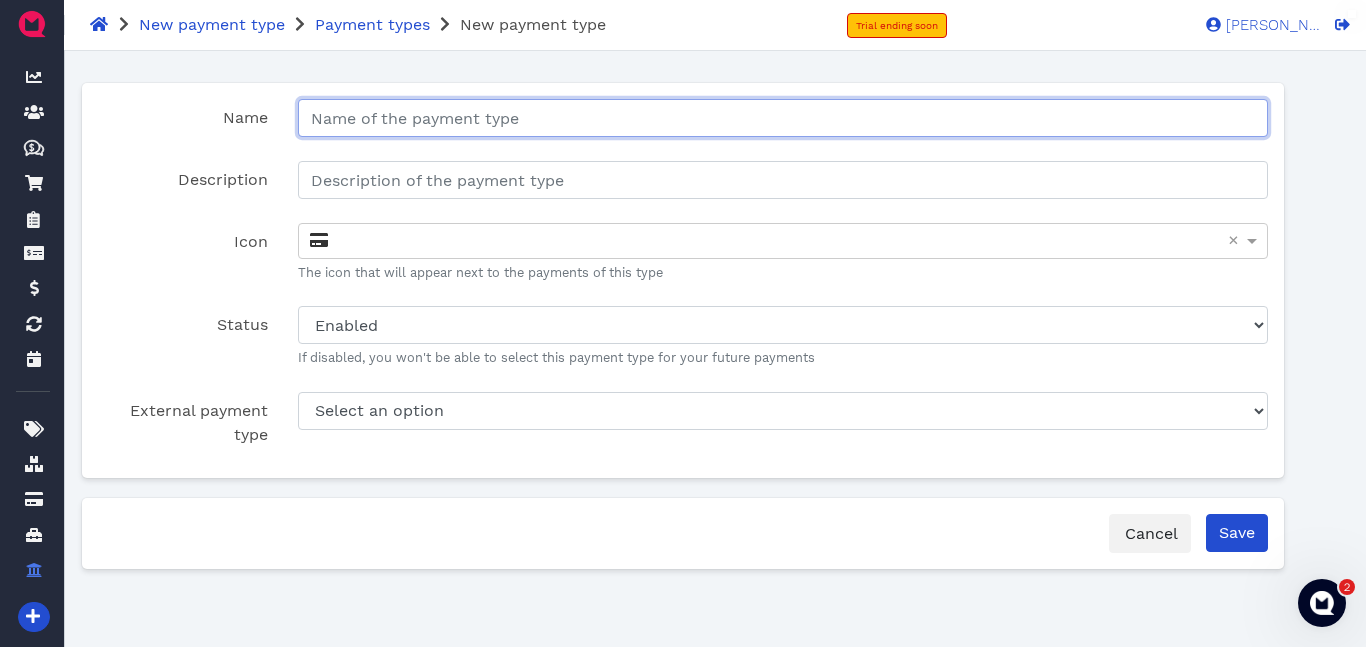 click on "Name" at bounding box center (783, 118) 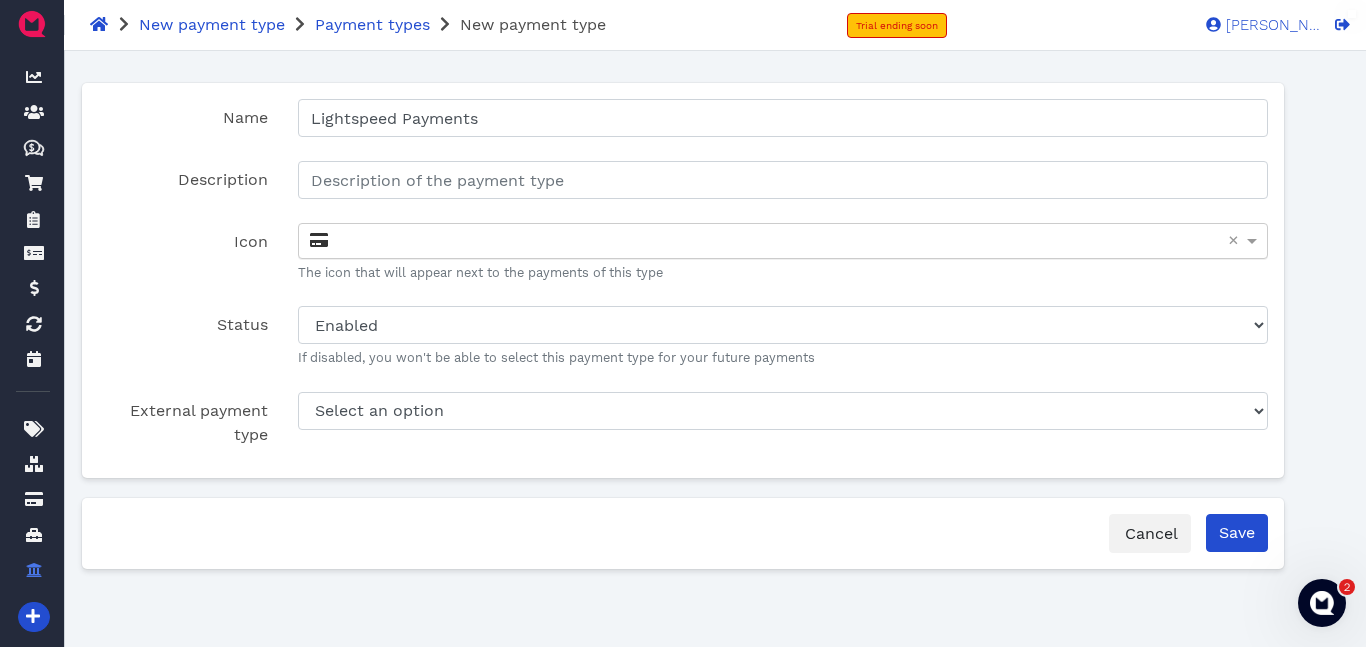 click at bounding box center (783, 241) 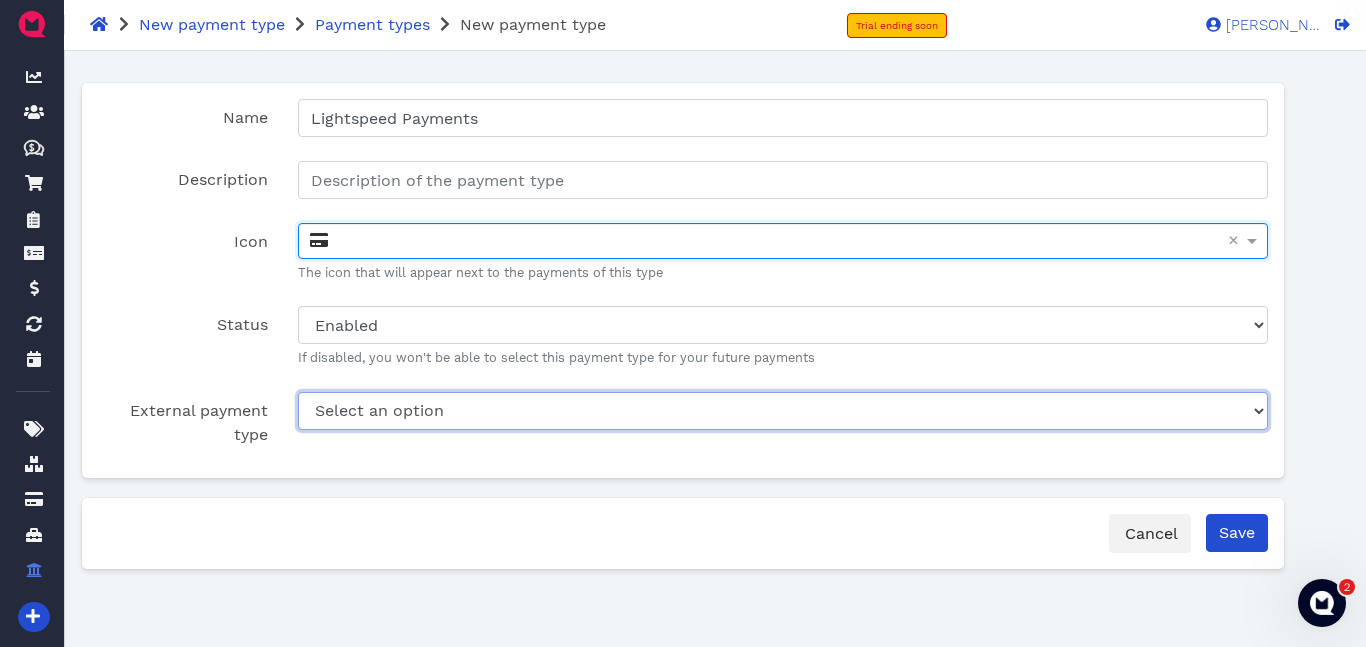 click on "Select an option Cash Lightspeed Payments Online payments" at bounding box center (783, 411) 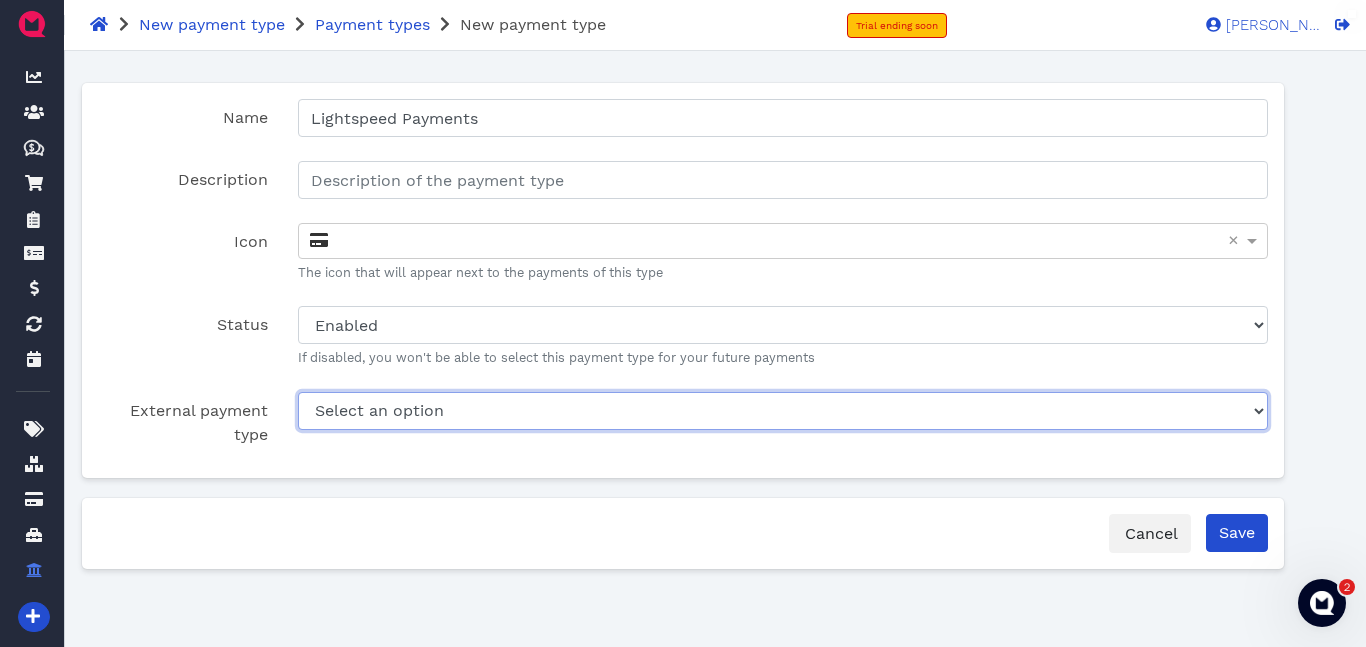 select on "de651a4f-b8c6-432e-8bb1-14d00bfb74db" 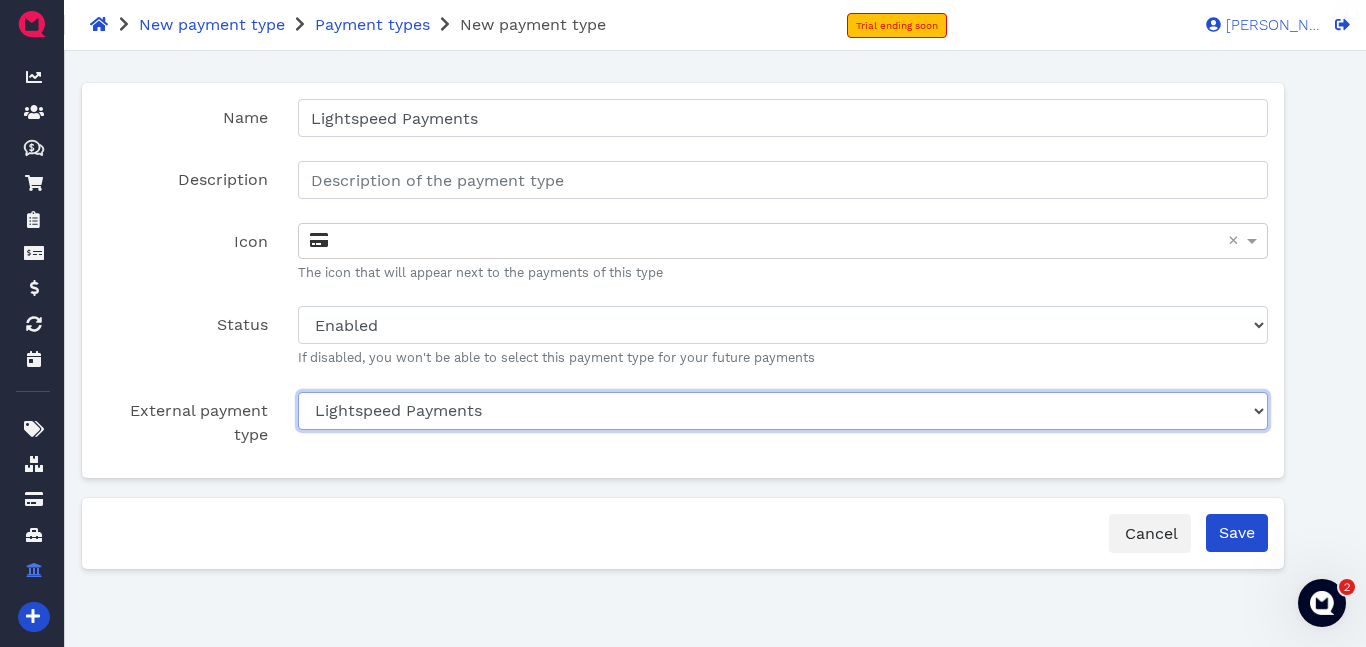 click on "Select an option Cash Lightspeed Payments Online payments" at bounding box center (783, 411) 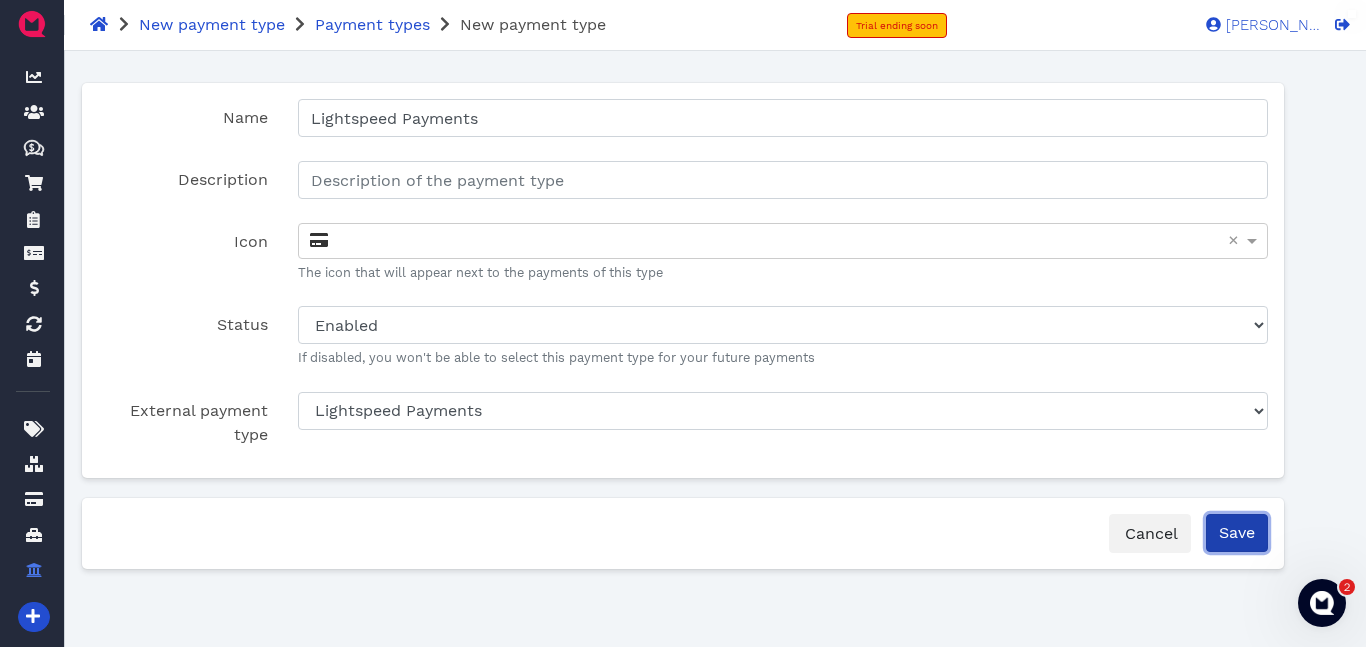 click on "Save" at bounding box center [1237, 533] 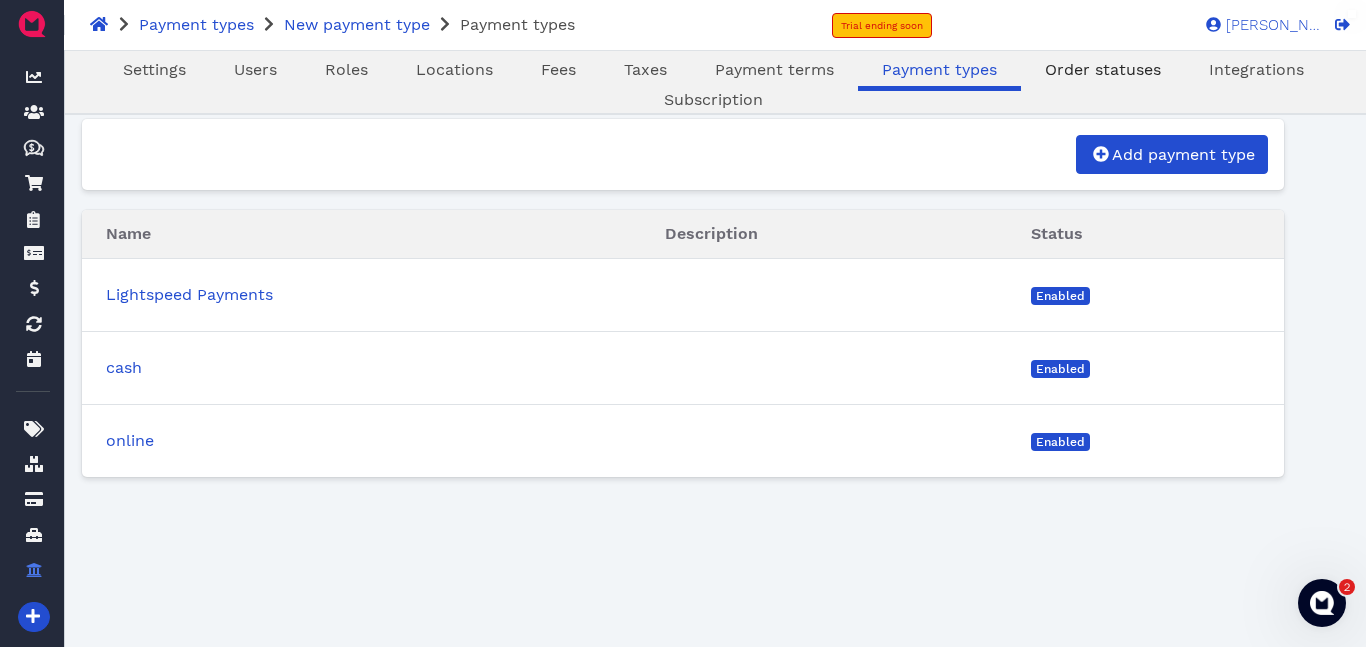 click on "Order statuses" at bounding box center [1103, 69] 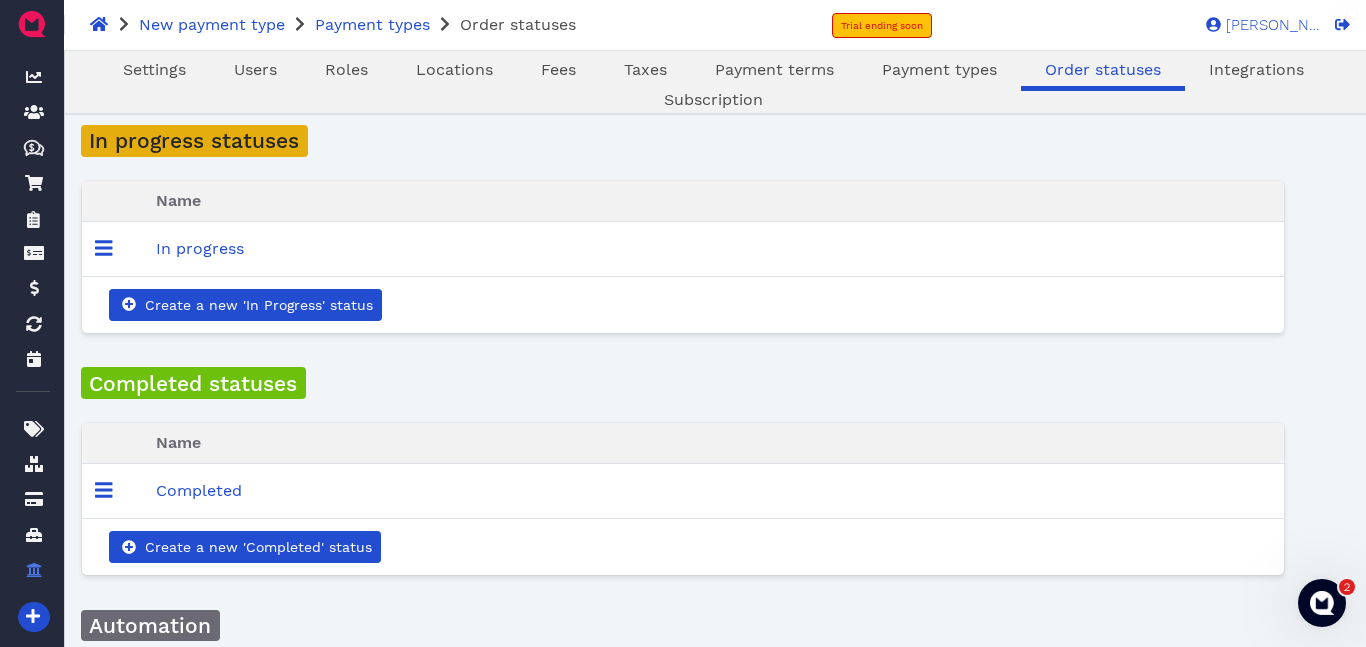 scroll, scrollTop: 66, scrollLeft: 0, axis: vertical 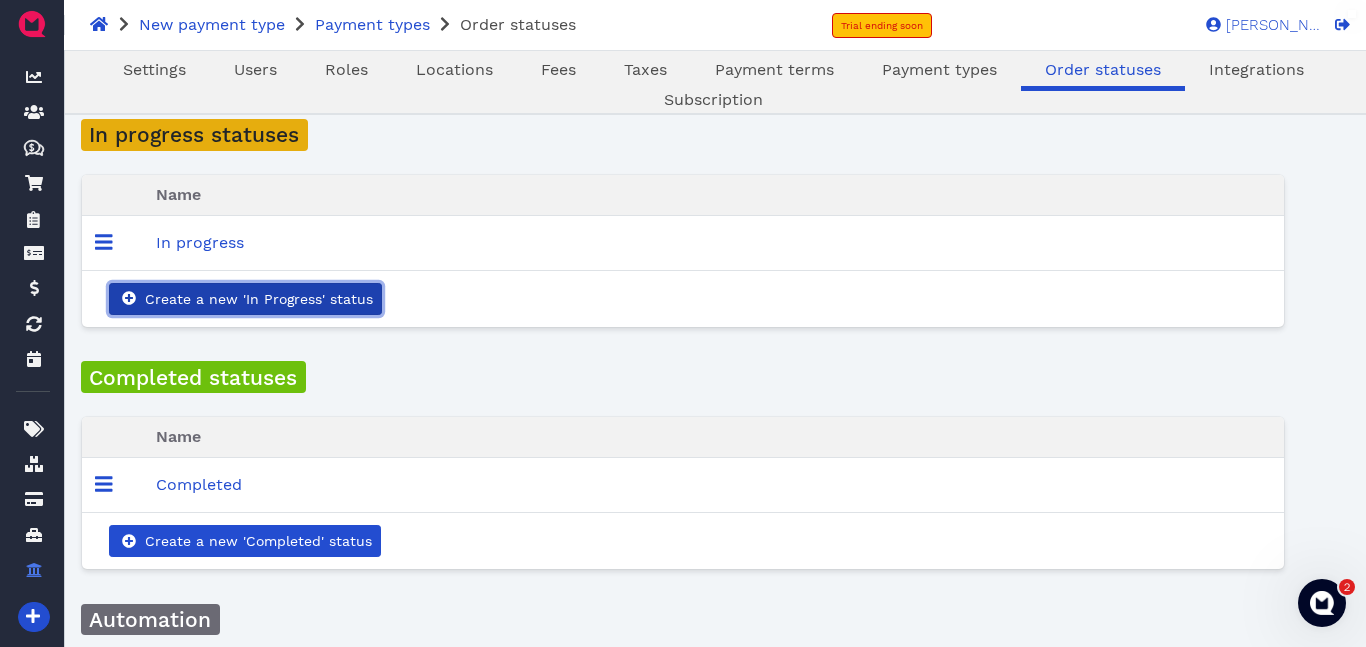 click 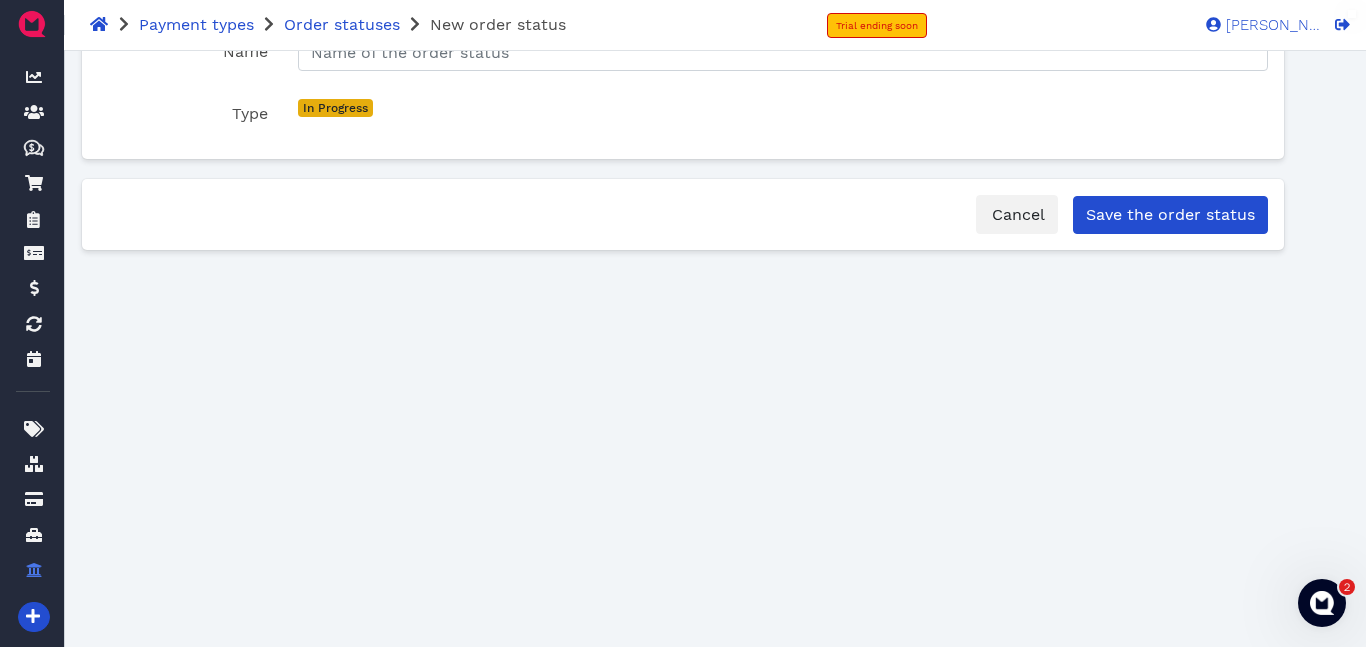 scroll, scrollTop: 0, scrollLeft: 0, axis: both 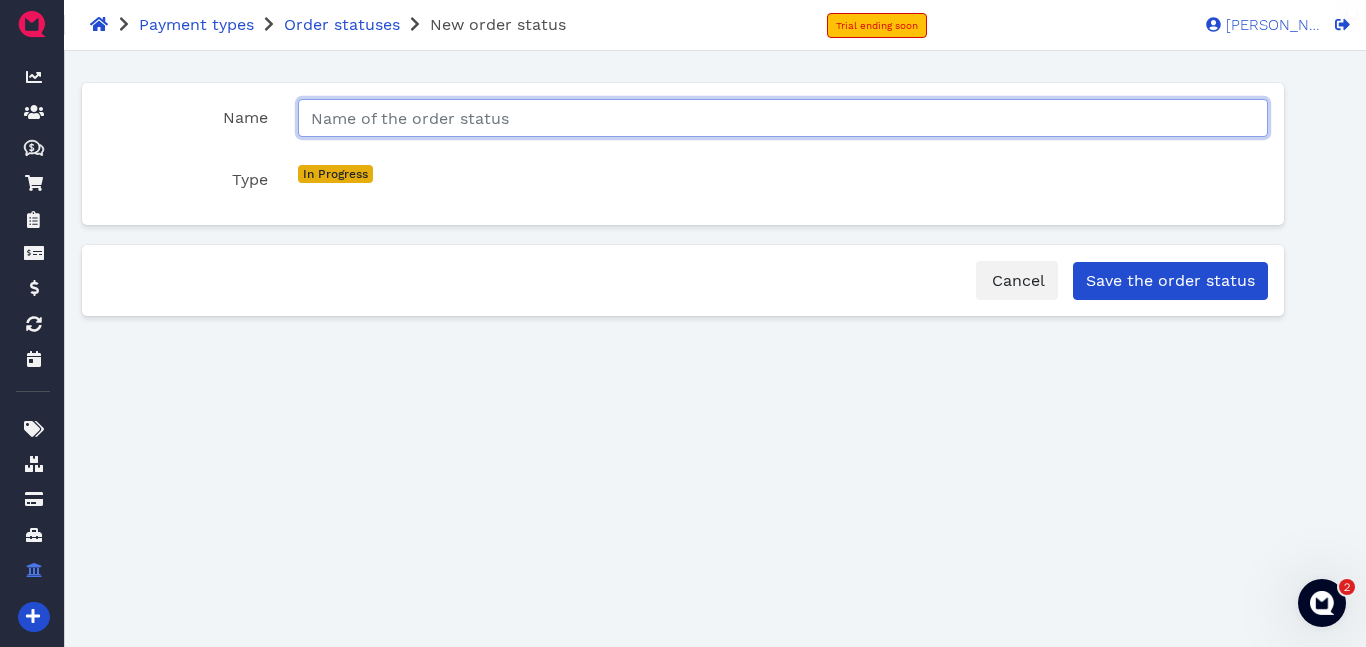 click on "Name" at bounding box center [783, 118] 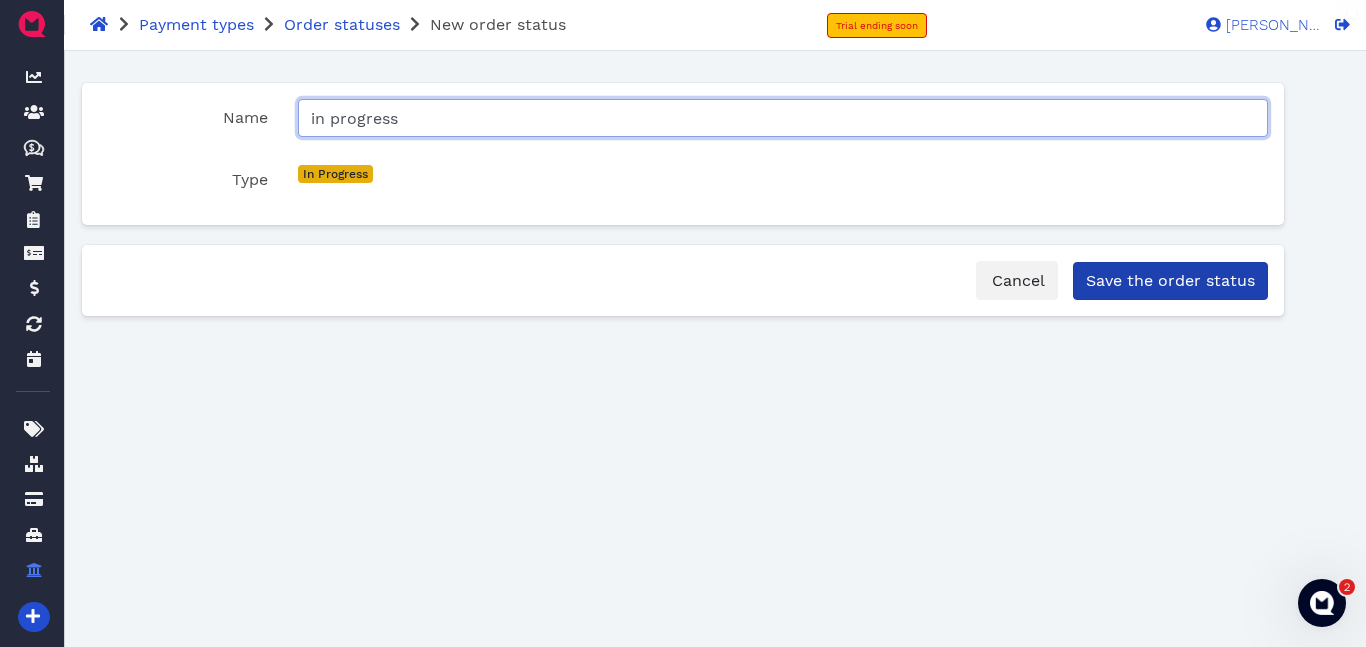 type on "in progress" 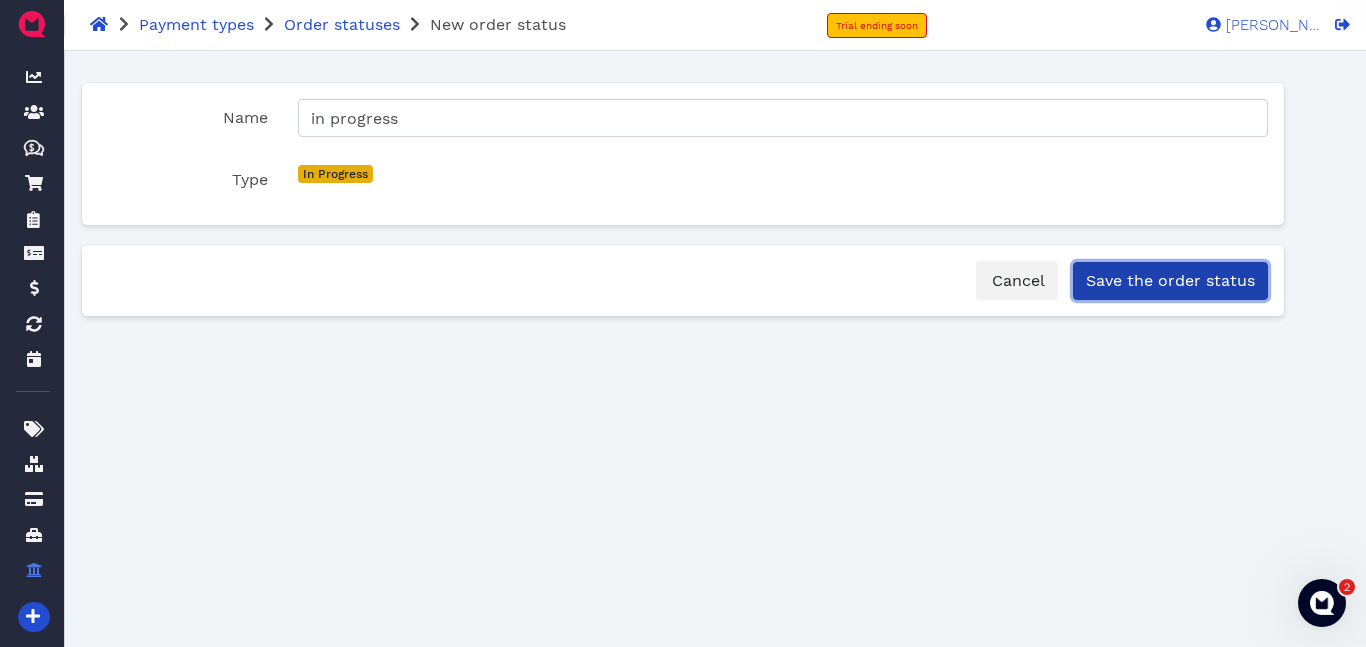 click on "Save the order status" at bounding box center (1170, 281) 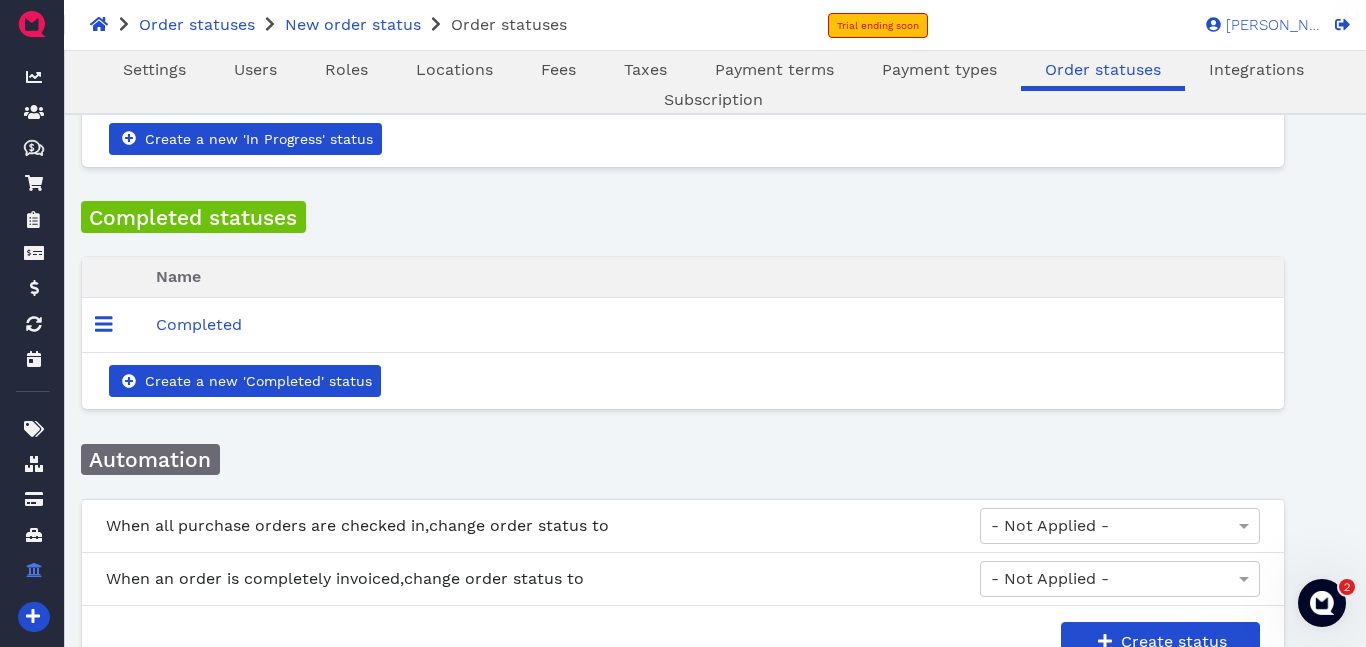 scroll, scrollTop: 376, scrollLeft: 0, axis: vertical 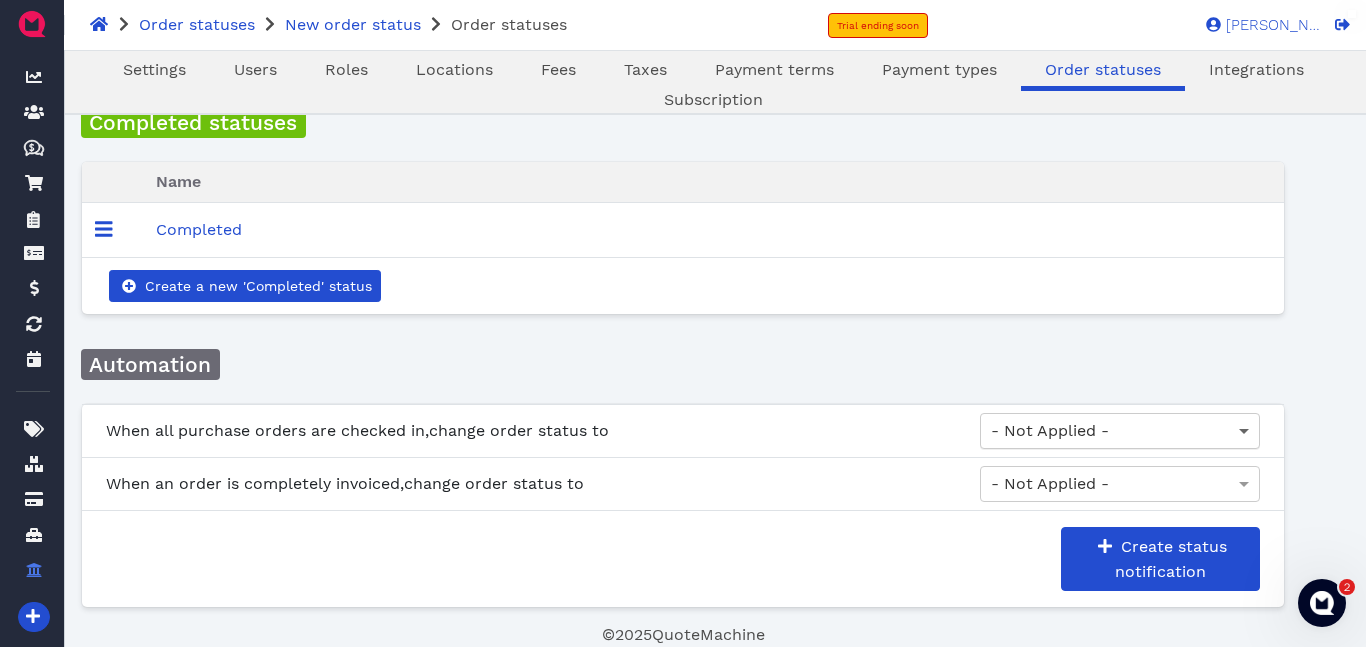 click at bounding box center (1244, 432) 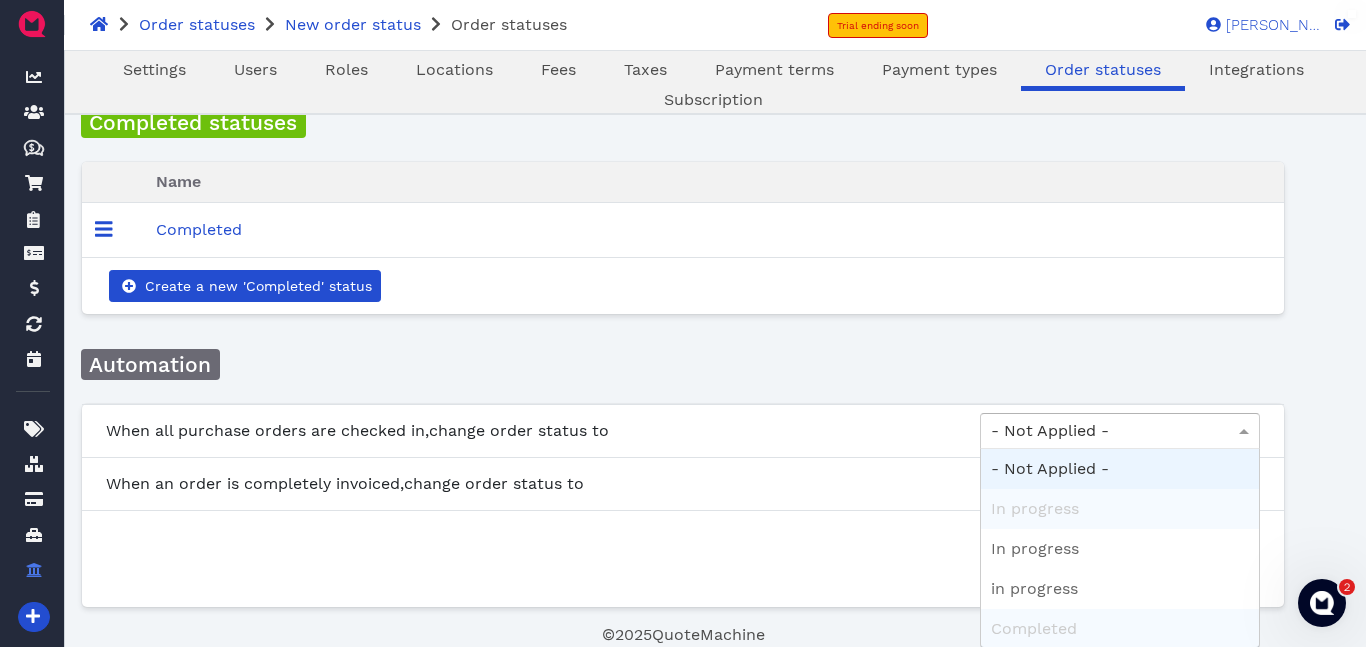 scroll, scrollTop: 377, scrollLeft: 0, axis: vertical 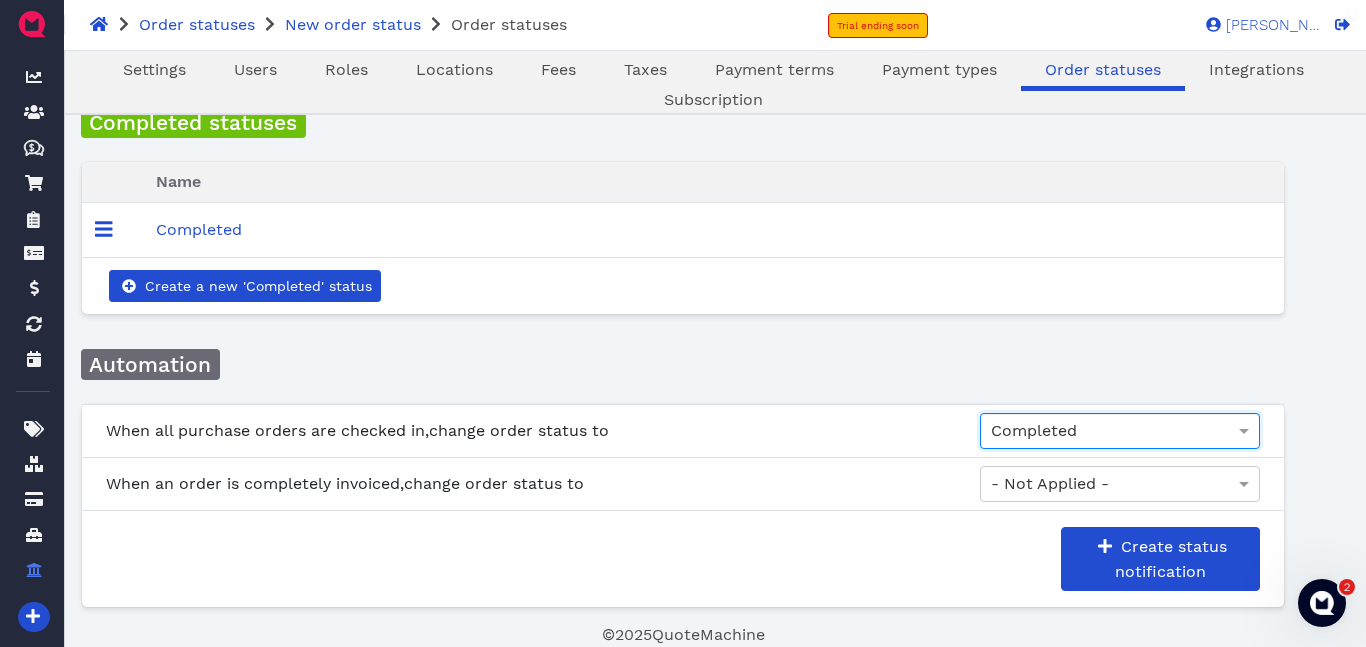 click on "Completed" at bounding box center [1120, 431] 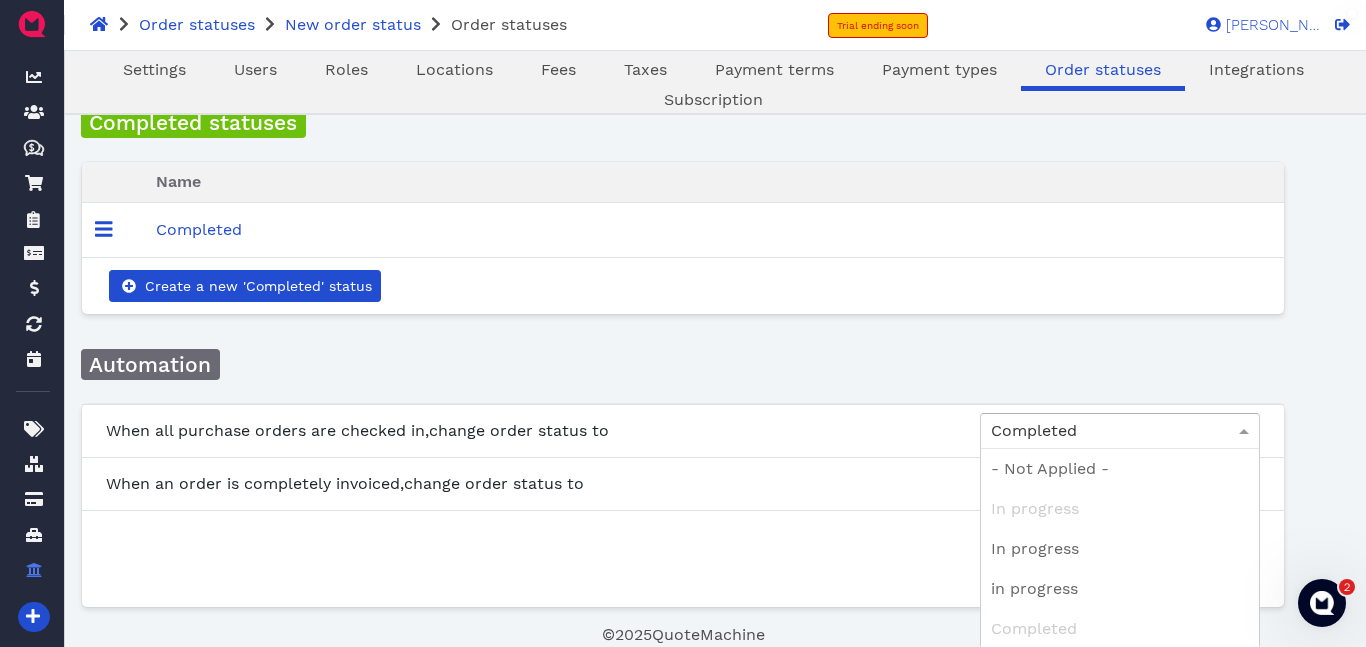 scroll, scrollTop: 377, scrollLeft: 0, axis: vertical 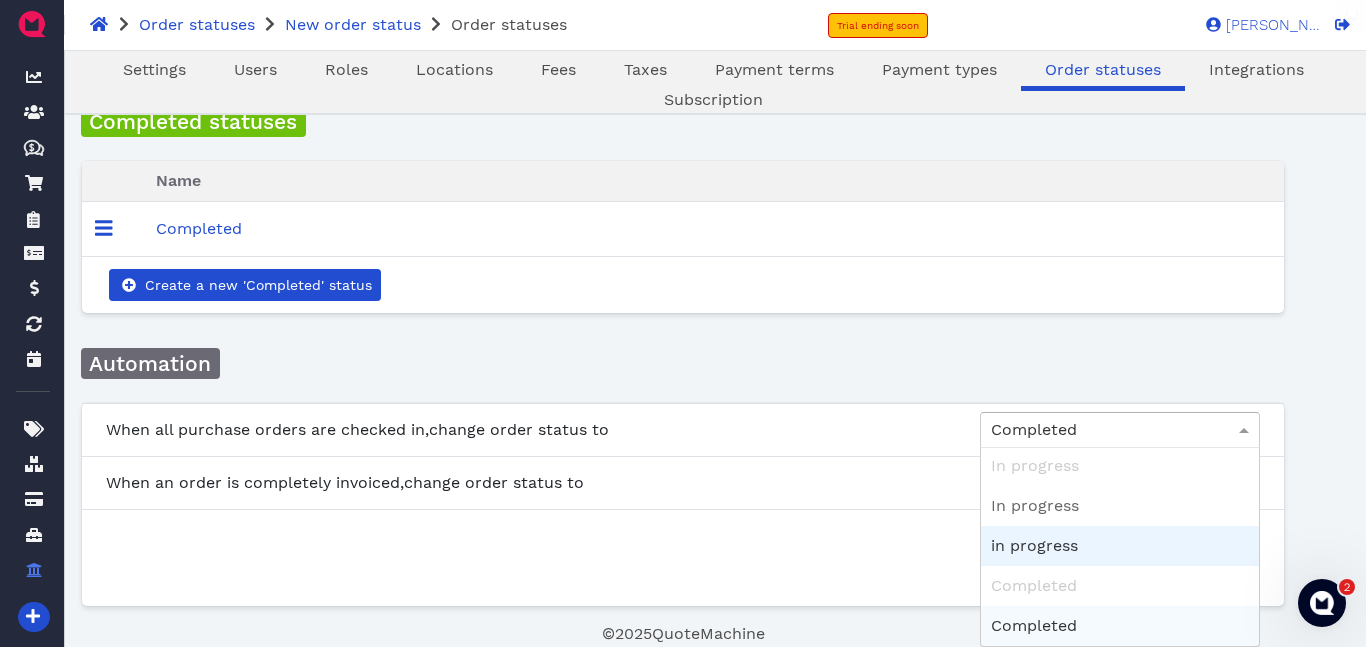 click on "Create status notification" at bounding box center [683, 558] 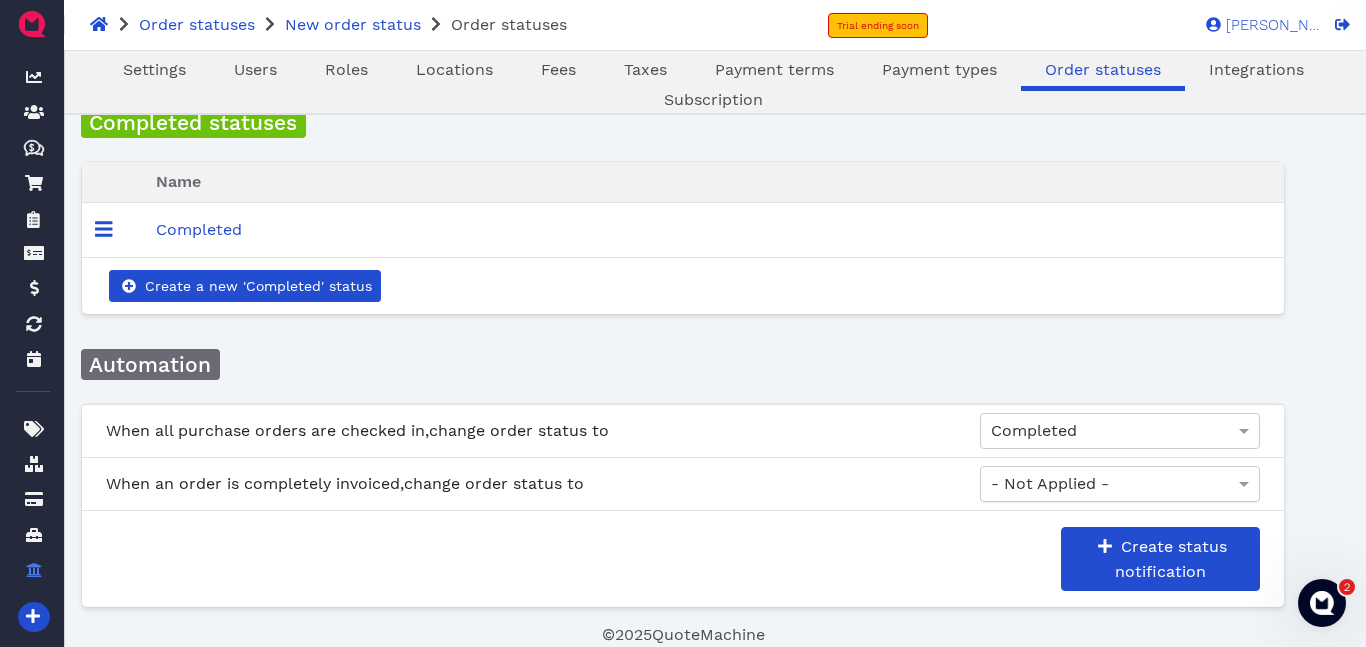 click on "- Not Applied -" at bounding box center (1120, 484) 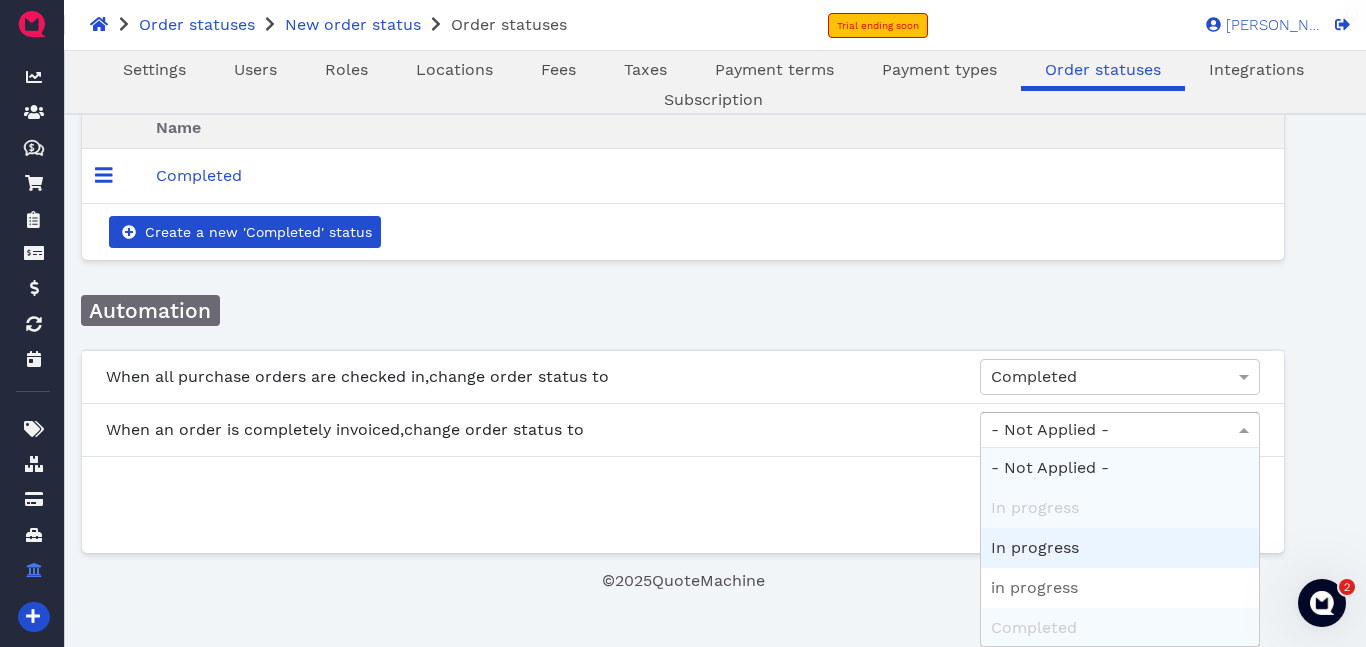 click on "When all purchase orders are checked in,  change order status to  Completed When an order is completely invoiced,  change order status to  - Not Applied - - Not Applied - In progress In progress in progress Completed Completed Create status notification" at bounding box center (683, 451) 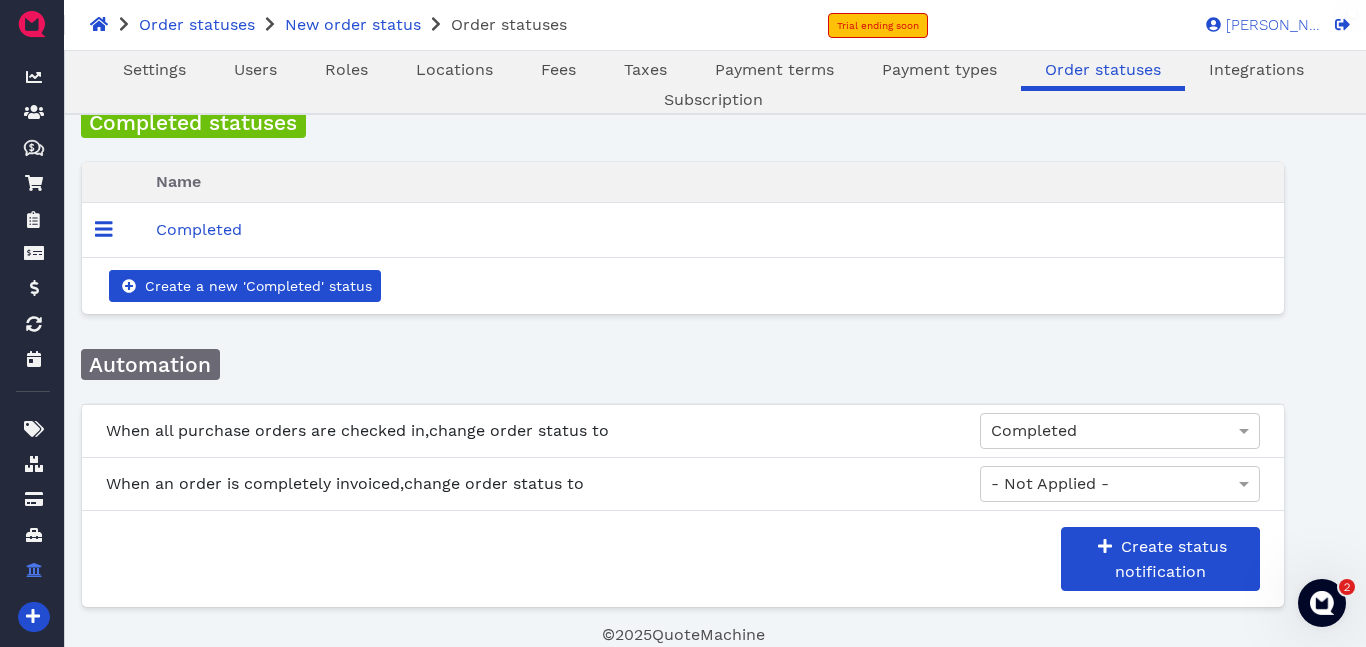 scroll, scrollTop: 376, scrollLeft: 0, axis: vertical 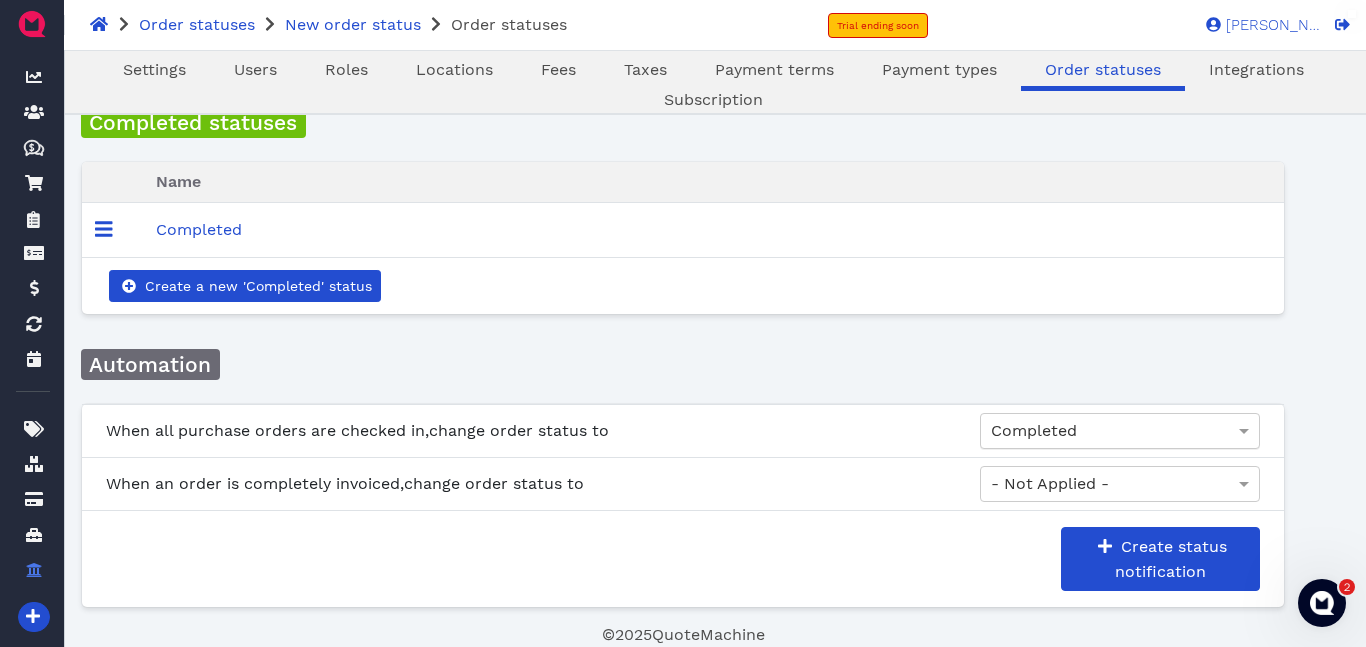 click on "Completed" at bounding box center [1120, 431] 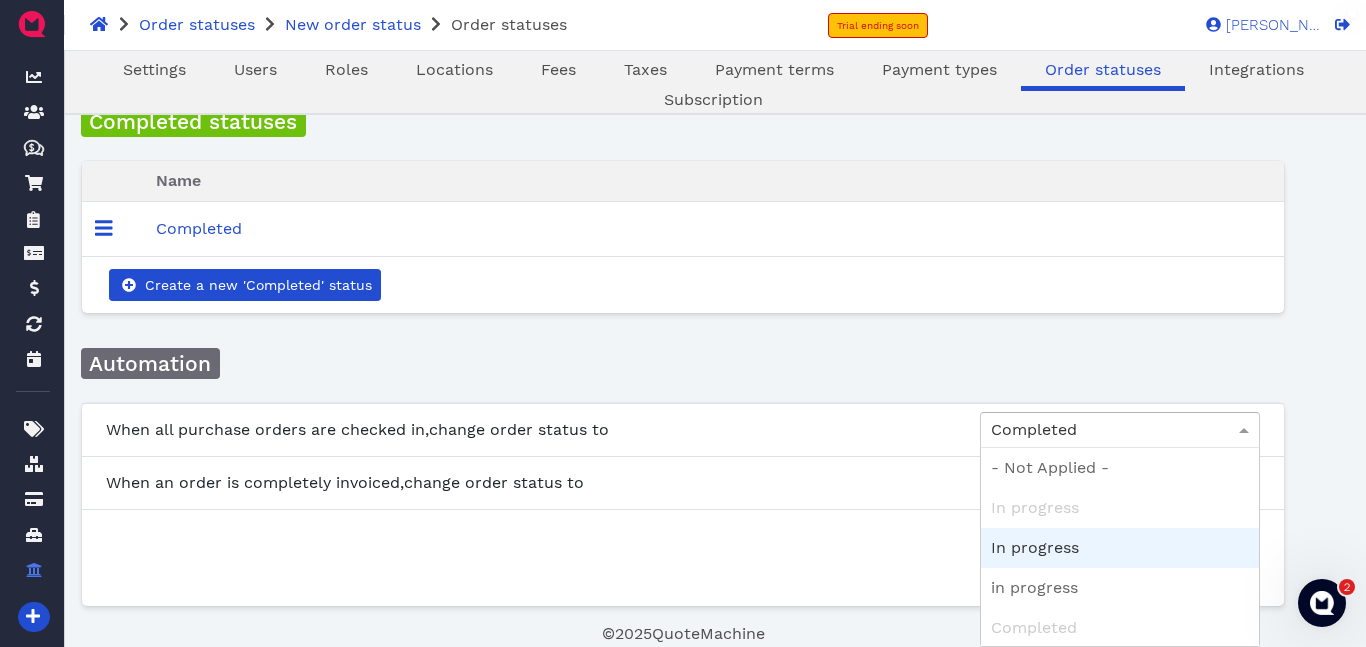 scroll, scrollTop: 42, scrollLeft: 0, axis: vertical 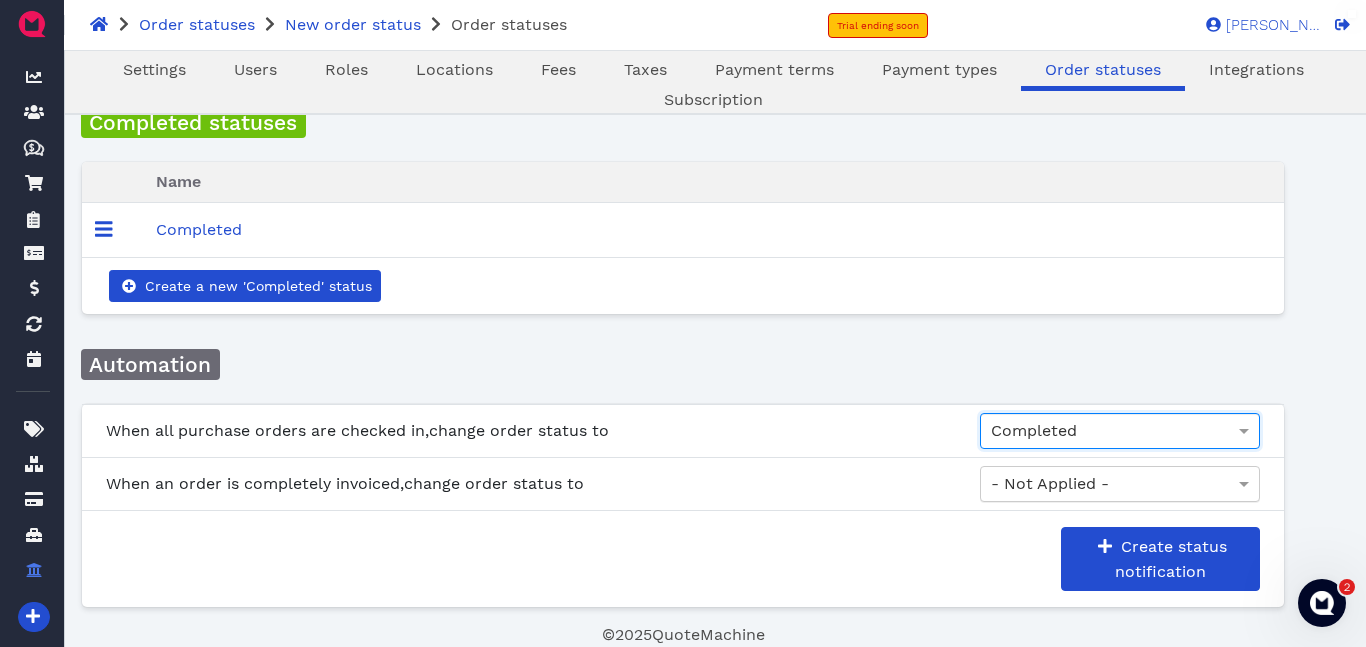 click on "- Not Applied -" at bounding box center [1120, 484] 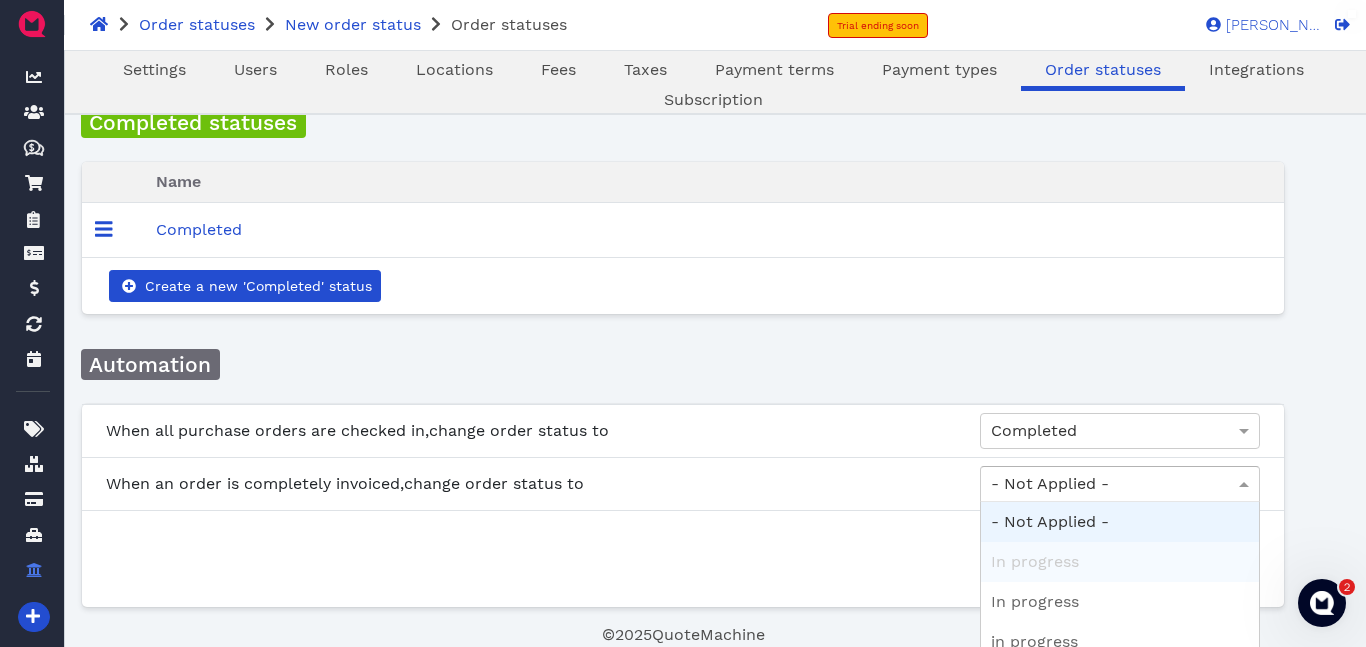 scroll, scrollTop: 430, scrollLeft: 0, axis: vertical 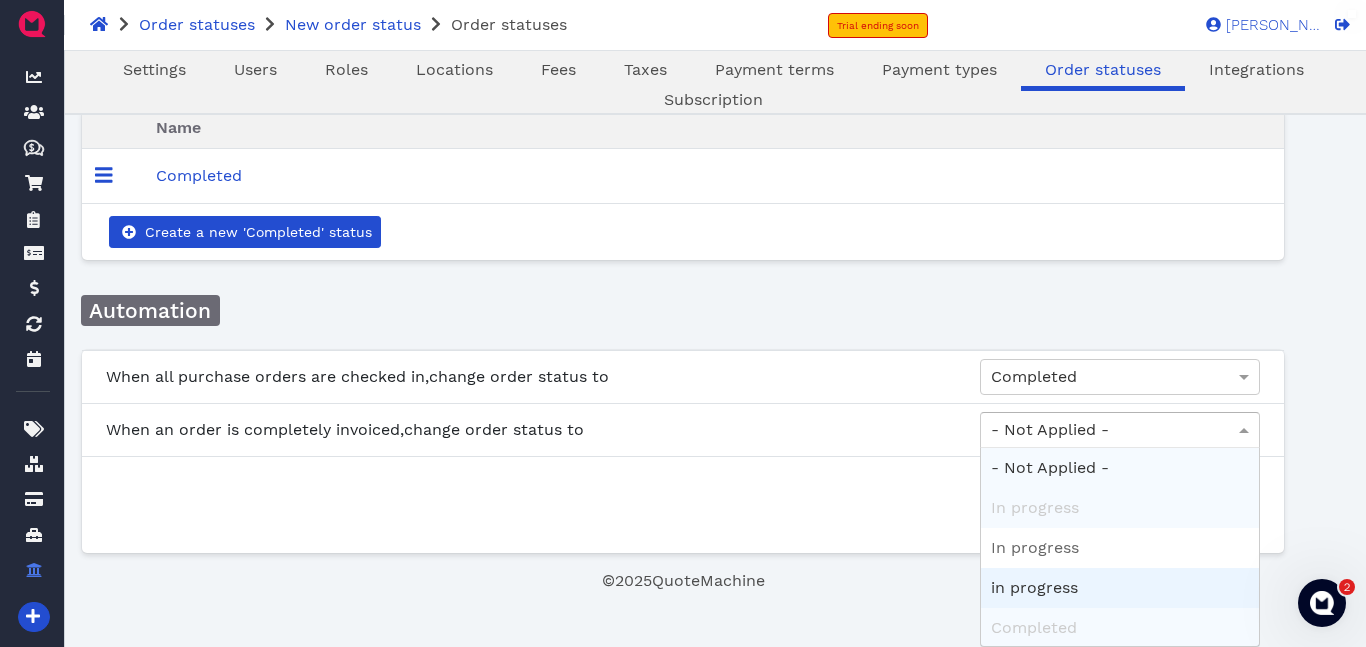 click on "Completed" at bounding box center [1034, 627] 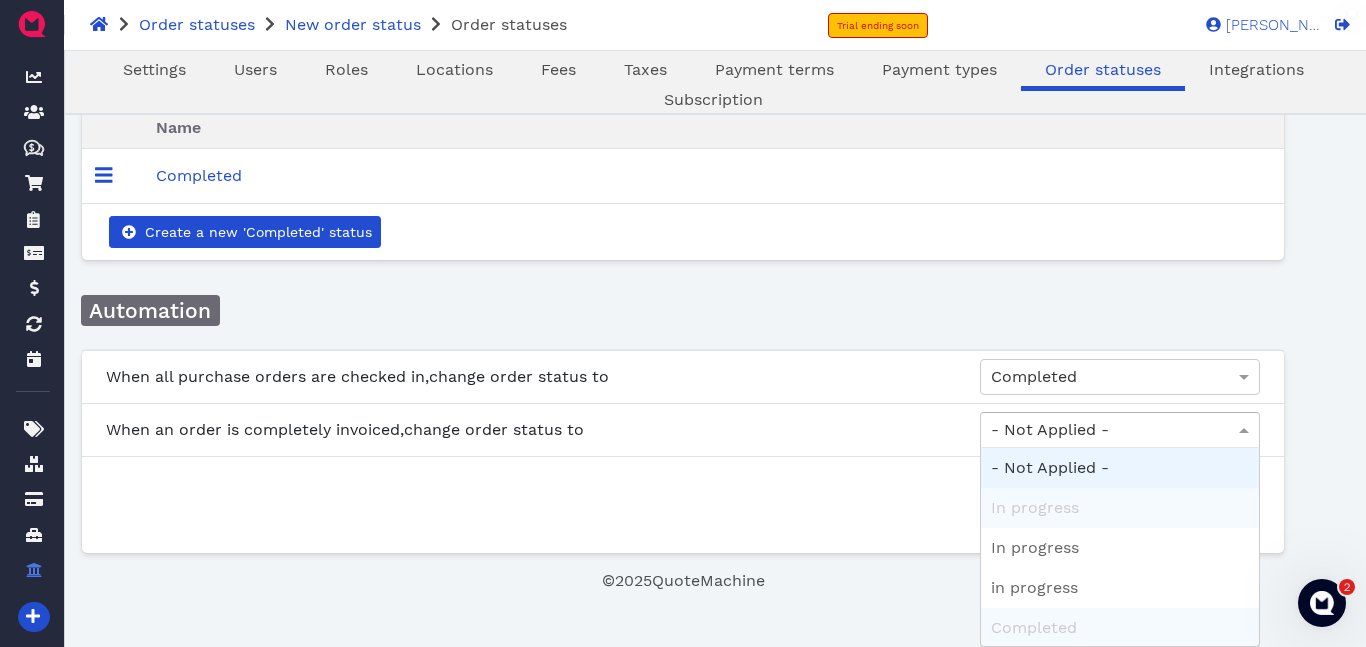 click on "When all purchase orders are checked in,  change order status to  Completed When an order is completely invoiced,  change order status to  - Not Applied - - Not Applied - In progress In progress in progress Completed Completed Create status notification" at bounding box center [683, 452] 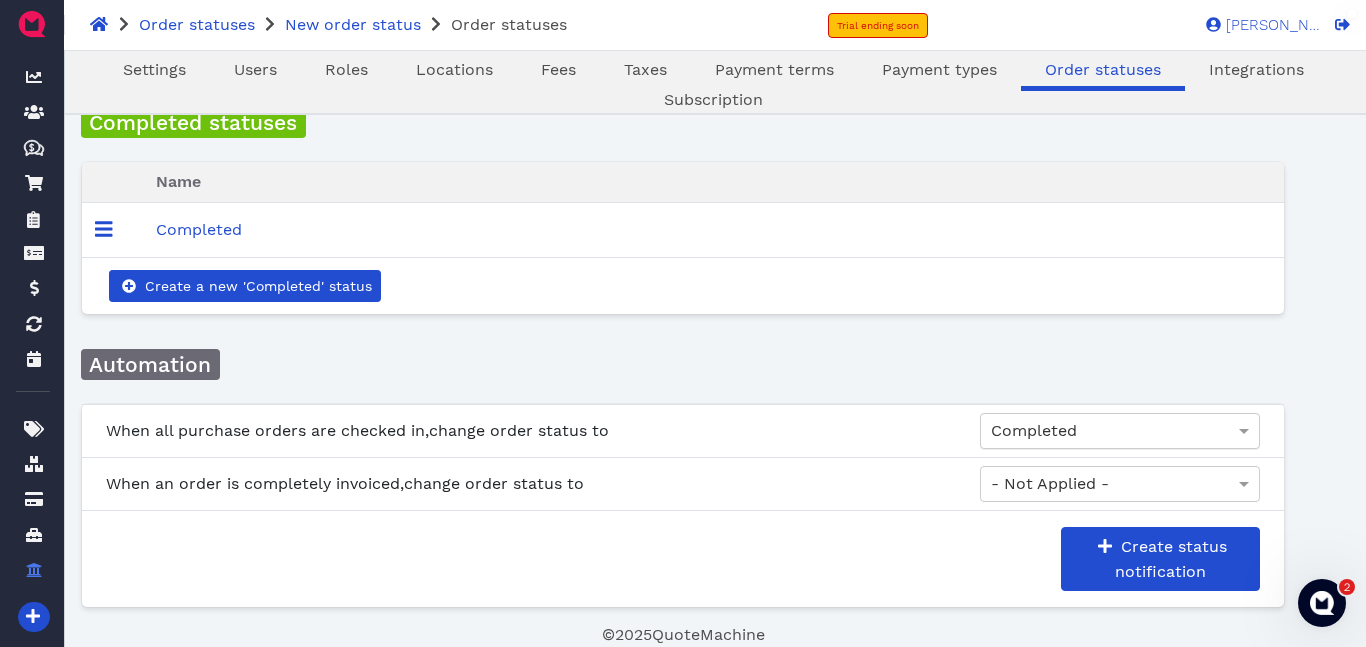 click on "Completed" at bounding box center [1034, 430] 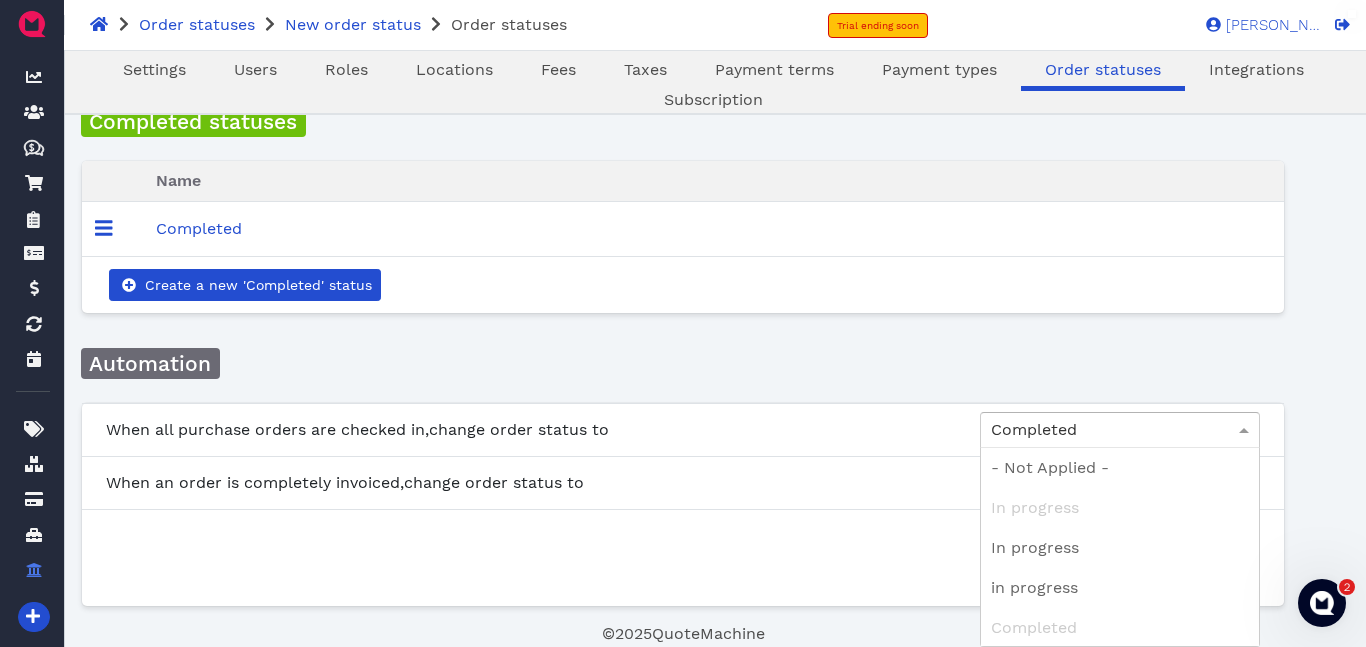 scroll, scrollTop: 42, scrollLeft: 0, axis: vertical 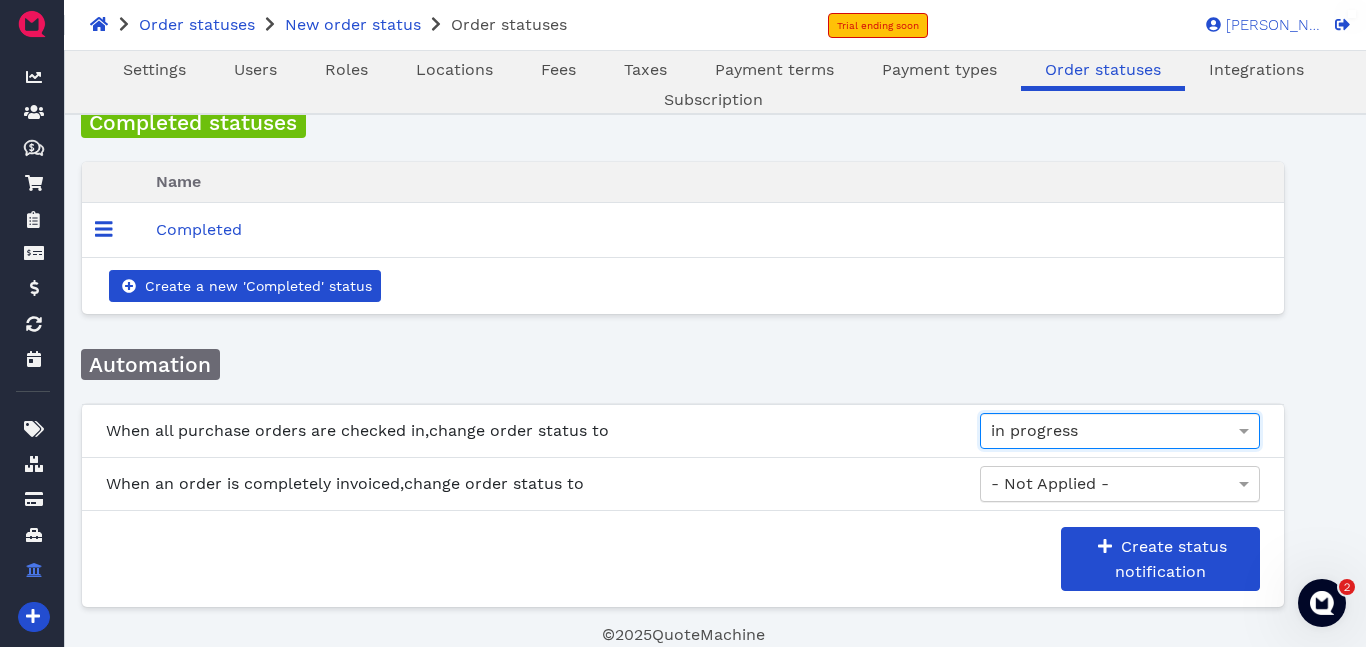 click on "- Not Applied -" at bounding box center [1120, 484] 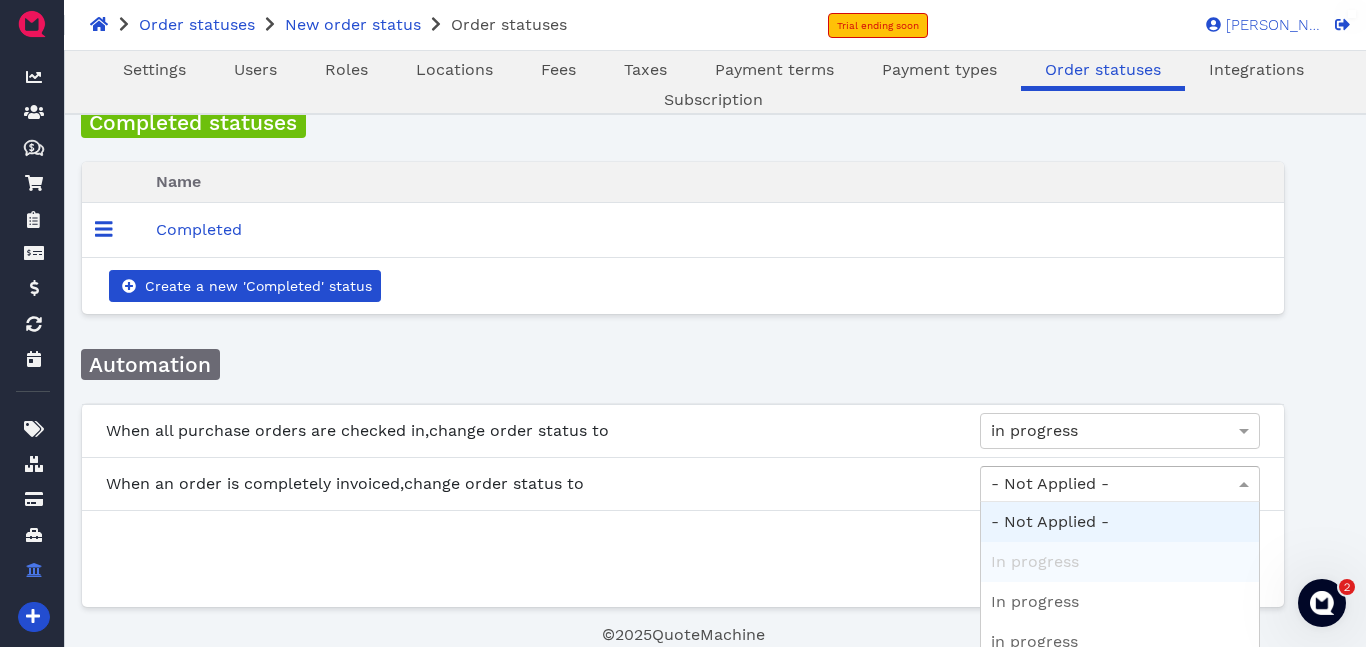 scroll, scrollTop: 430, scrollLeft: 0, axis: vertical 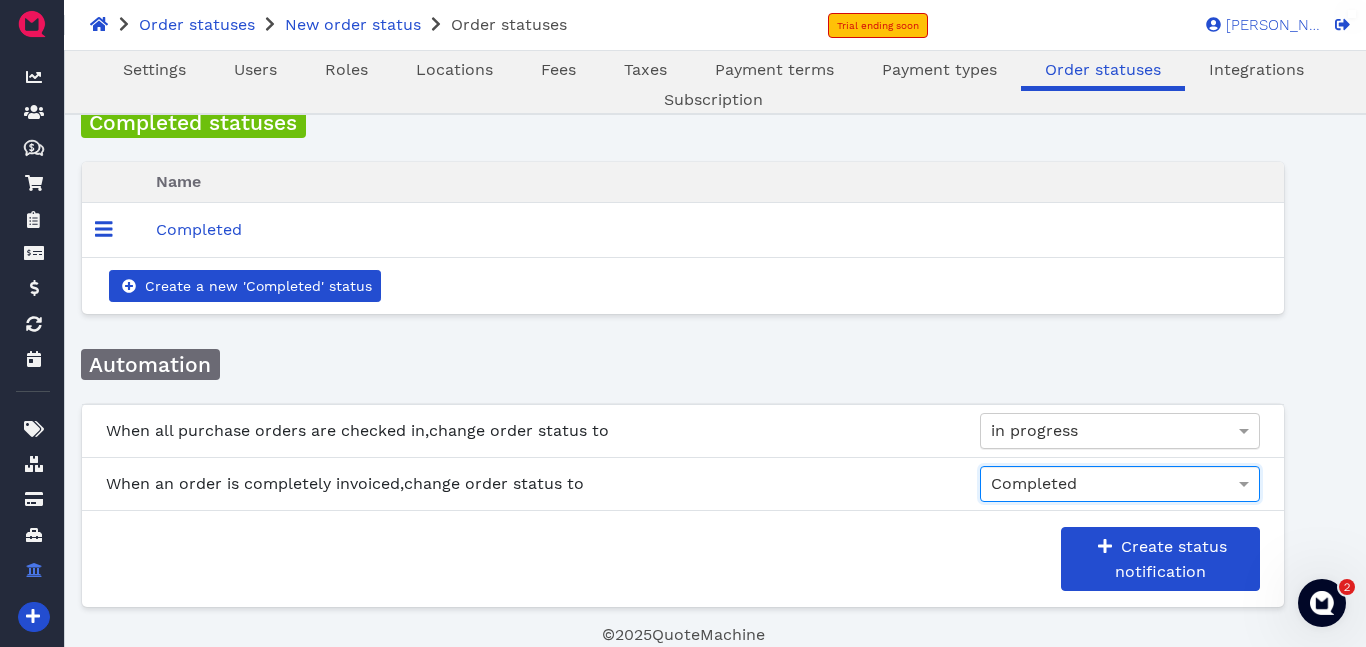 click on "in progress" at bounding box center (1120, 431) 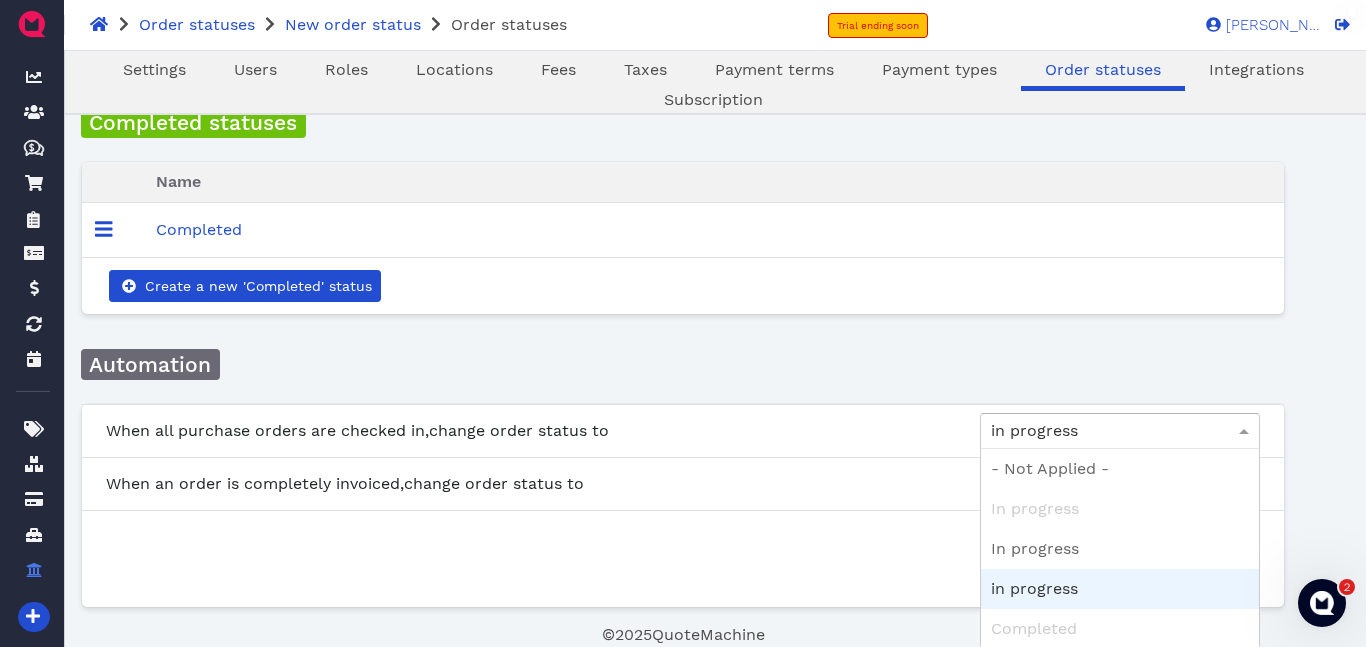 scroll, scrollTop: 377, scrollLeft: 0, axis: vertical 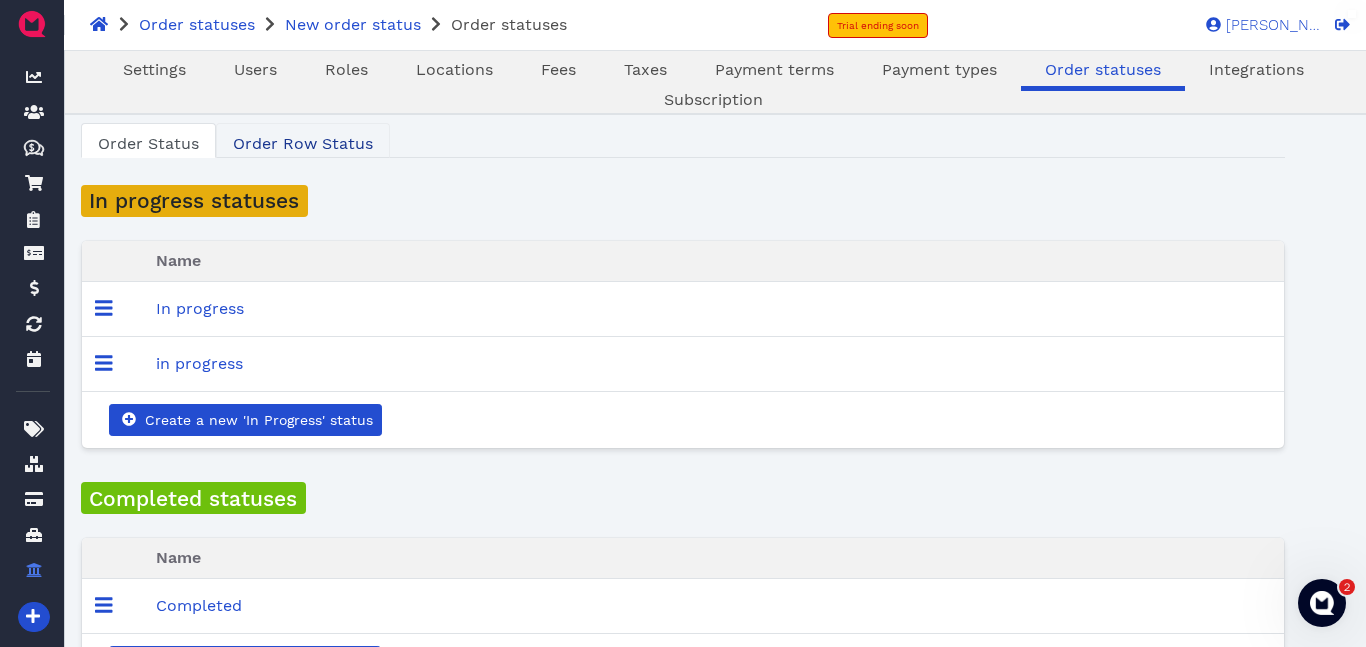 click on "Order Row Status" at bounding box center [303, 140] 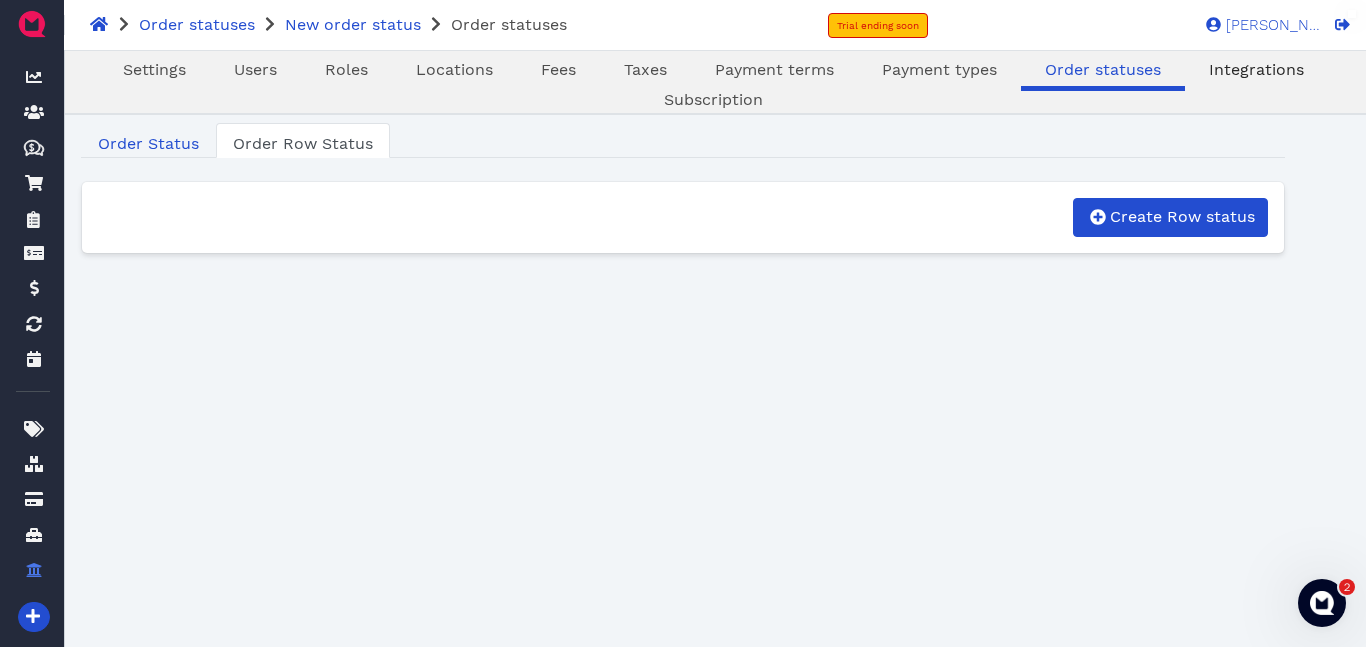 click on "Integrations" at bounding box center [1256, 69] 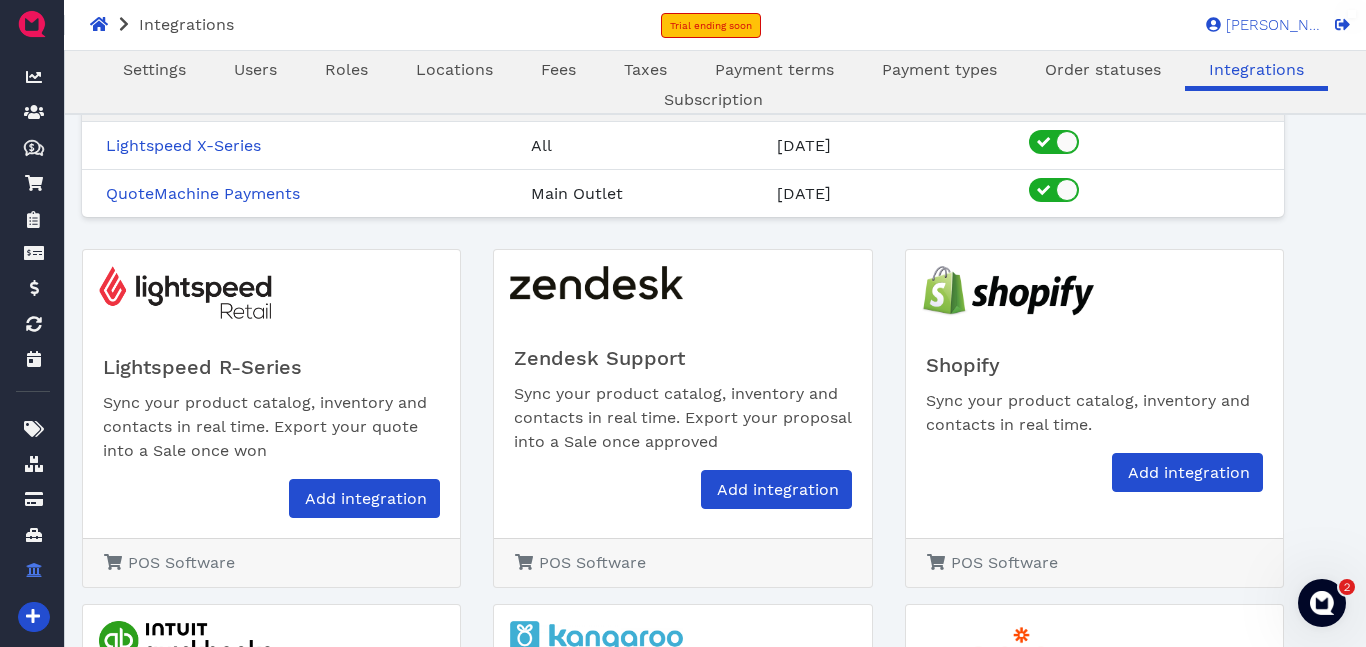 scroll, scrollTop: 0, scrollLeft: 0, axis: both 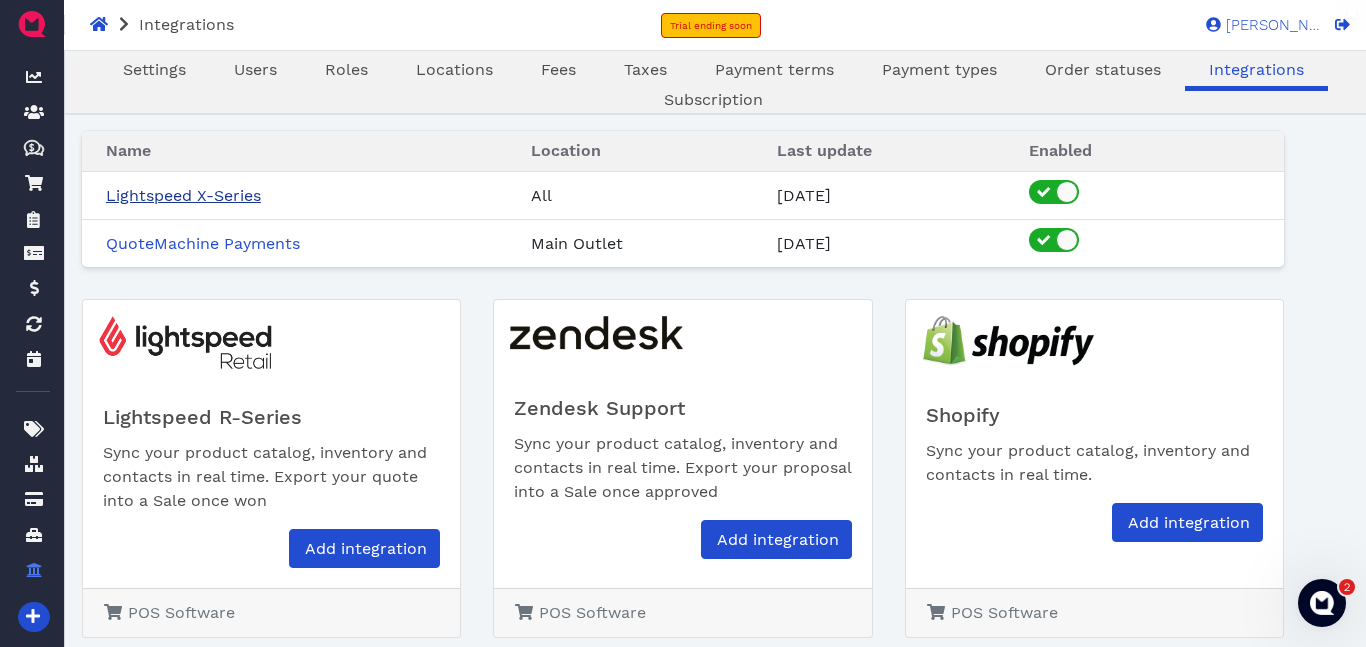 click on "Lightspeed X-Series" at bounding box center (183, 195) 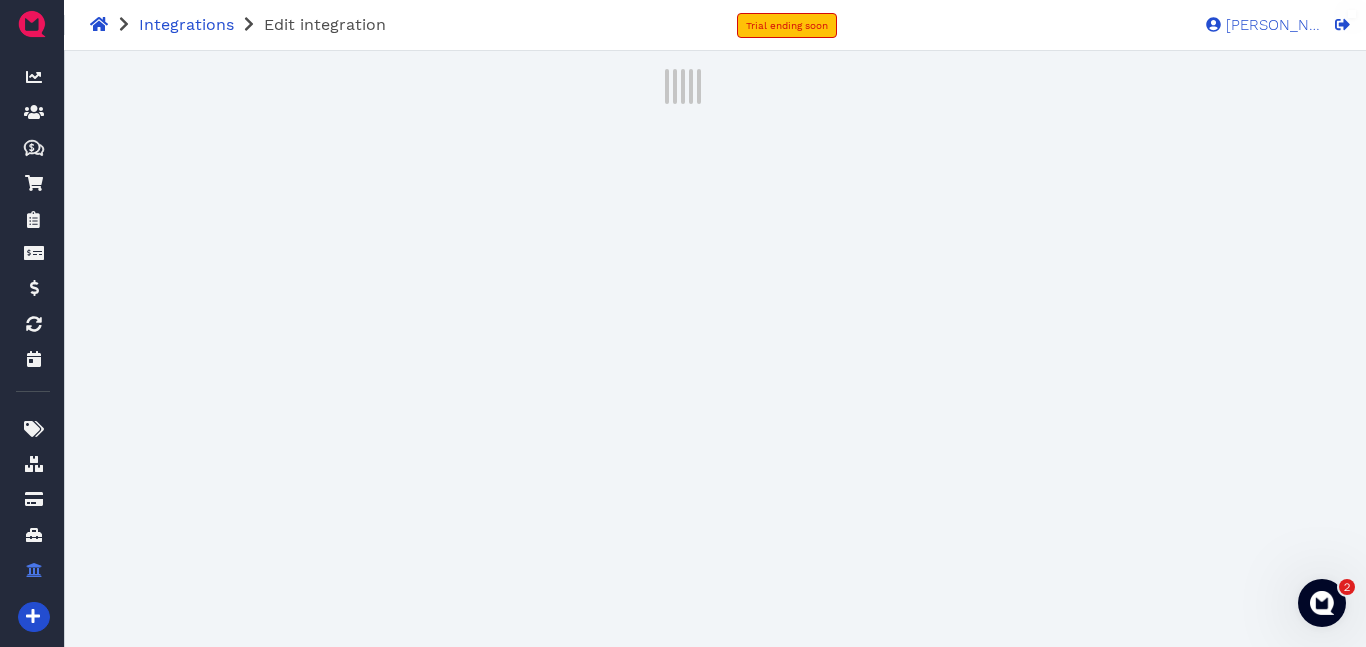 select on "38e7908a-1856-463c-95c7-98ee044ac6af" 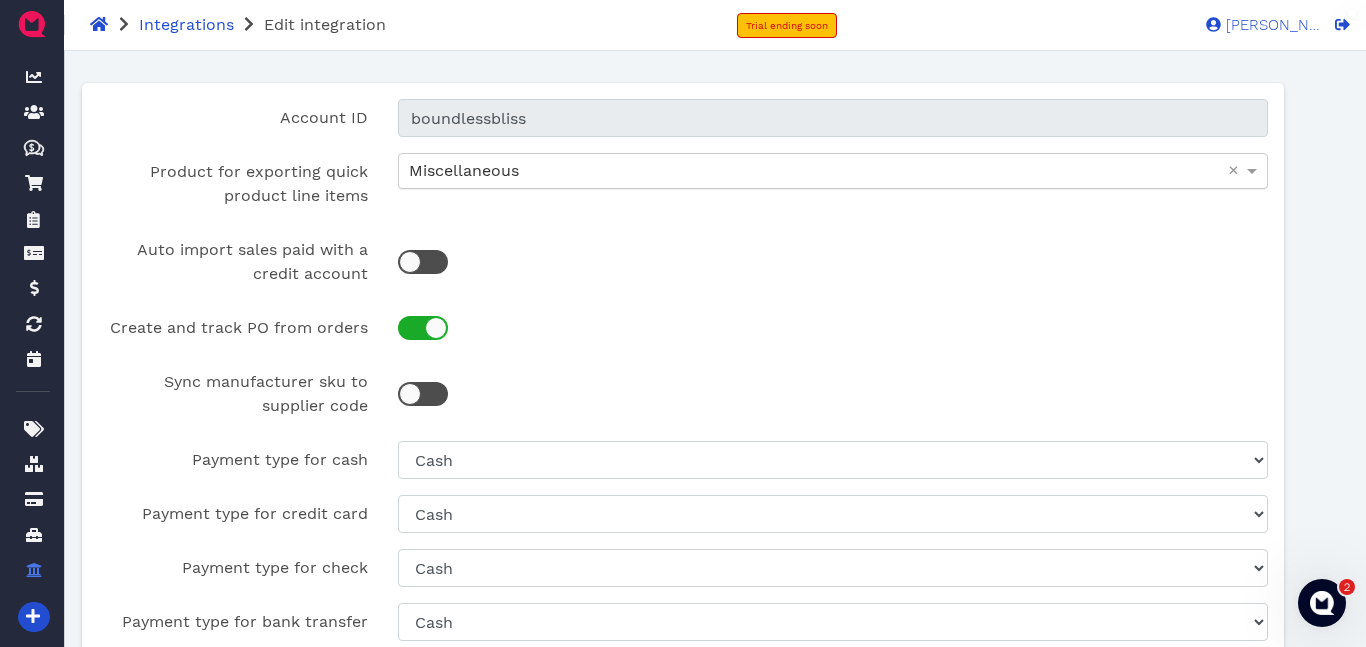 click on "Miscellaneous" at bounding box center [833, 171] 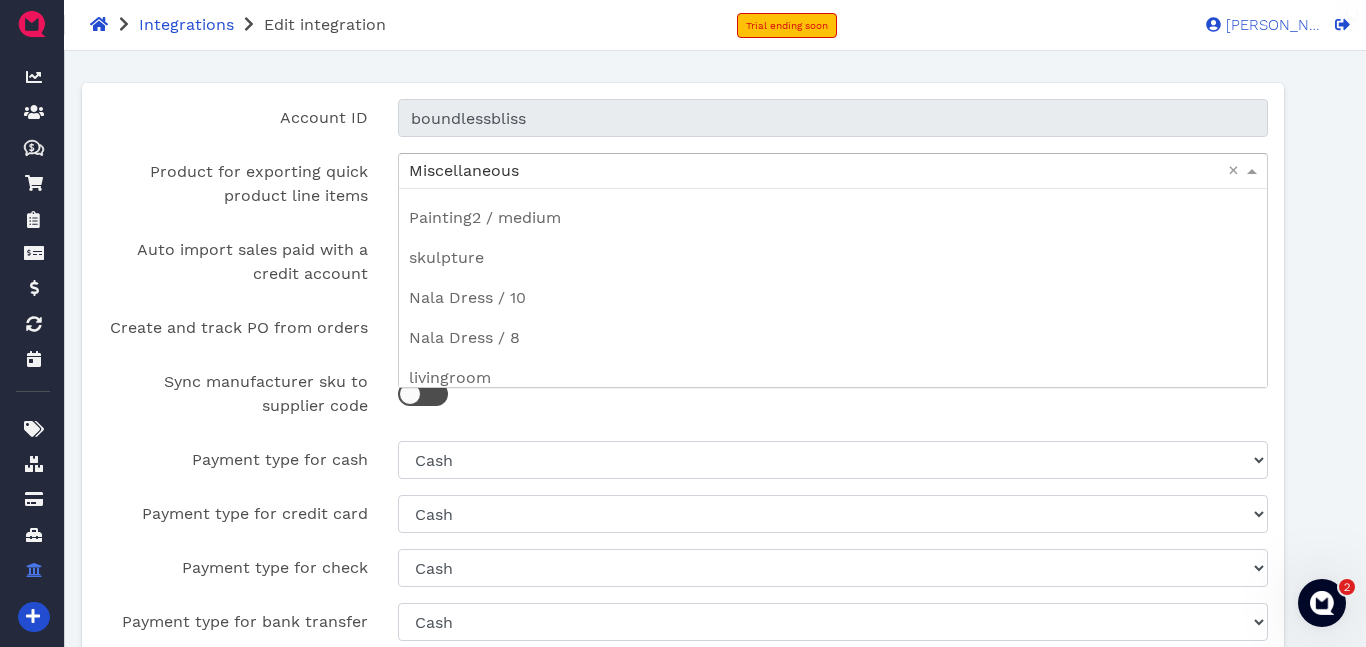 scroll, scrollTop: 0, scrollLeft: 0, axis: both 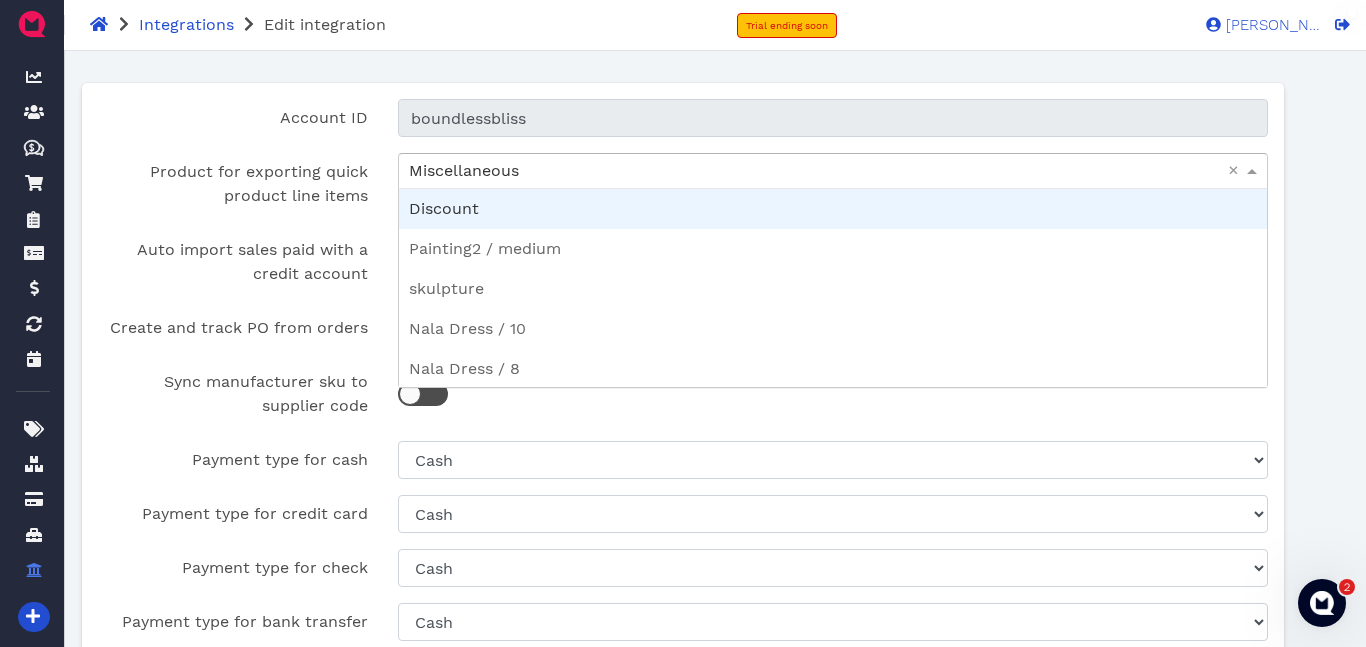 click at bounding box center [1252, 171] 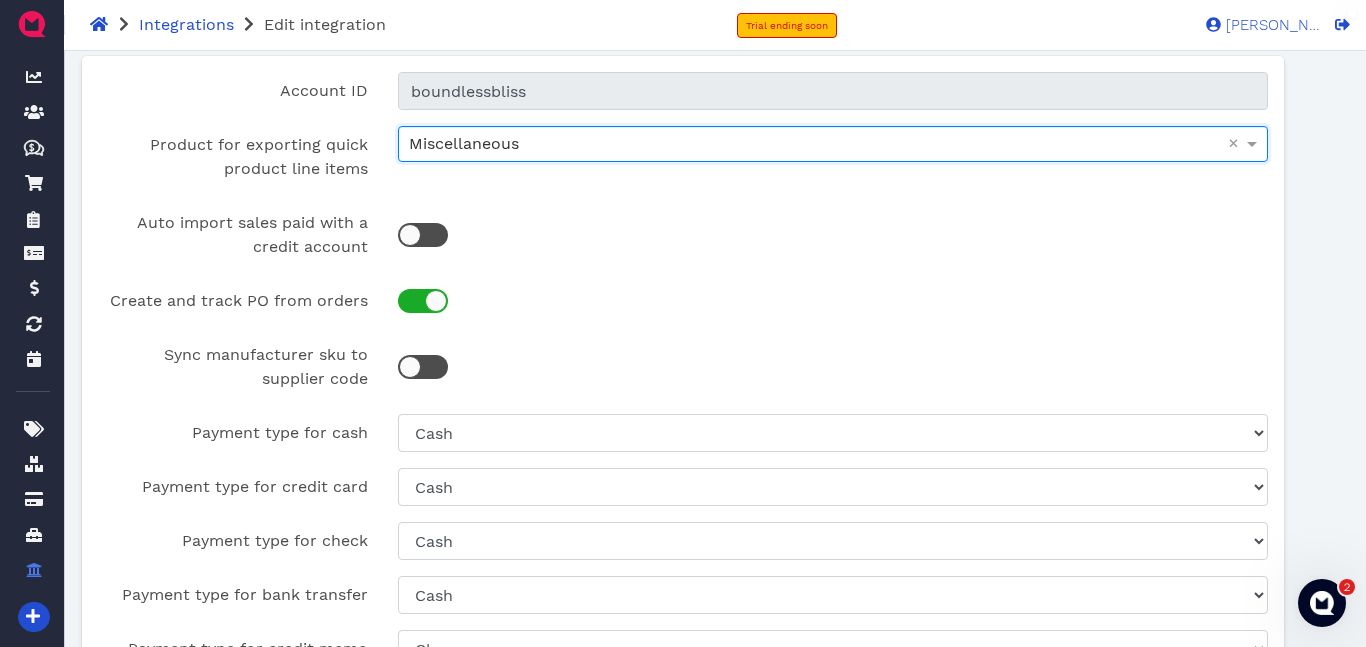 scroll, scrollTop: 0, scrollLeft: 0, axis: both 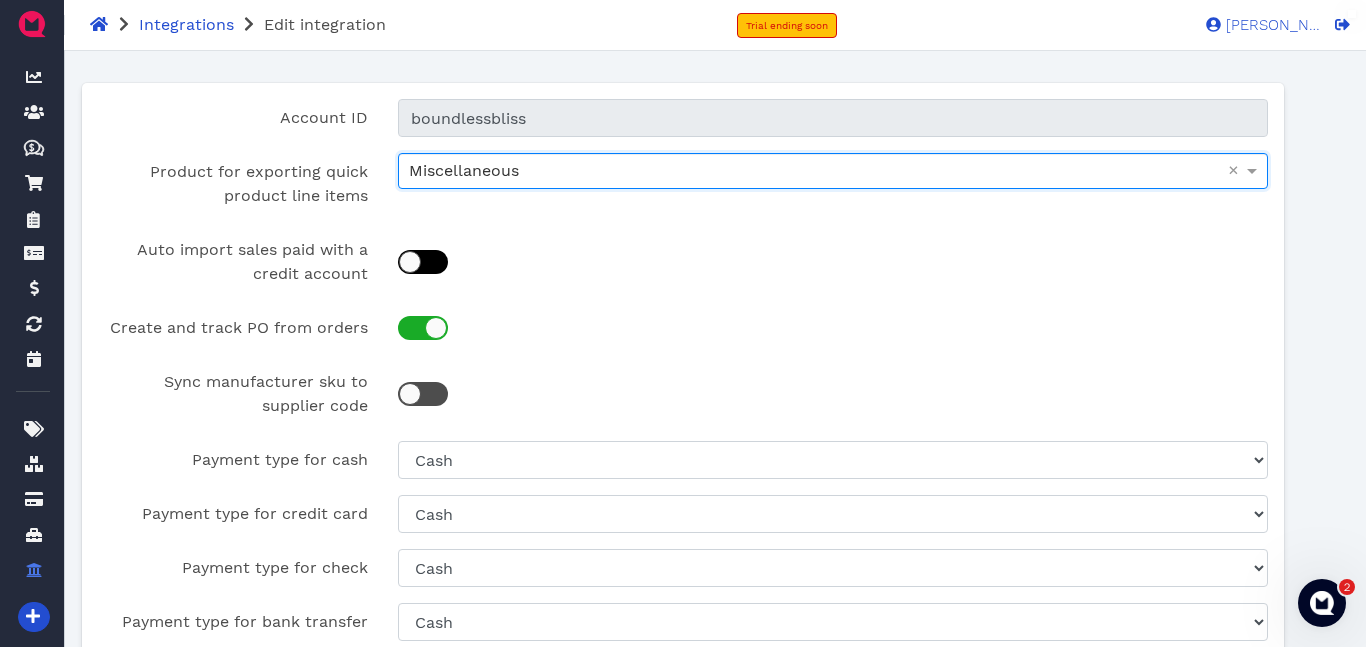 click at bounding box center [423, 262] 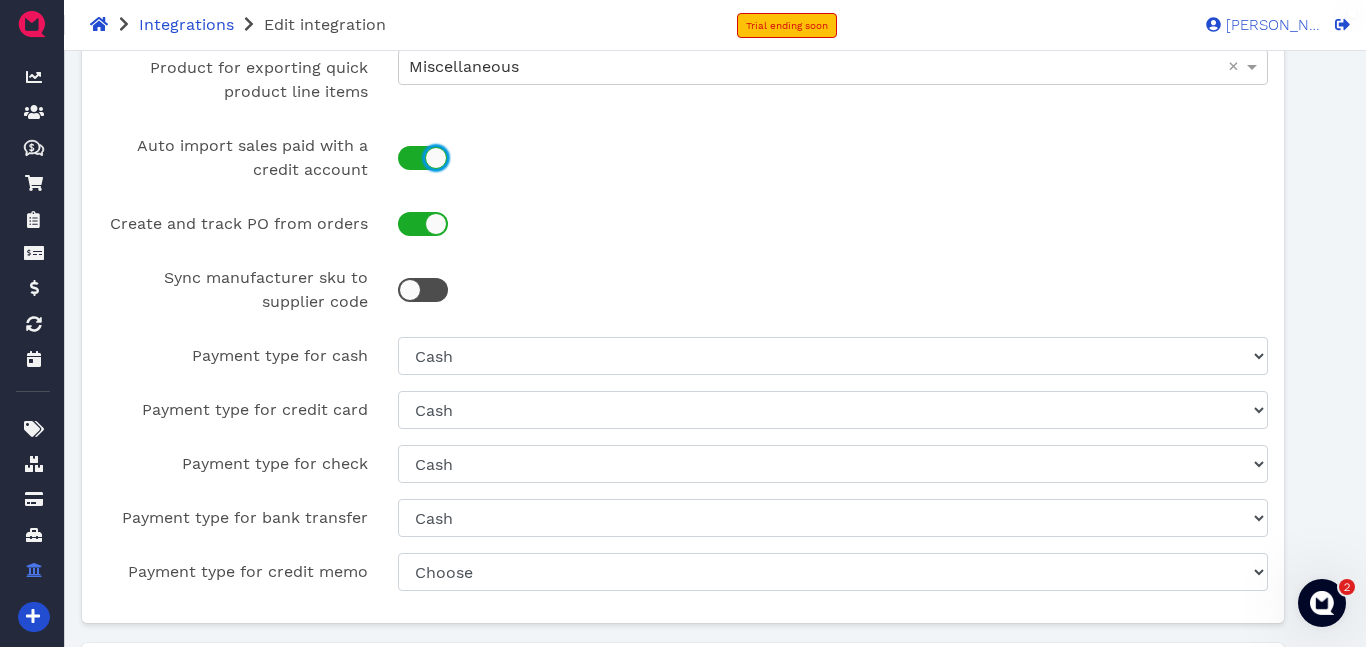 scroll, scrollTop: 118, scrollLeft: 0, axis: vertical 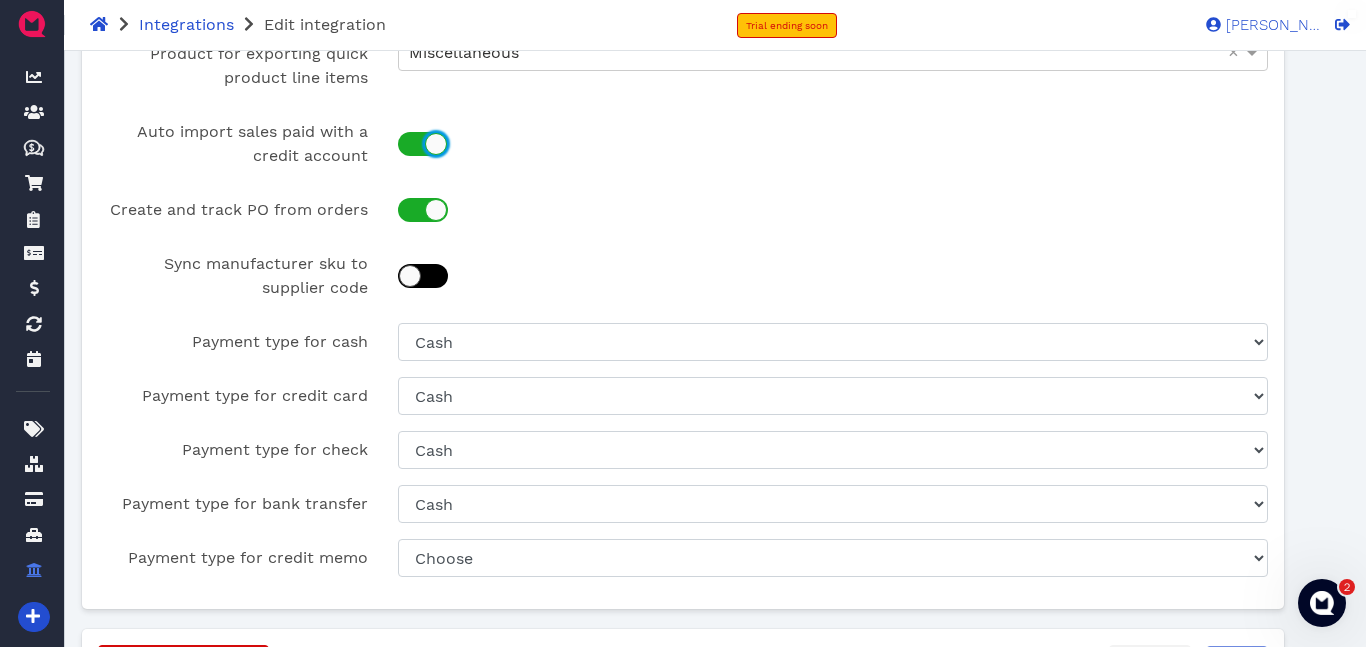 click at bounding box center (423, 276) 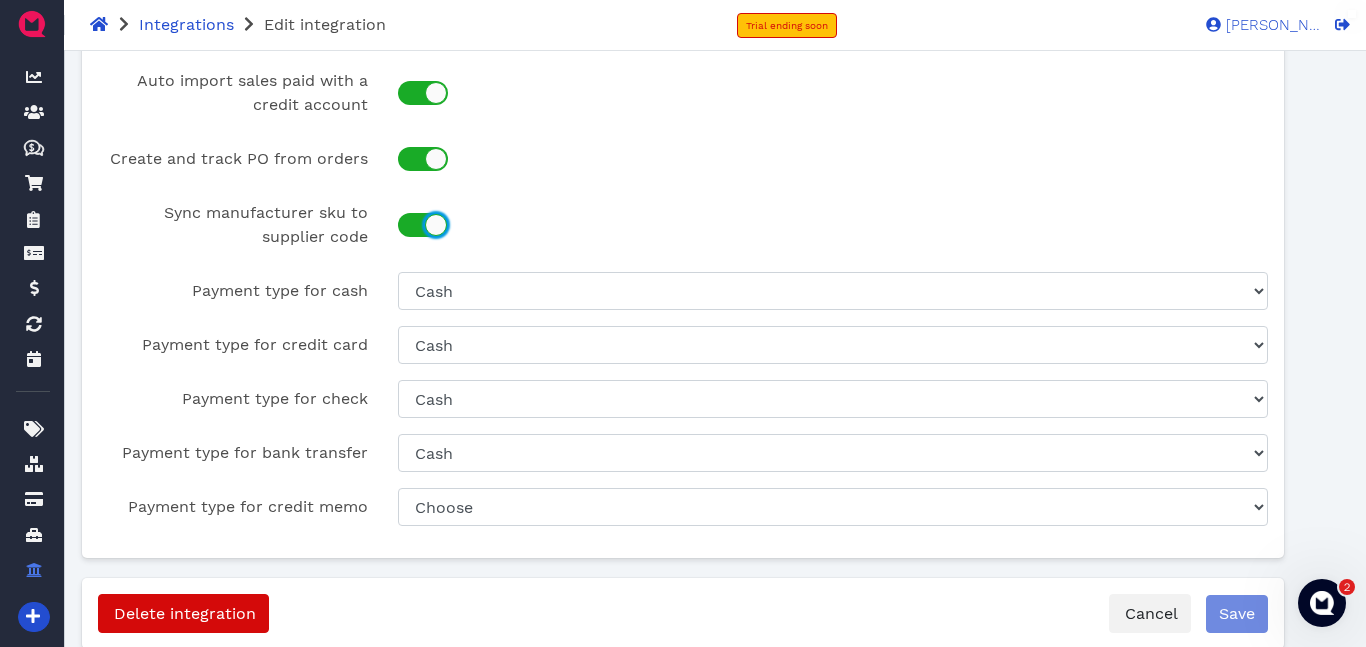 scroll, scrollTop: 170, scrollLeft: 0, axis: vertical 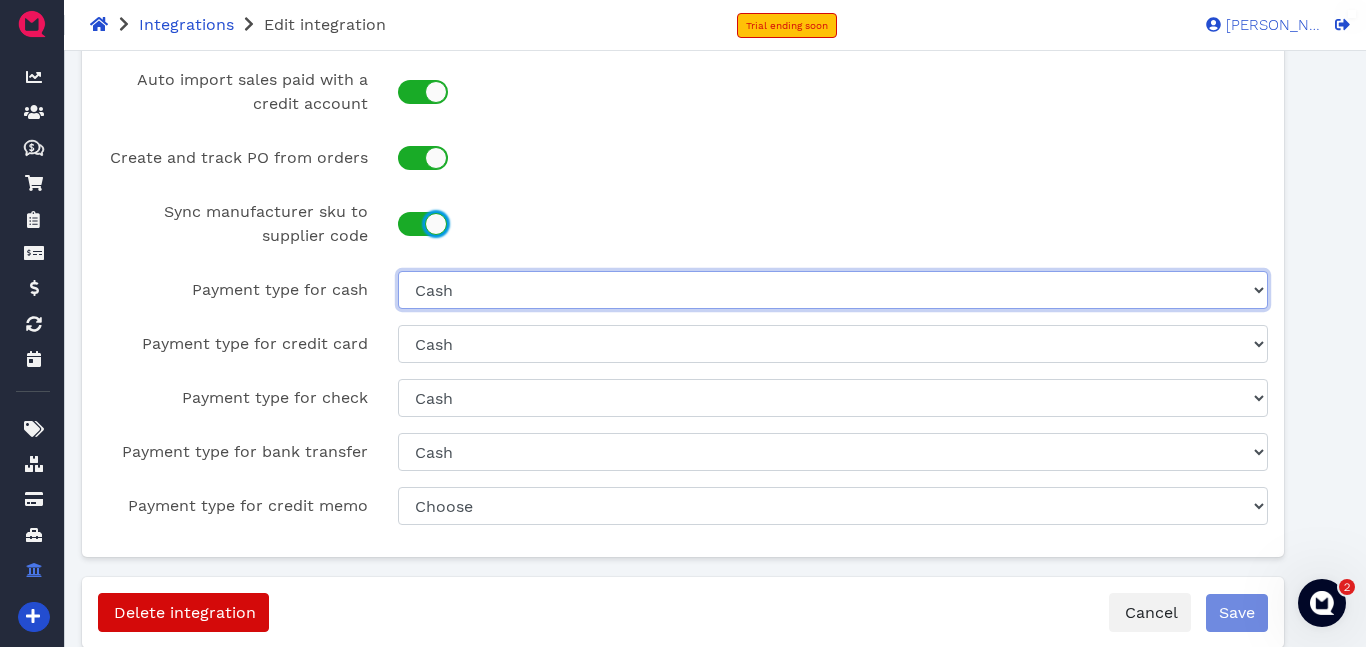 click on "Choose Online payments Cash Lightspeed Payments" at bounding box center (833, 290) 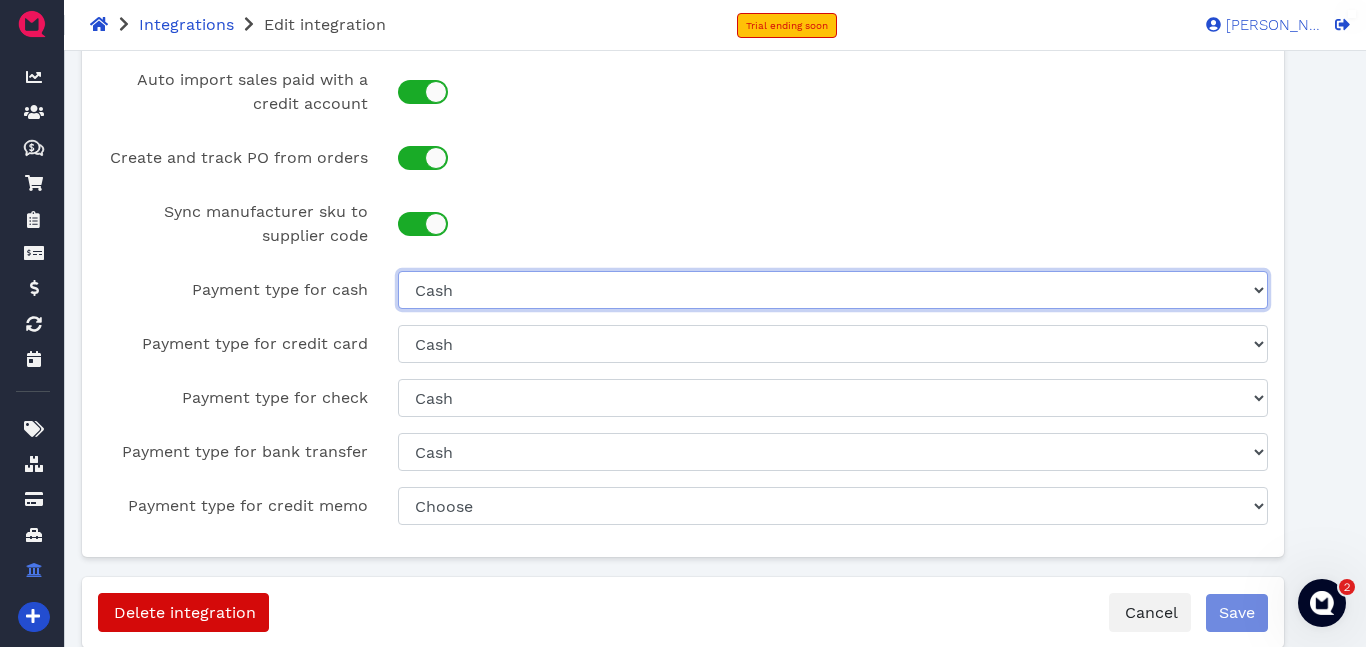 click on "Choose Online payments Cash Lightspeed Payments" at bounding box center (833, 290) 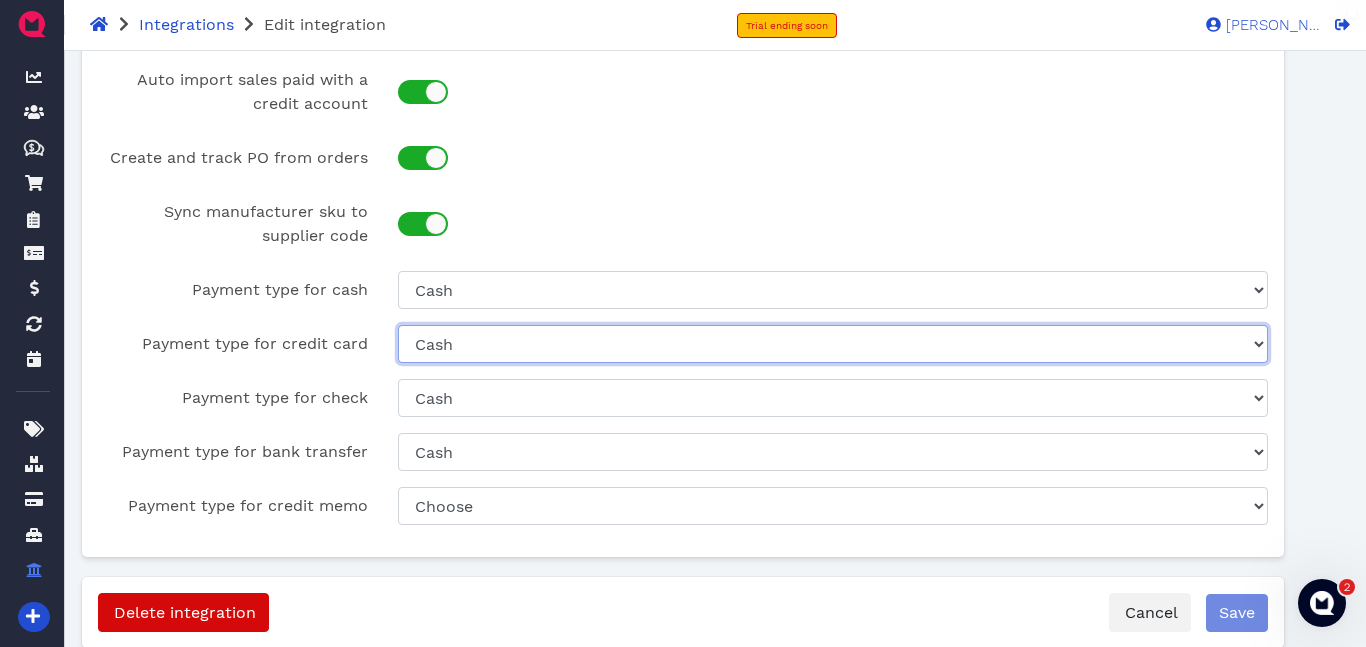 click on "Choose Online payments Cash Lightspeed Payments" at bounding box center [833, 344] 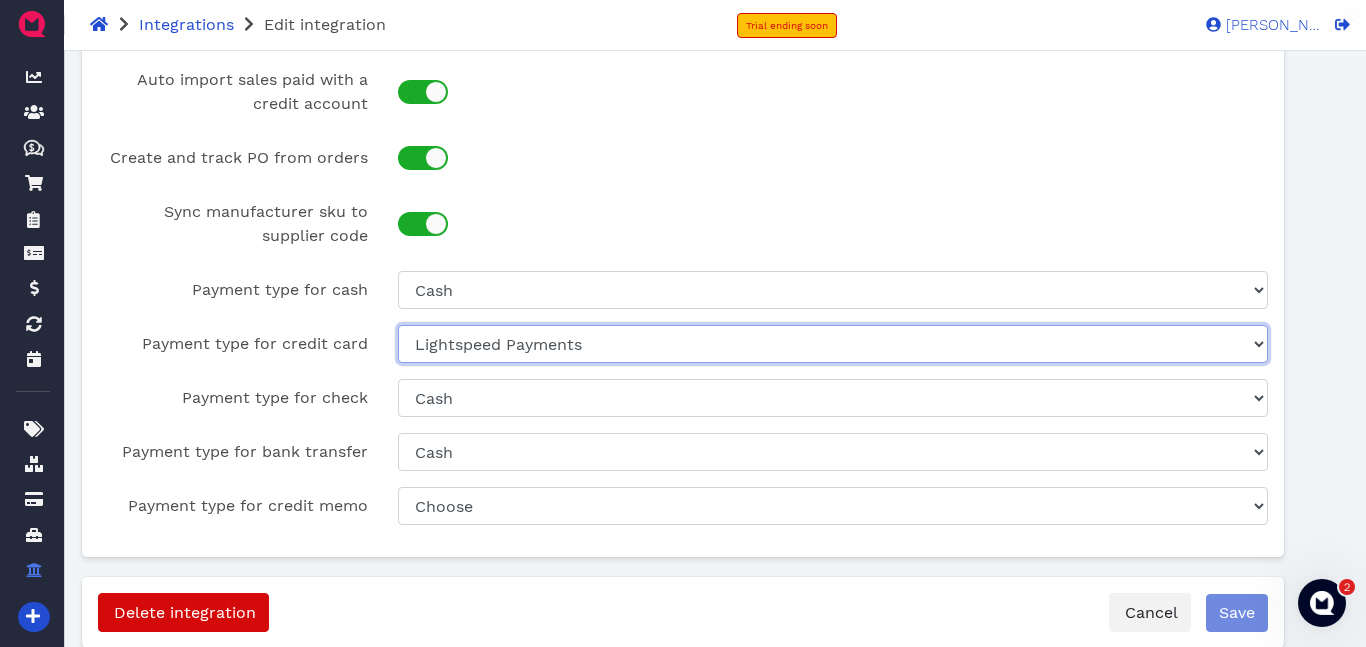 click on "Choose Online payments Cash Lightspeed Payments" at bounding box center [833, 344] 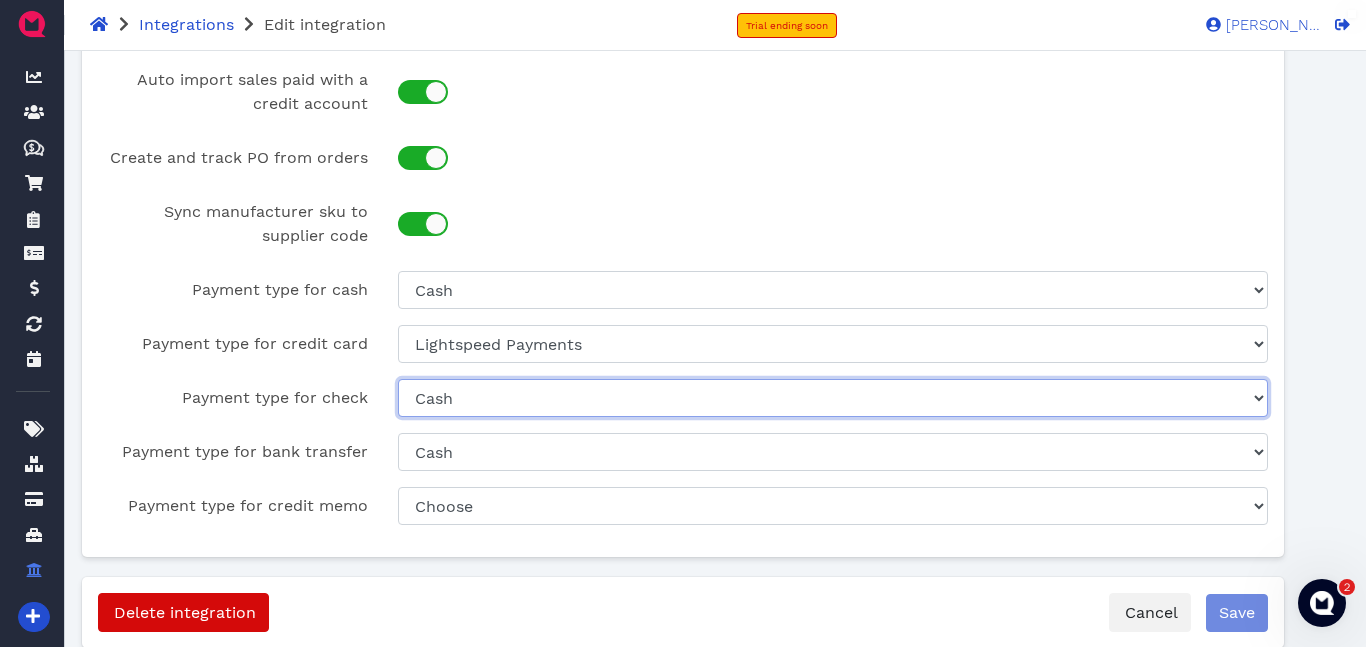 click on "Choose Online payments Cash Lightspeed Payments" at bounding box center (833, 398) 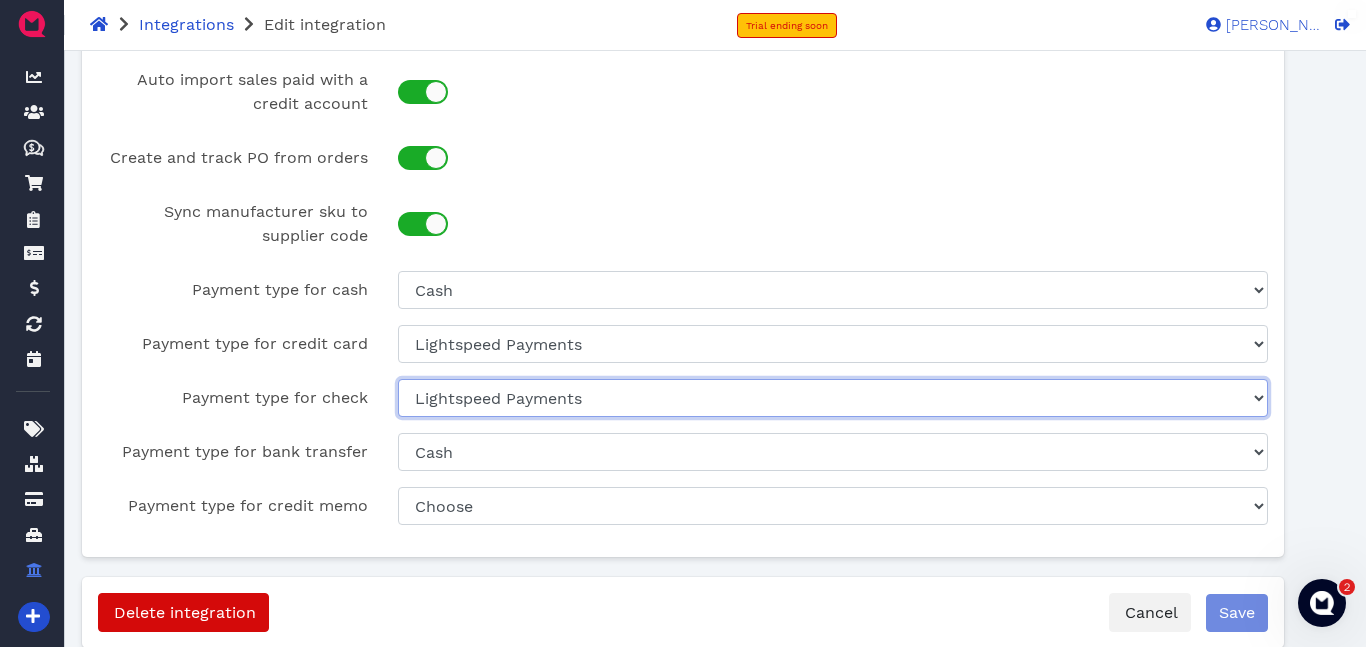 click on "Choose Online payments Cash Lightspeed Payments" at bounding box center (833, 398) 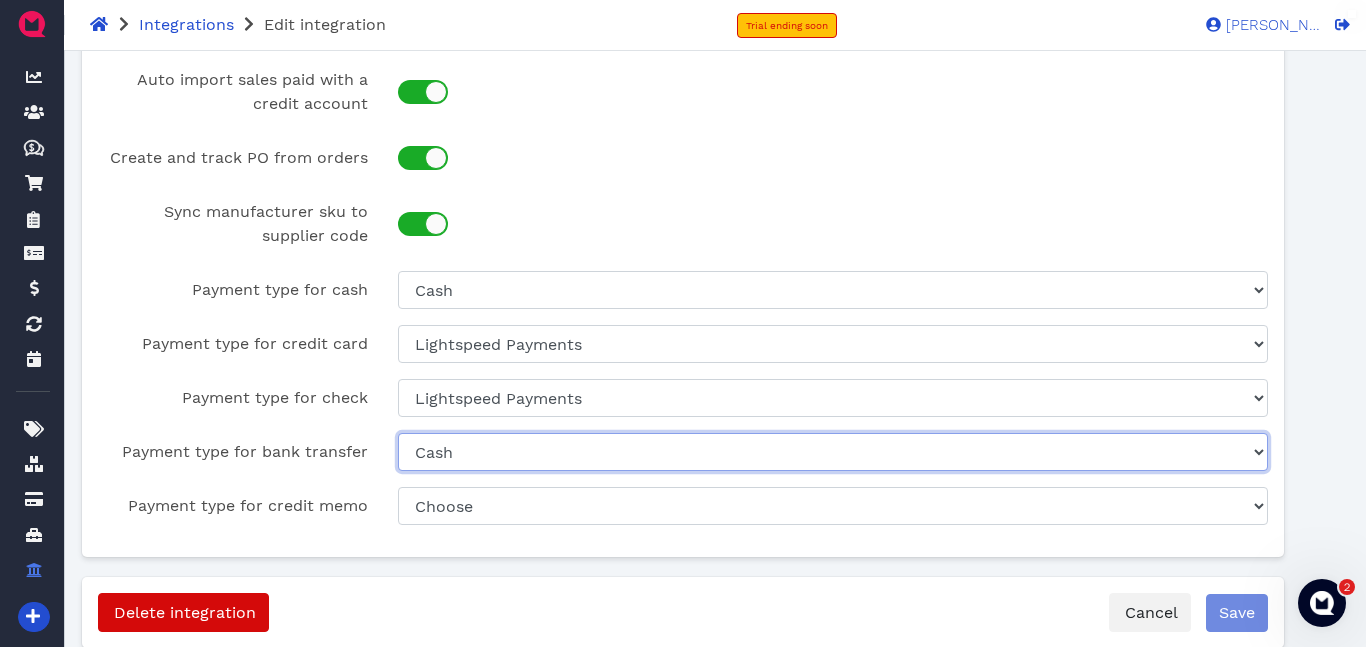 click on "Choose Online payments Cash Lightspeed Payments" at bounding box center [833, 452] 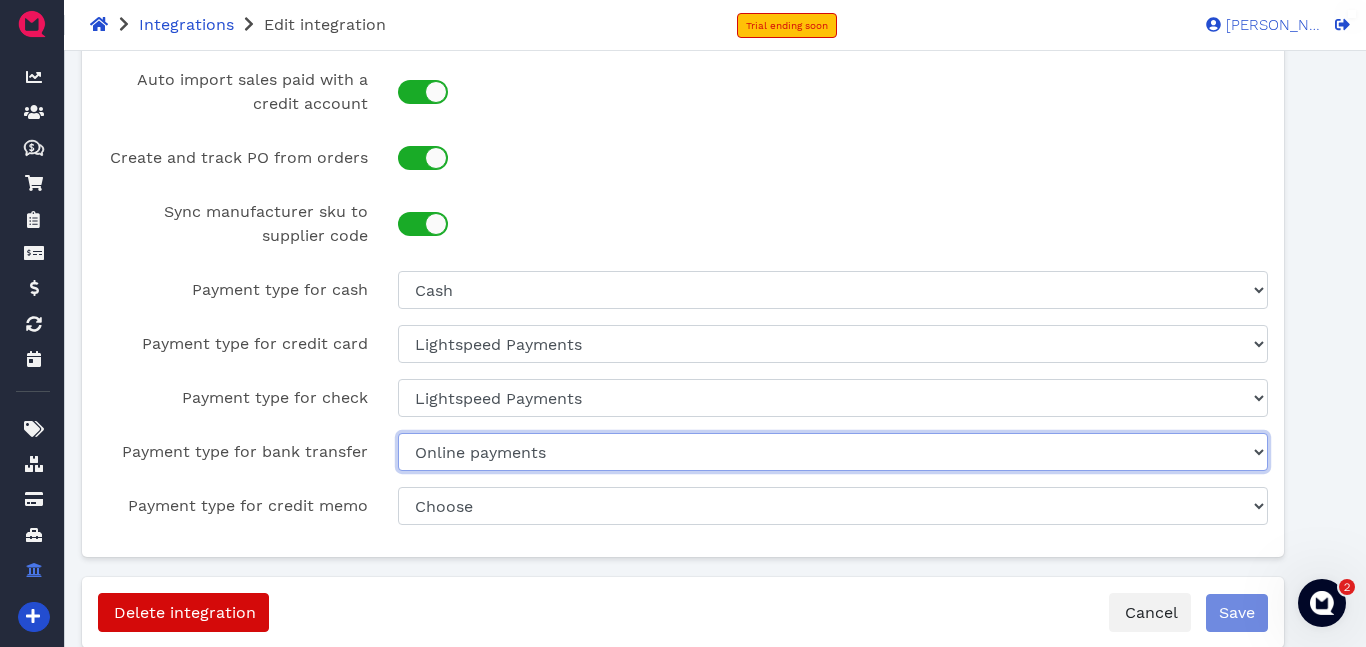 click on "Choose Online payments Cash Lightspeed Payments" at bounding box center (833, 452) 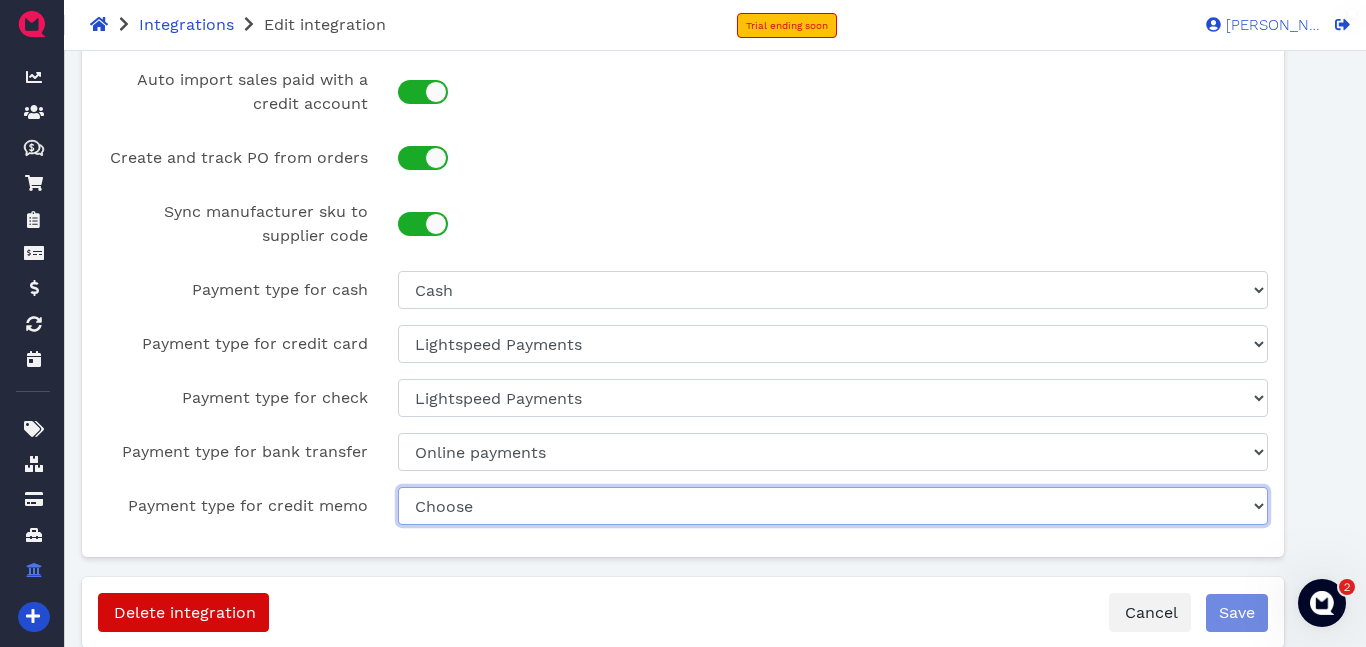 click on "Choose Online payments Cash Lightspeed Payments" at bounding box center (833, 506) 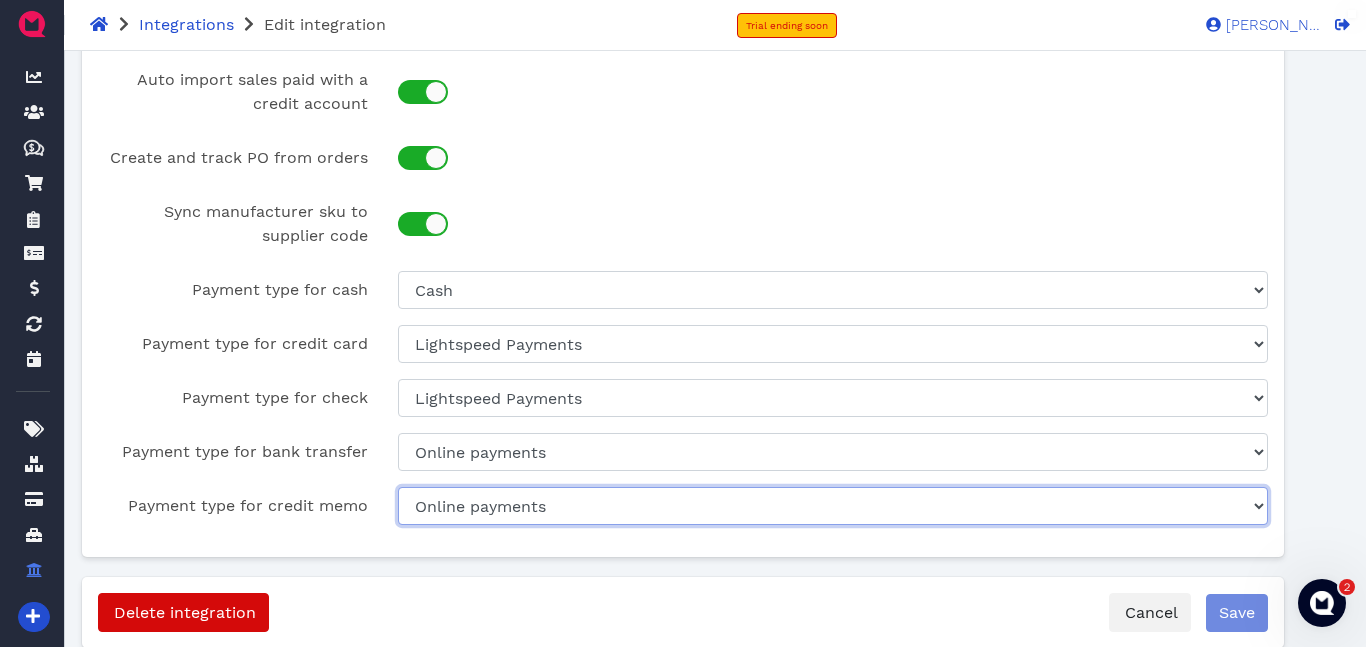 click on "Choose Online payments Cash Lightspeed Payments" at bounding box center (833, 506) 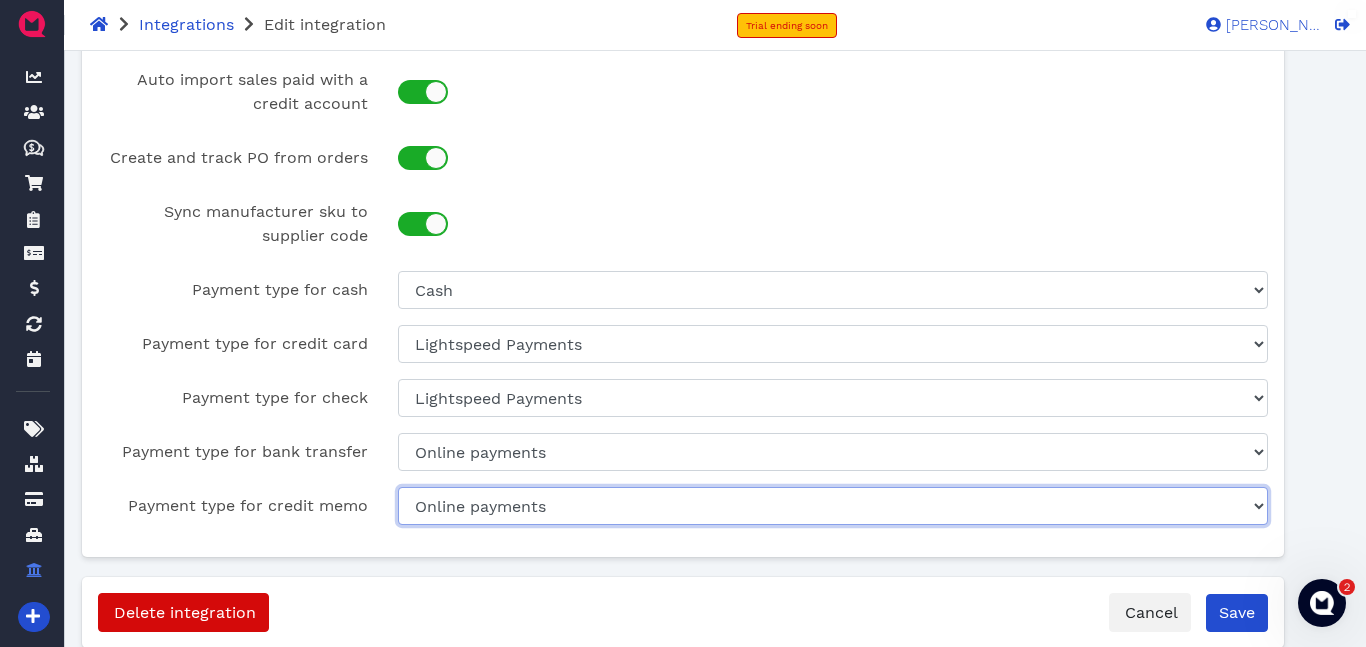 scroll, scrollTop: 231, scrollLeft: 0, axis: vertical 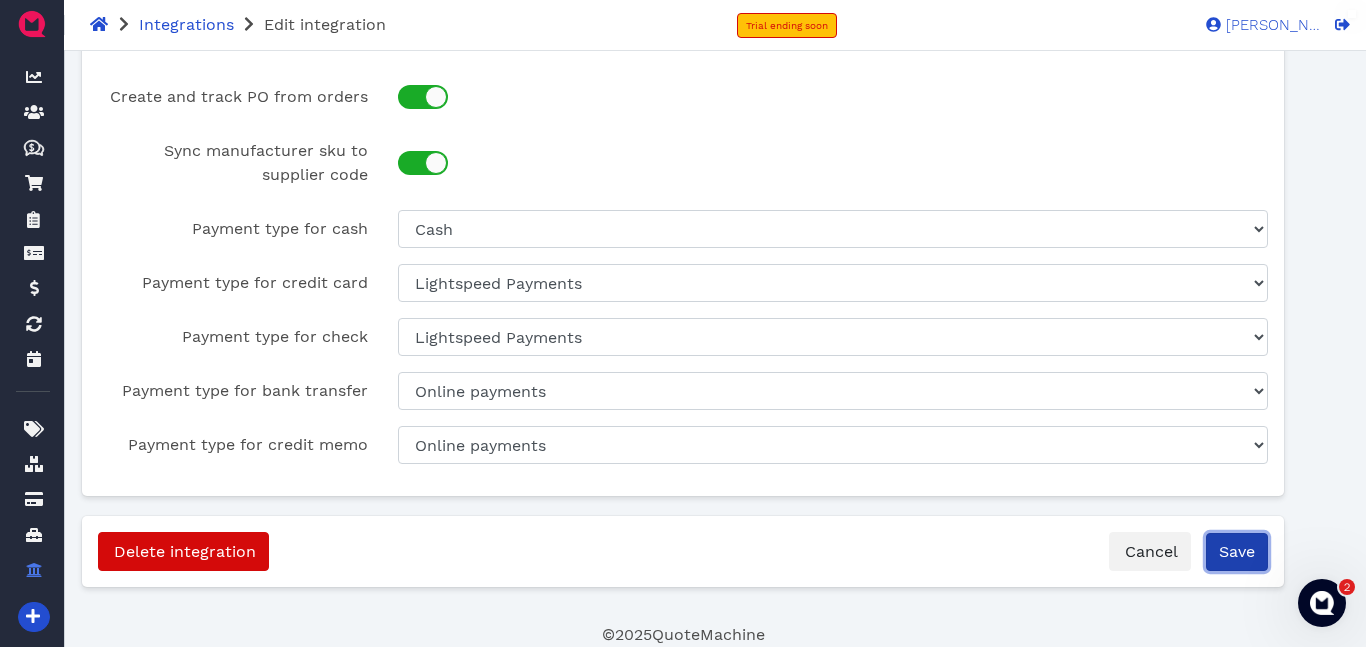 click on "Save" at bounding box center [1237, 552] 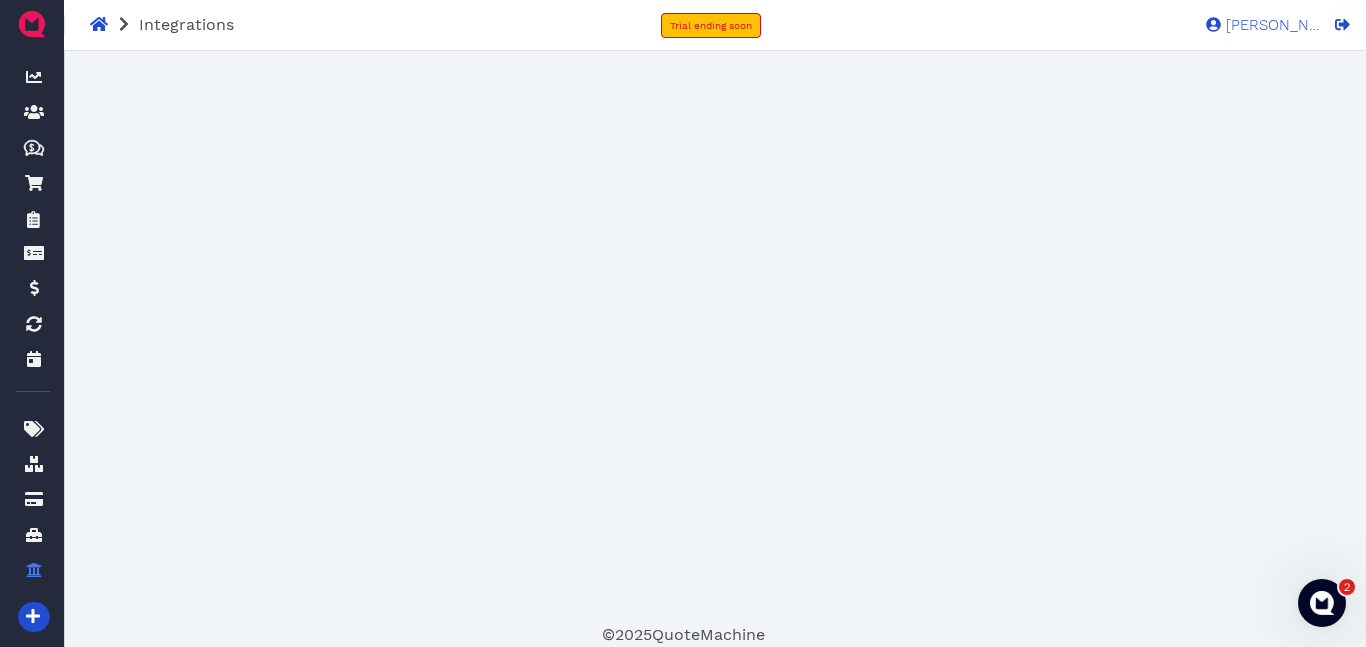 scroll, scrollTop: 0, scrollLeft: 0, axis: both 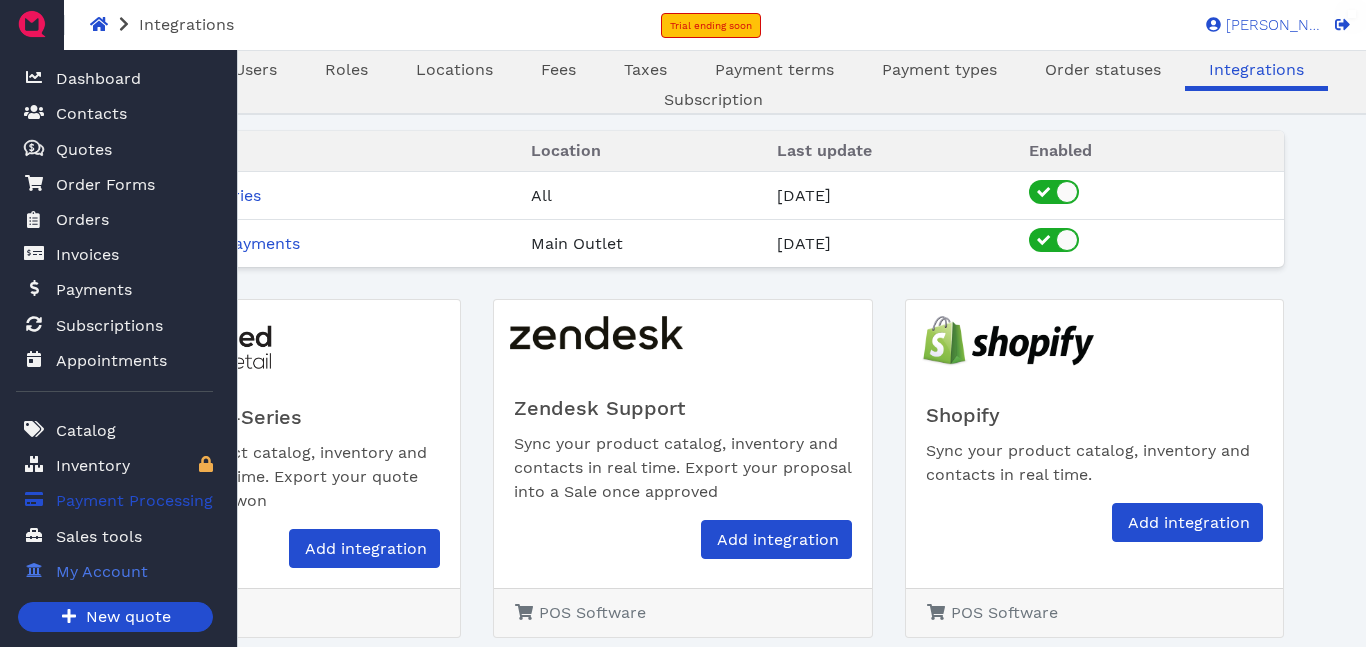 click on "Payment Processing" at bounding box center (134, 501) 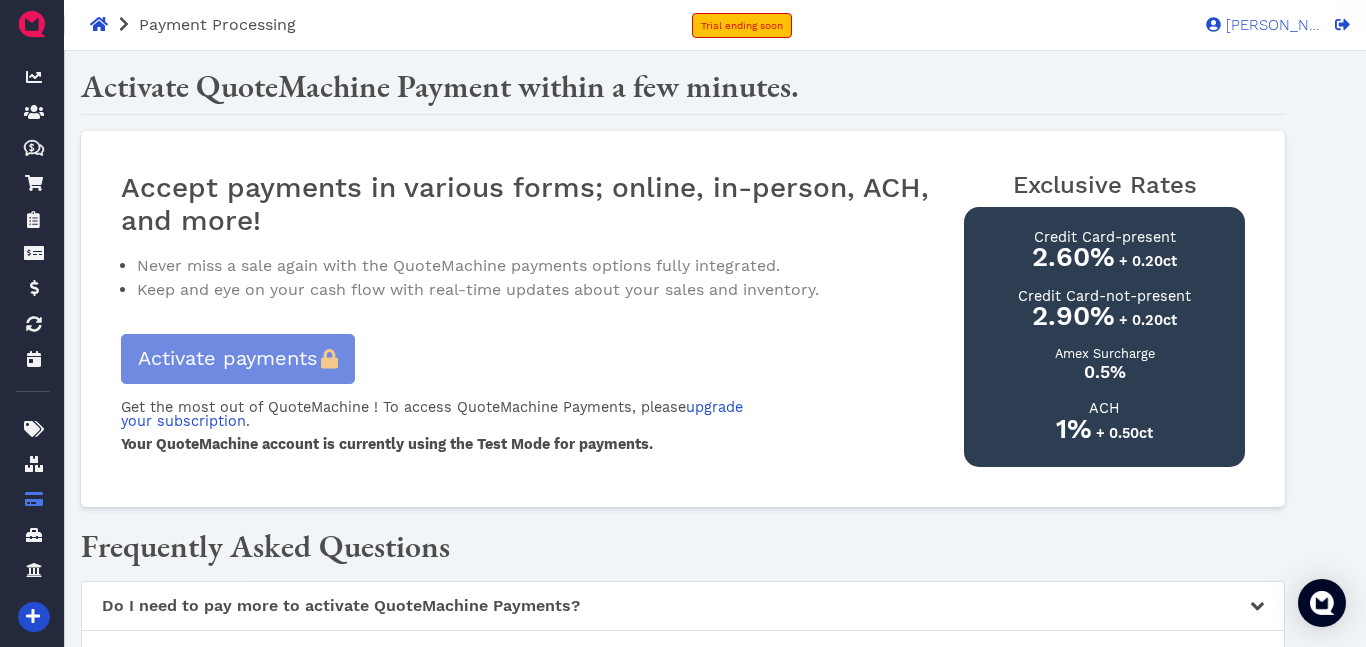 scroll, scrollTop: 301, scrollLeft: 0, axis: vertical 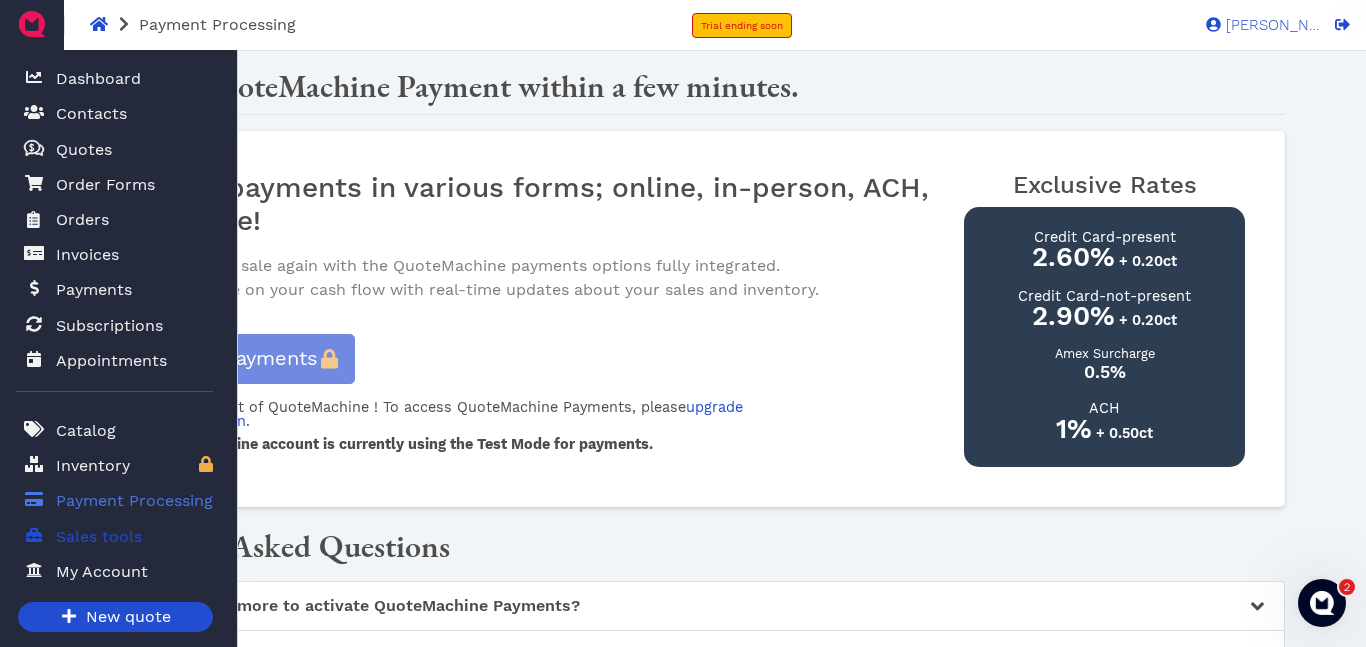 click on "Sales tools" at bounding box center (99, 537) 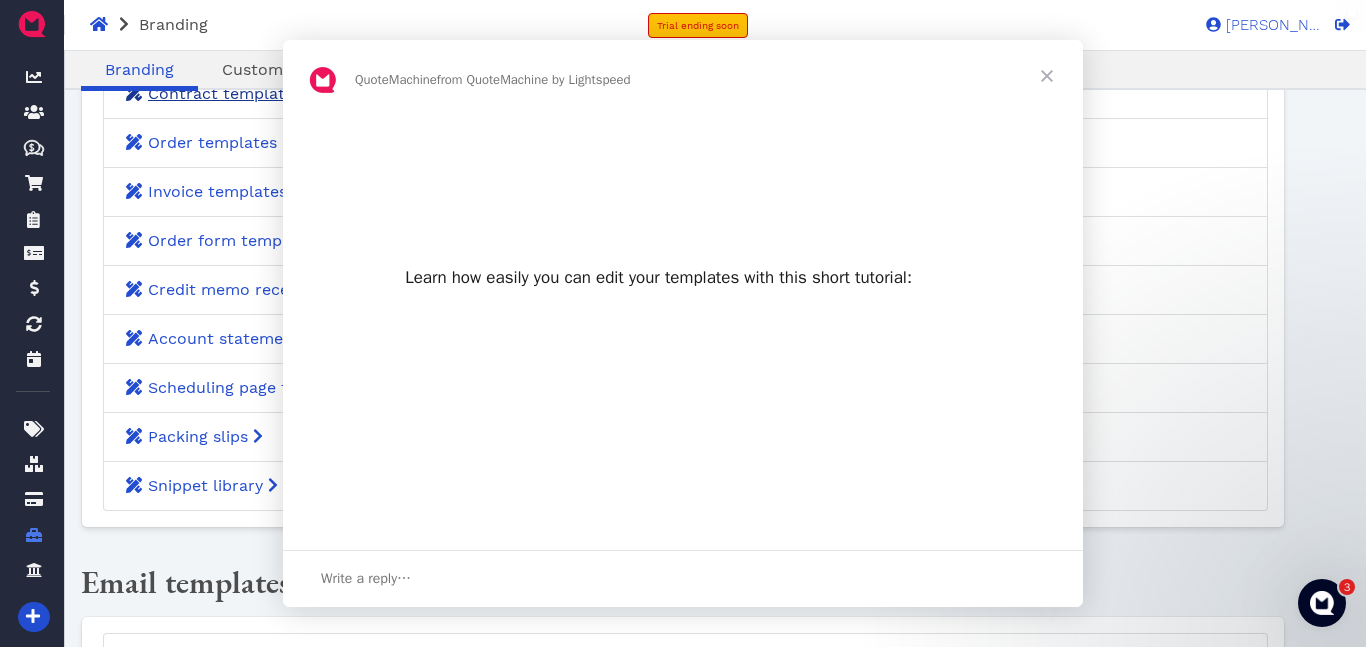 scroll, scrollTop: 0, scrollLeft: 0, axis: both 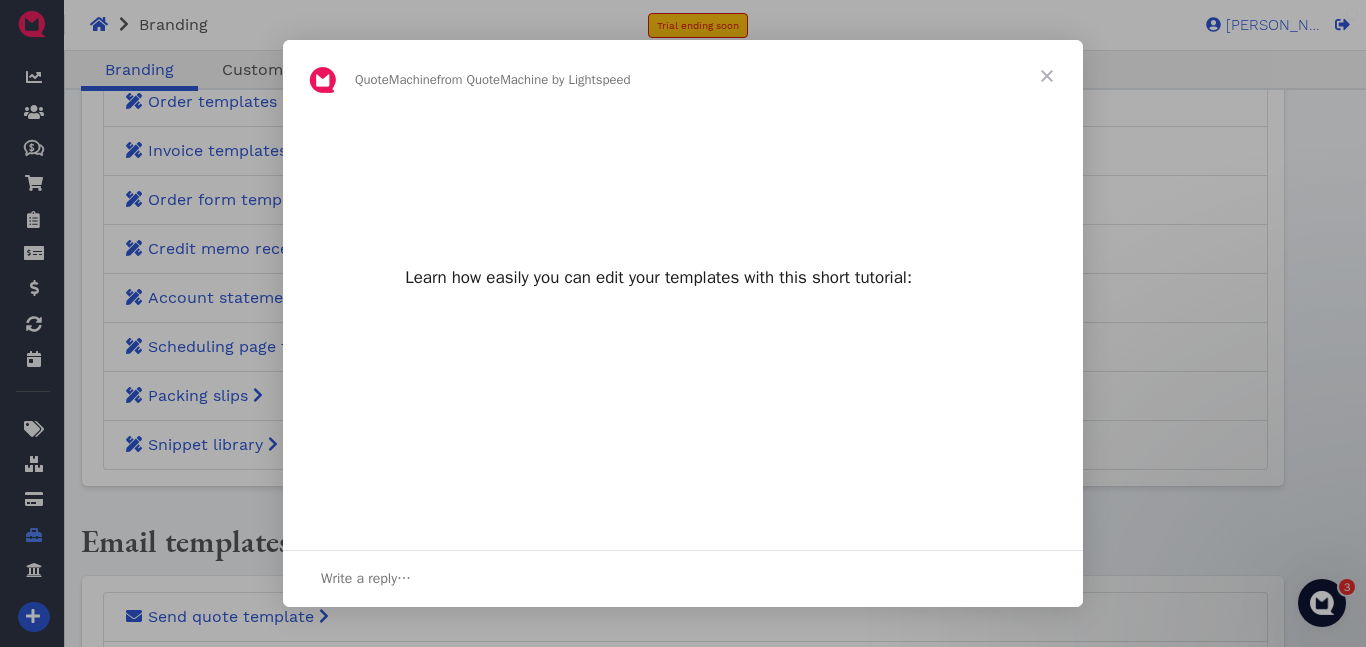 click at bounding box center [683, 323] 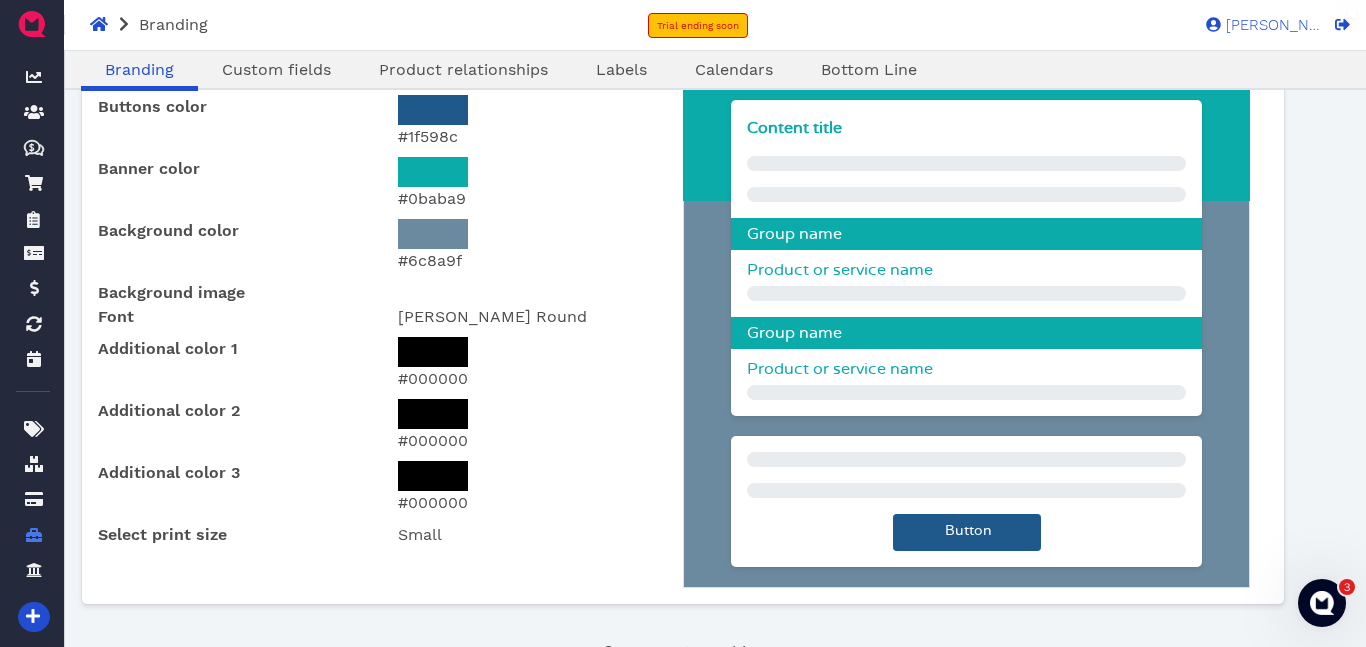scroll, scrollTop: 1741, scrollLeft: 0, axis: vertical 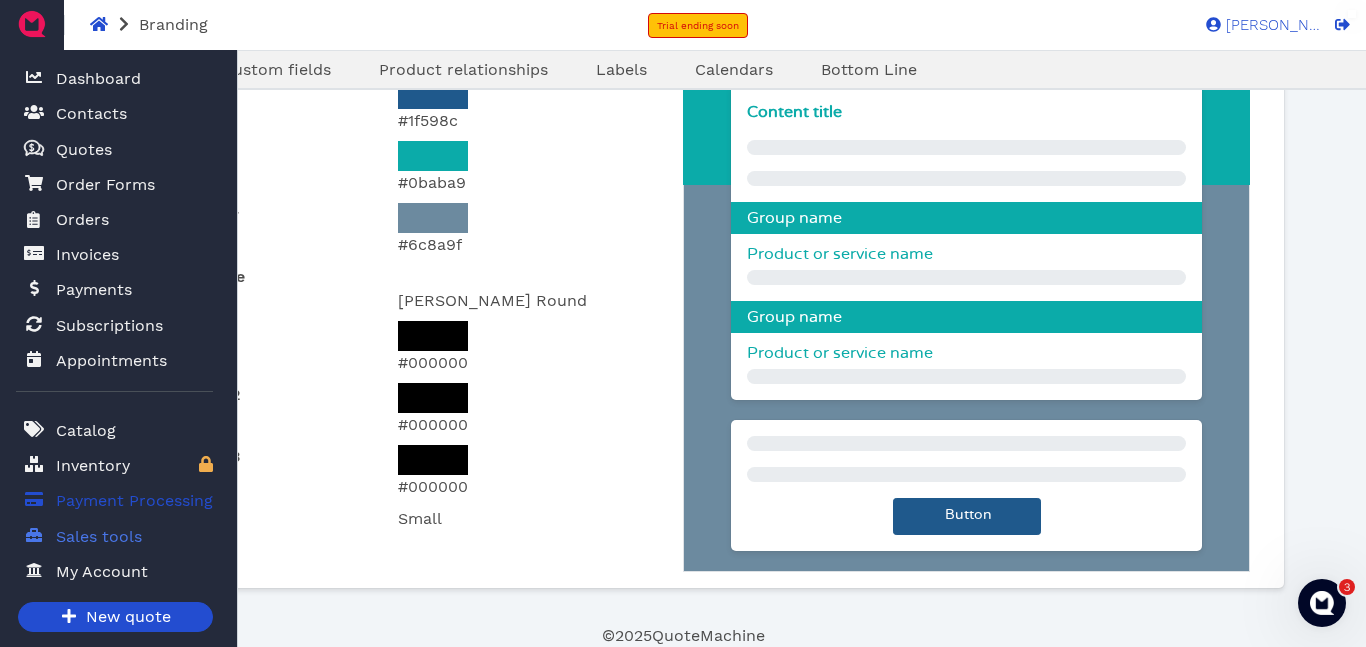 click on "Payment Processing" at bounding box center (134, 501) 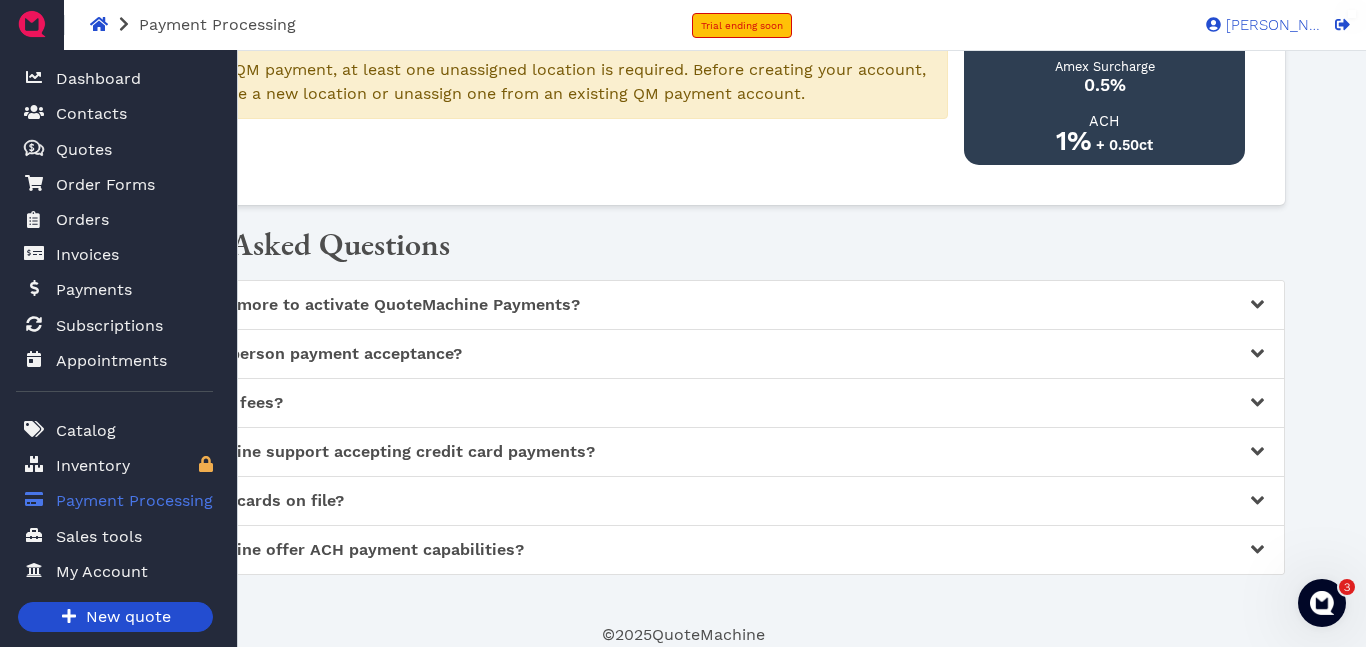 scroll, scrollTop: 0, scrollLeft: 0, axis: both 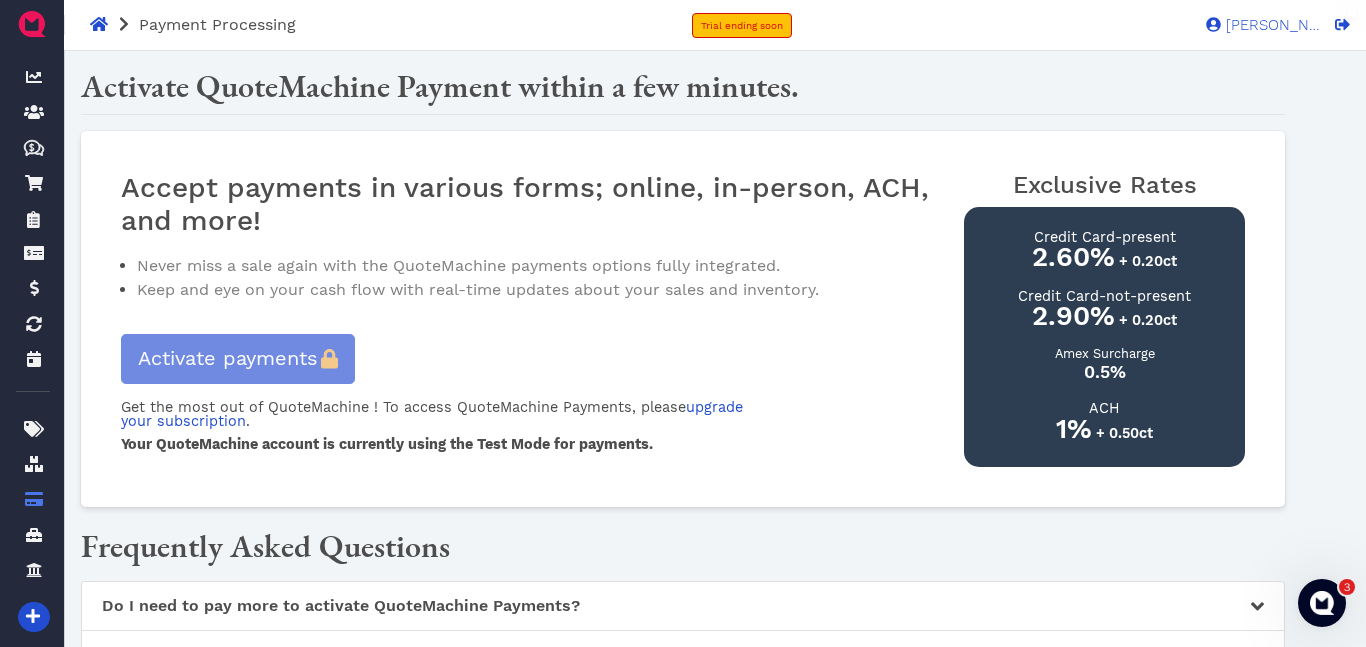 click on "Never miss a sale again with the QuoteMachine payments options fully integrated." at bounding box center (550, 266) 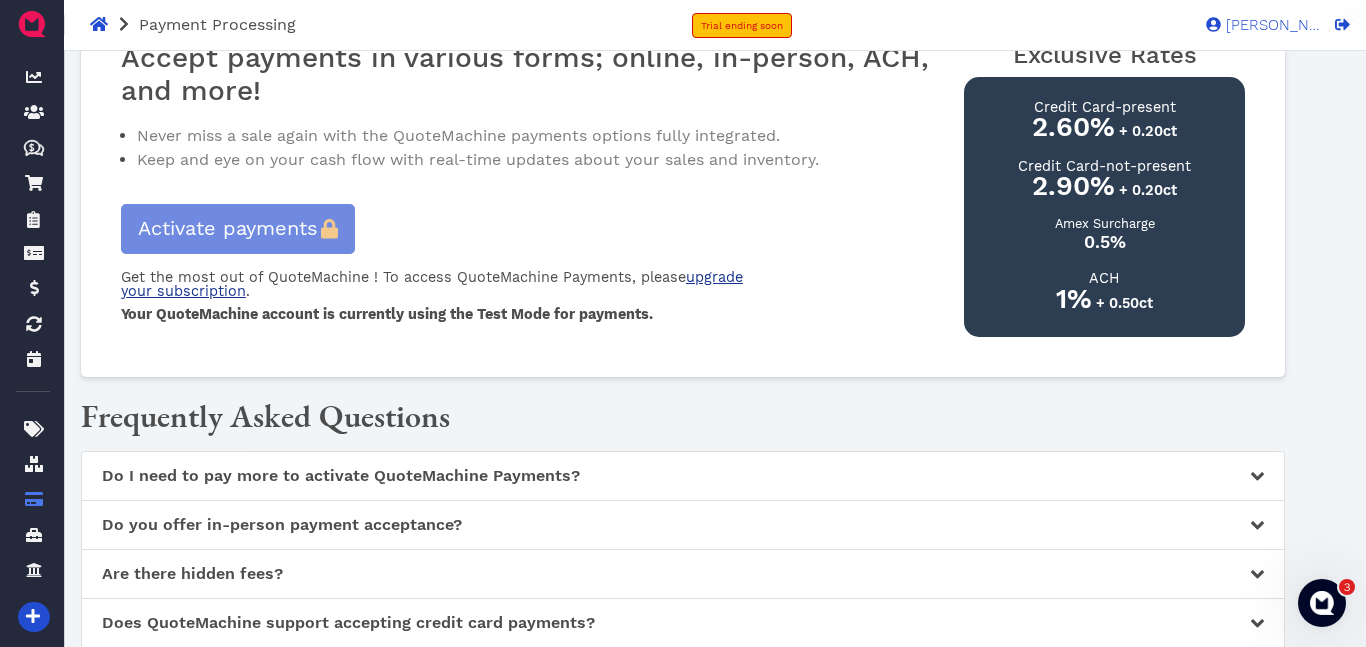 scroll, scrollTop: 137, scrollLeft: 0, axis: vertical 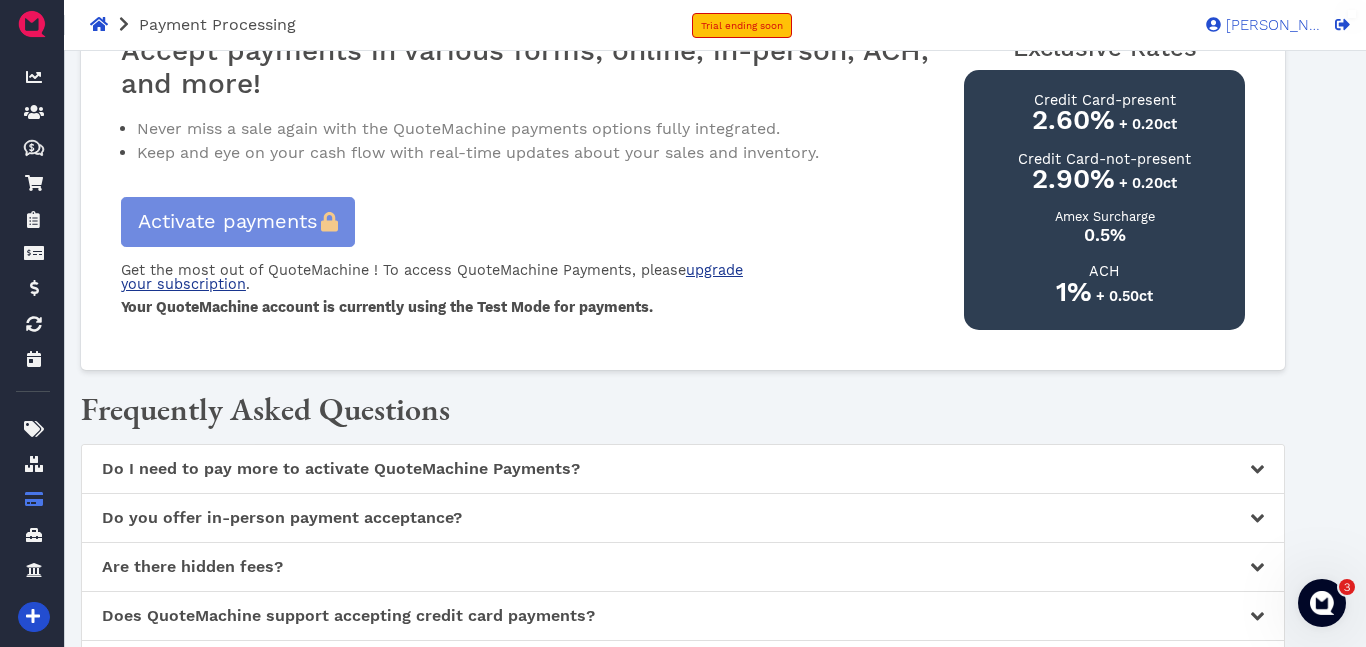click on "upgrade your subscription" at bounding box center [432, 277] 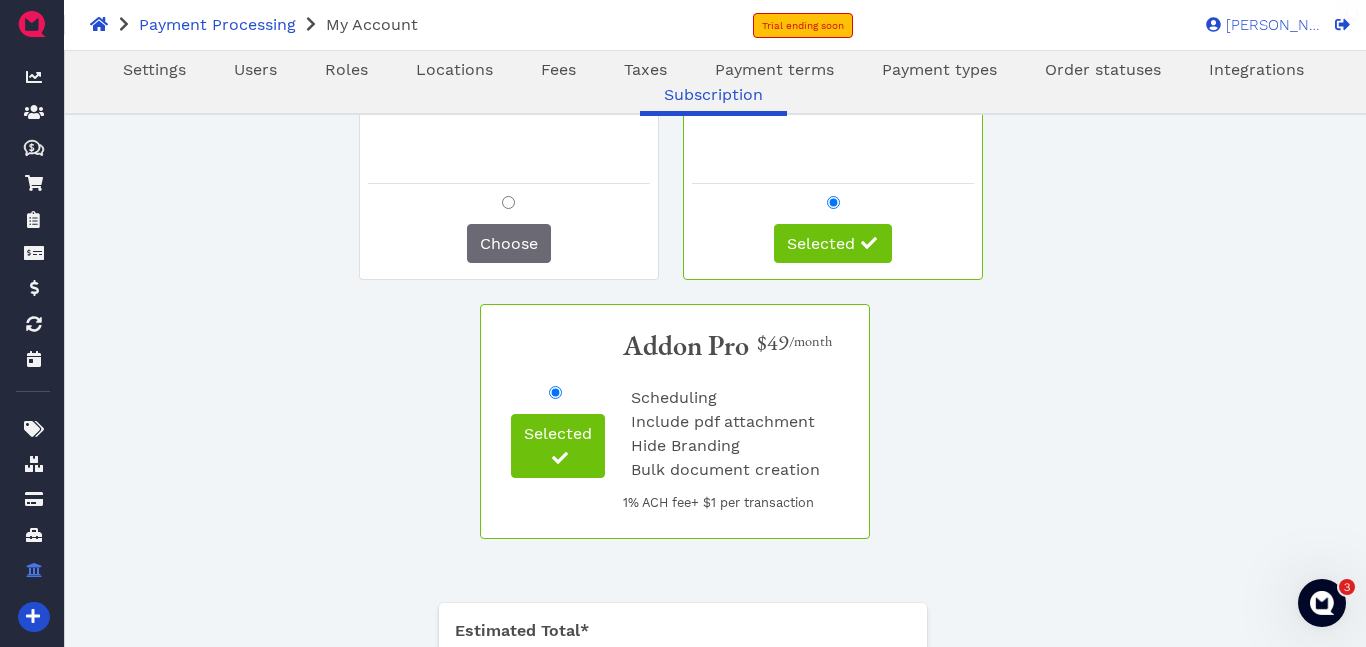 scroll, scrollTop: 0, scrollLeft: 0, axis: both 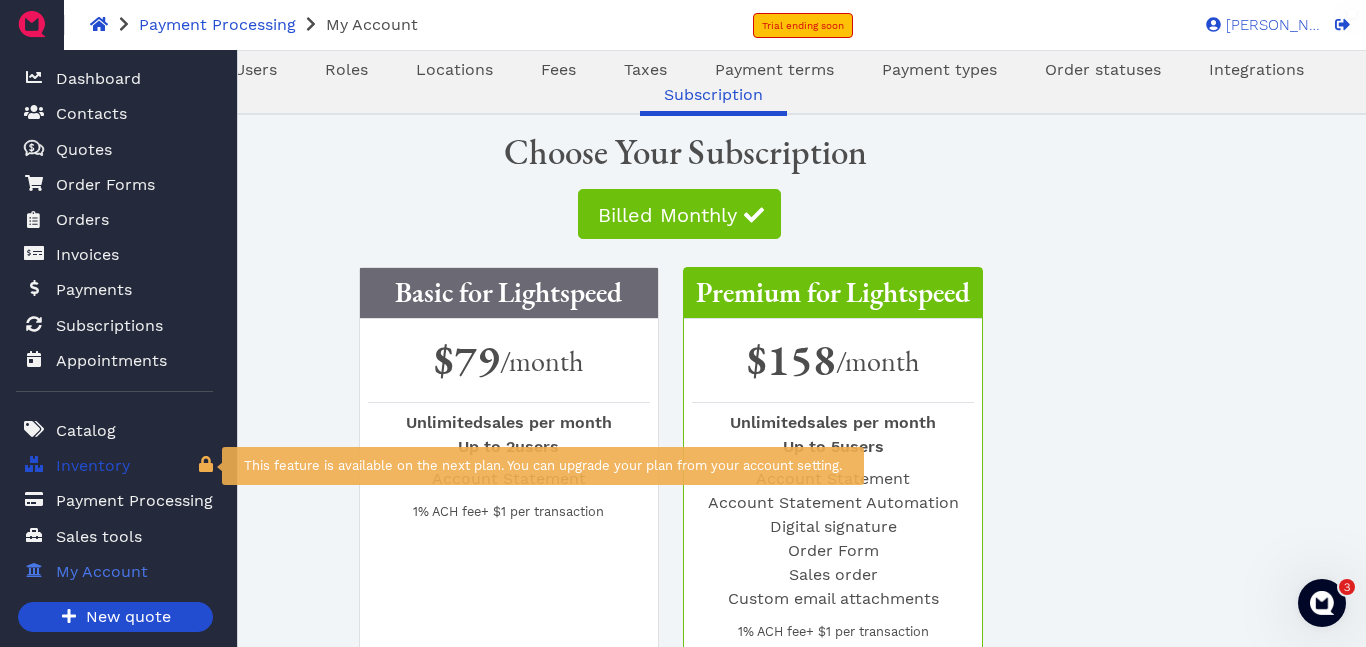 click on "Inventory" at bounding box center [93, 466] 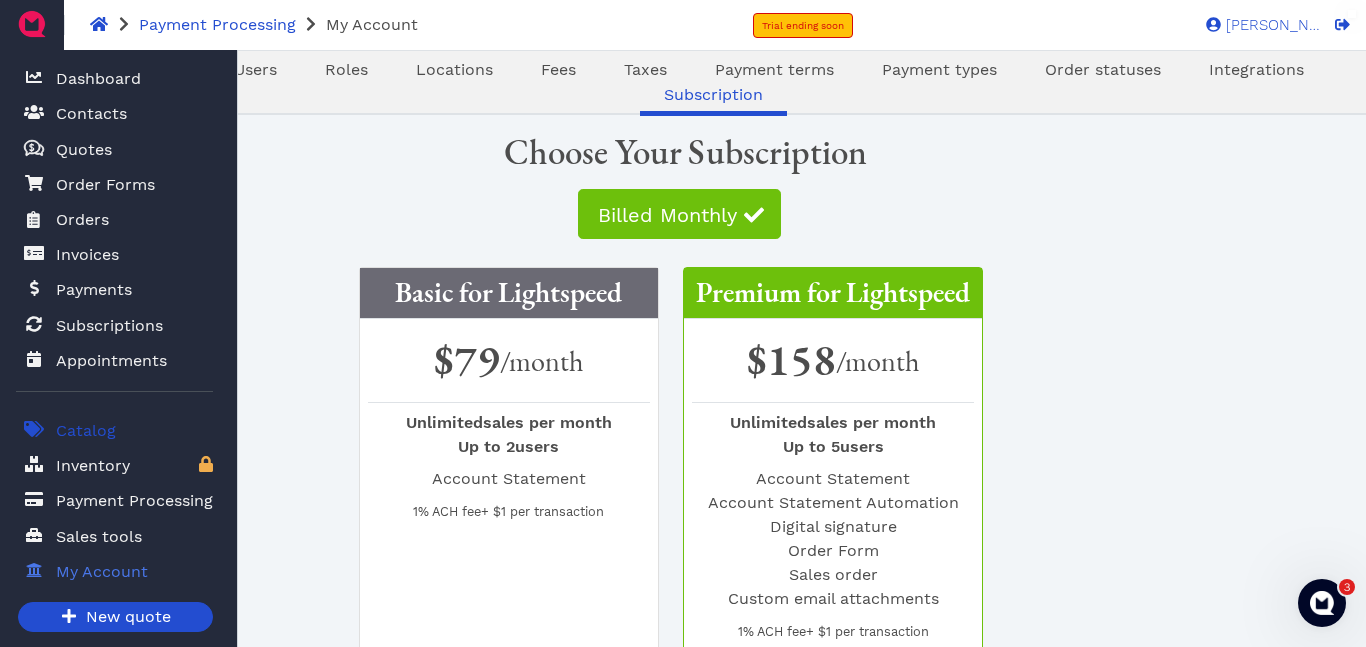 click on "Catalog" at bounding box center (86, 431) 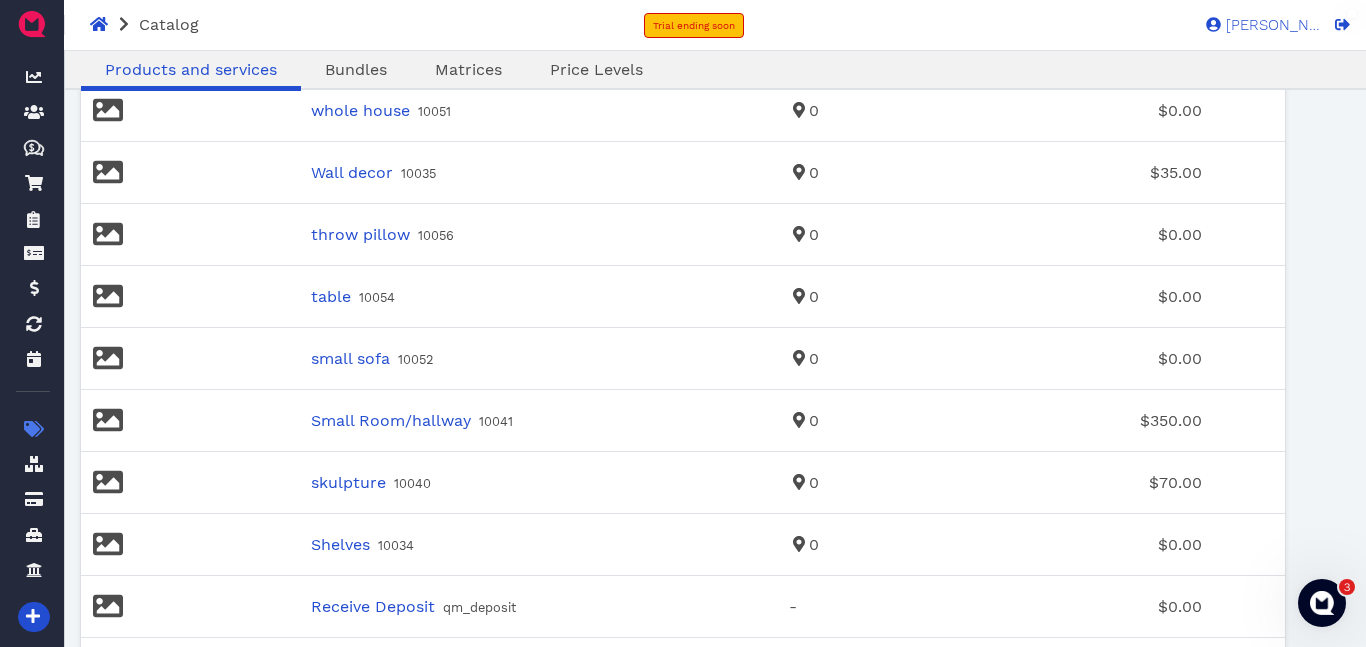 scroll, scrollTop: 0, scrollLeft: 0, axis: both 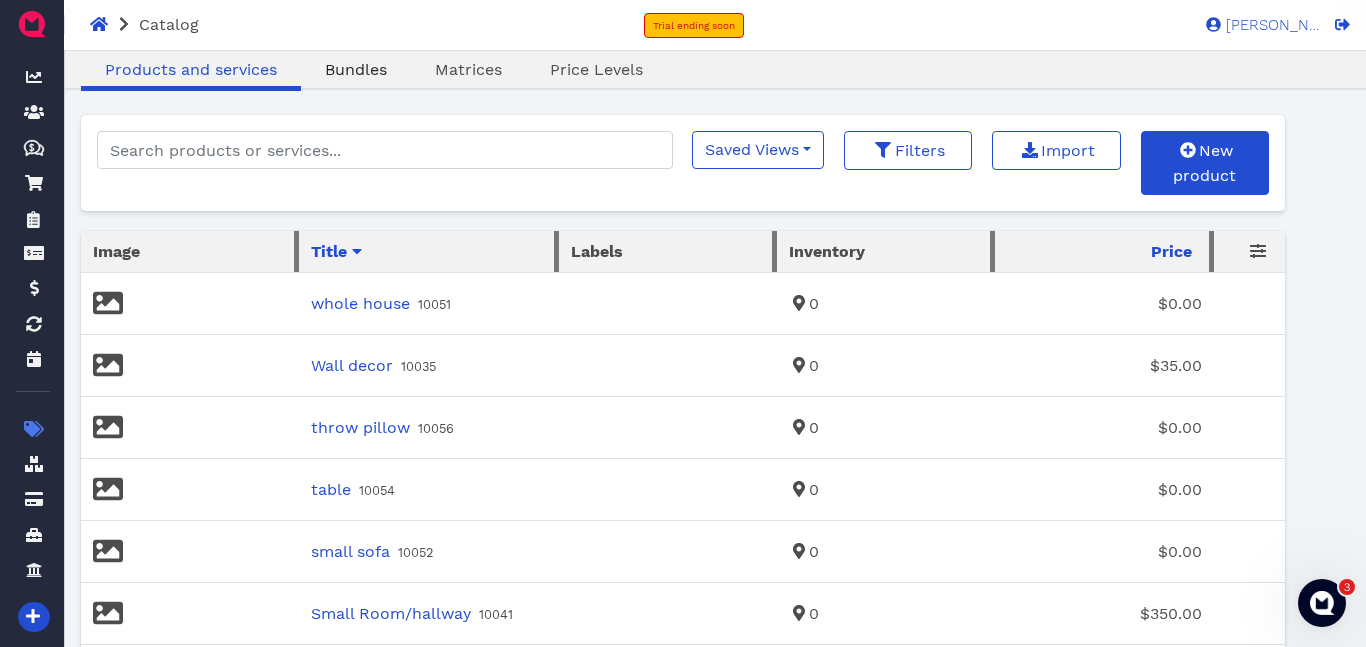 click on "Bundles" at bounding box center [356, 69] 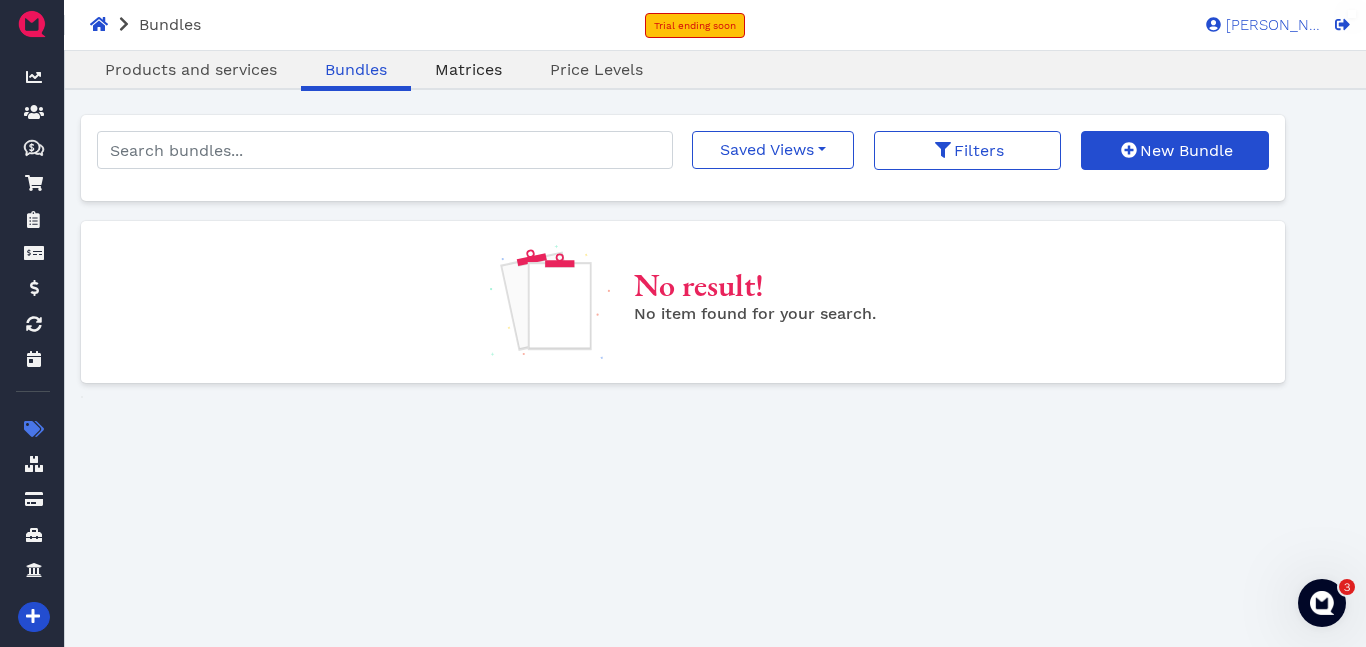 click on "Matrices" at bounding box center [468, 69] 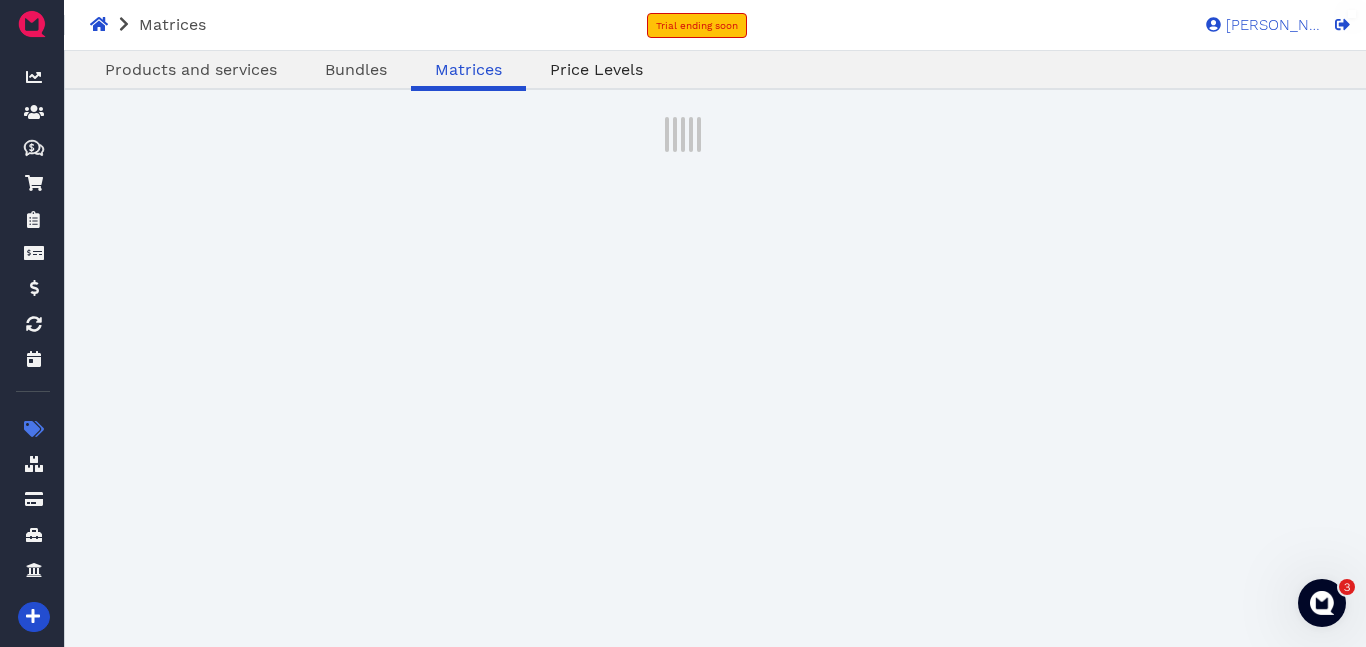 click on "Price Levels" at bounding box center [596, 69] 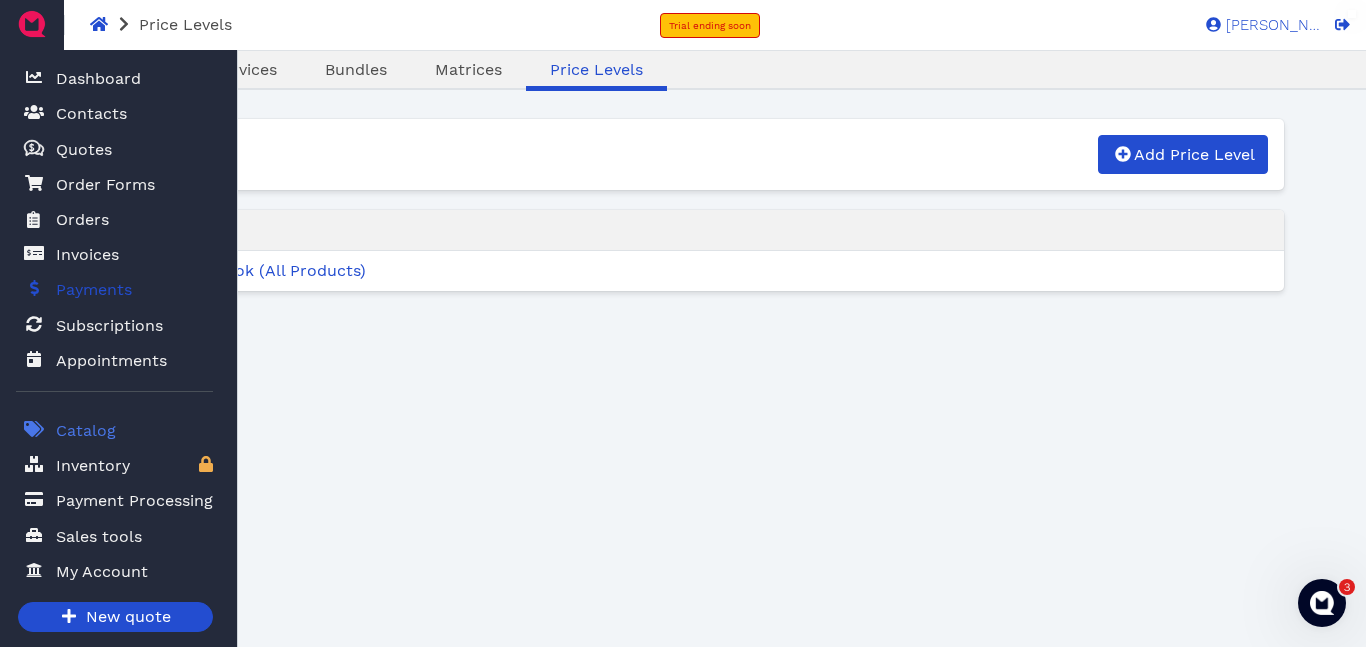 click on "Payments" at bounding box center (94, 290) 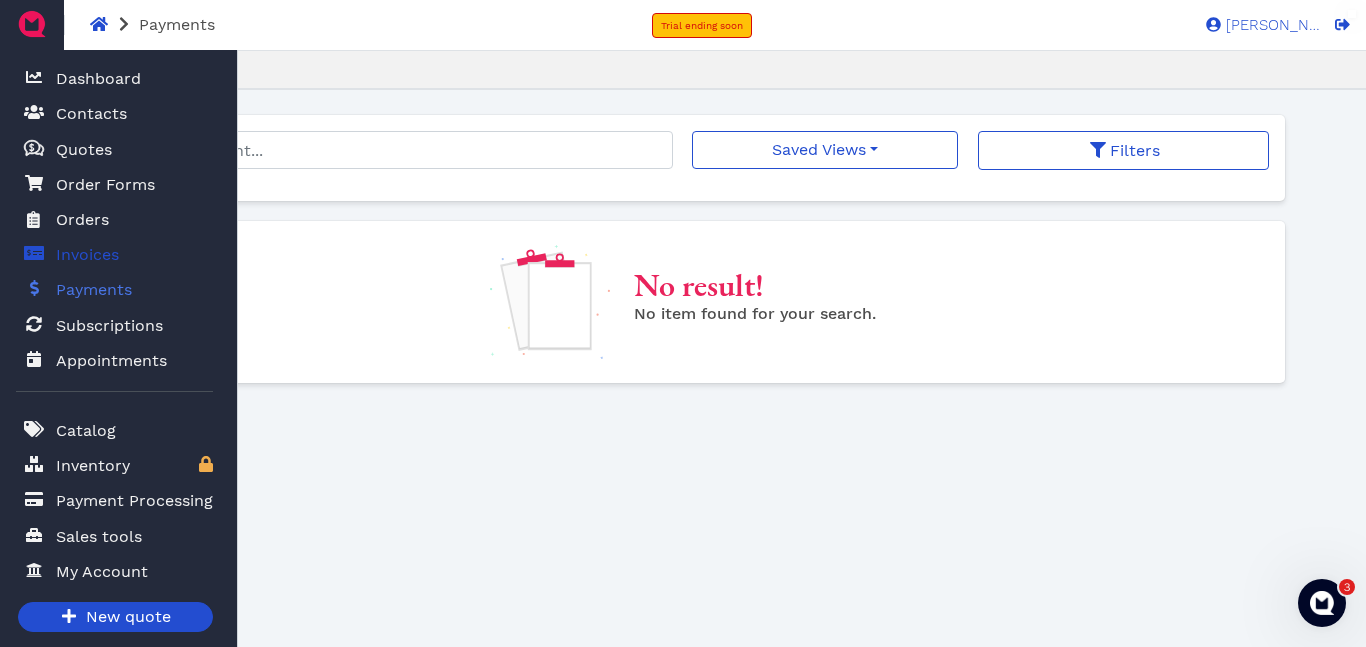 click 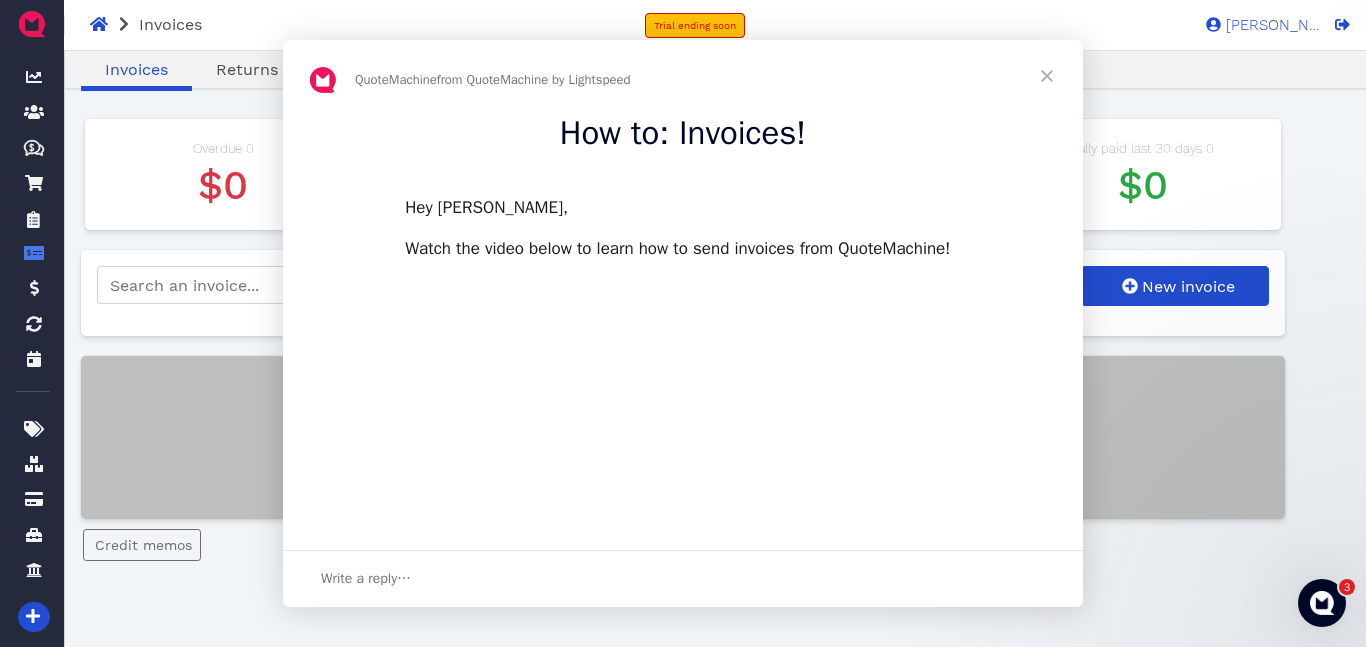 scroll, scrollTop: 0, scrollLeft: 0, axis: both 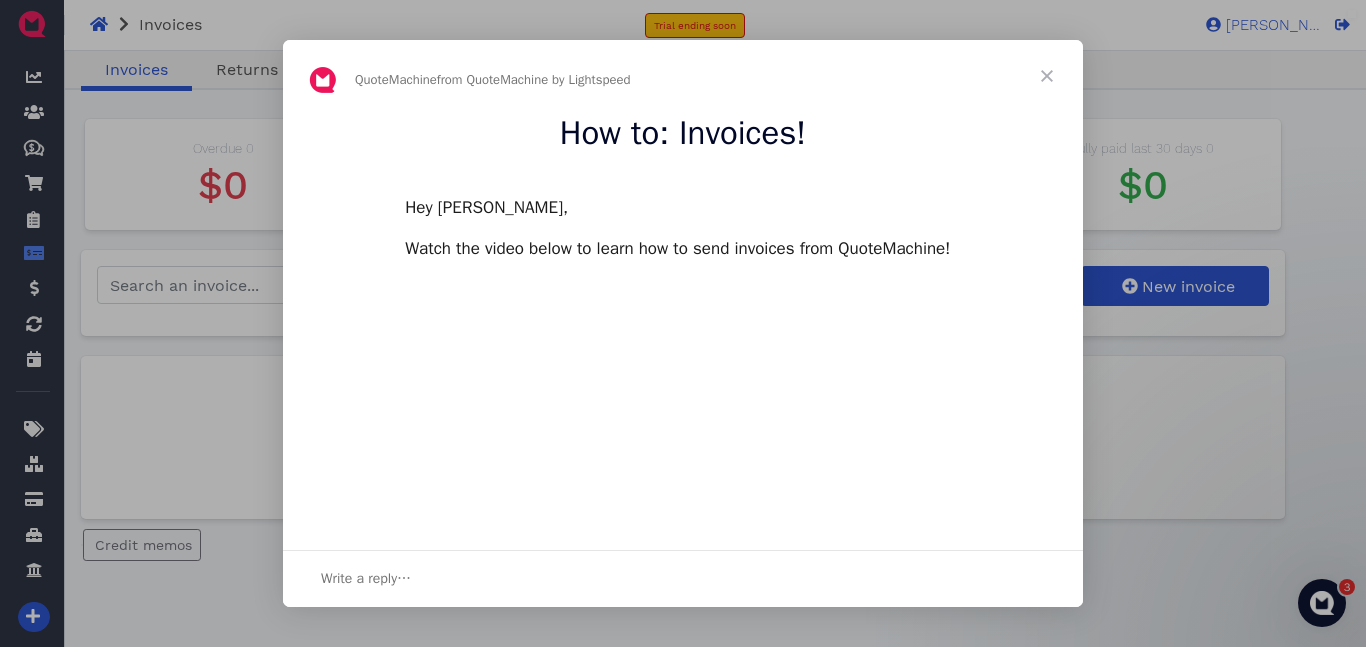 click at bounding box center (683, 323) 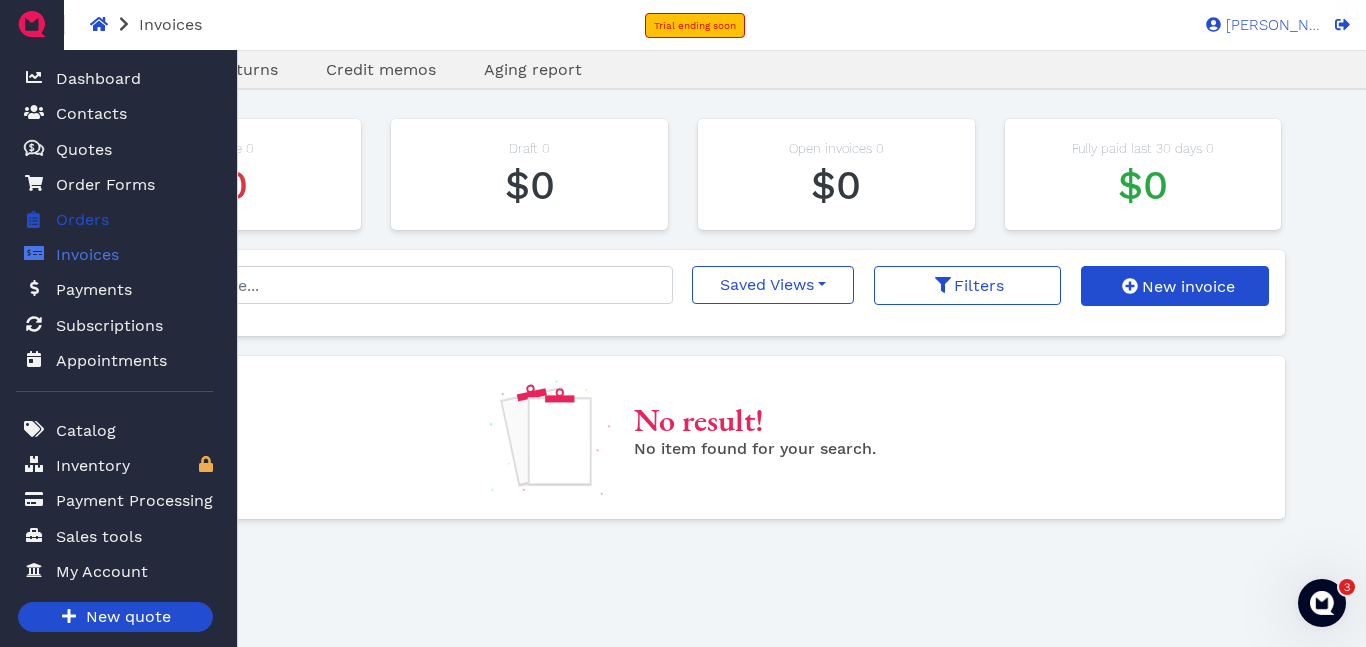 click 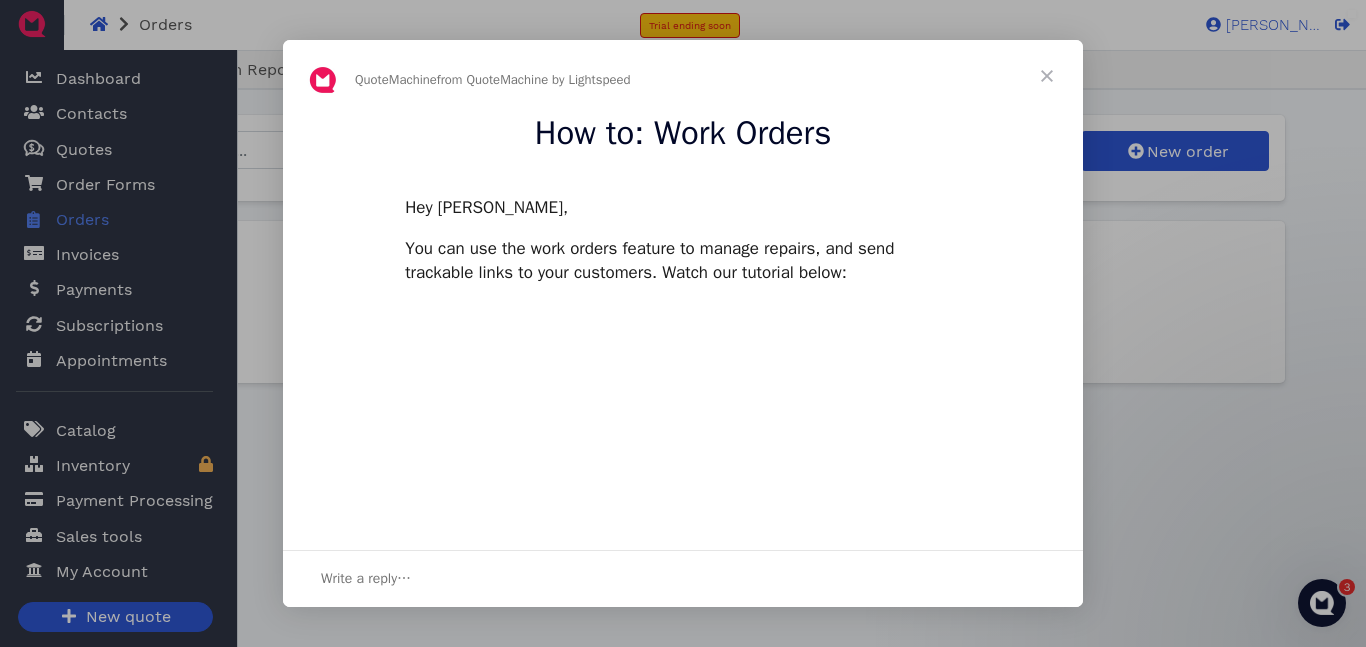 scroll, scrollTop: 0, scrollLeft: 0, axis: both 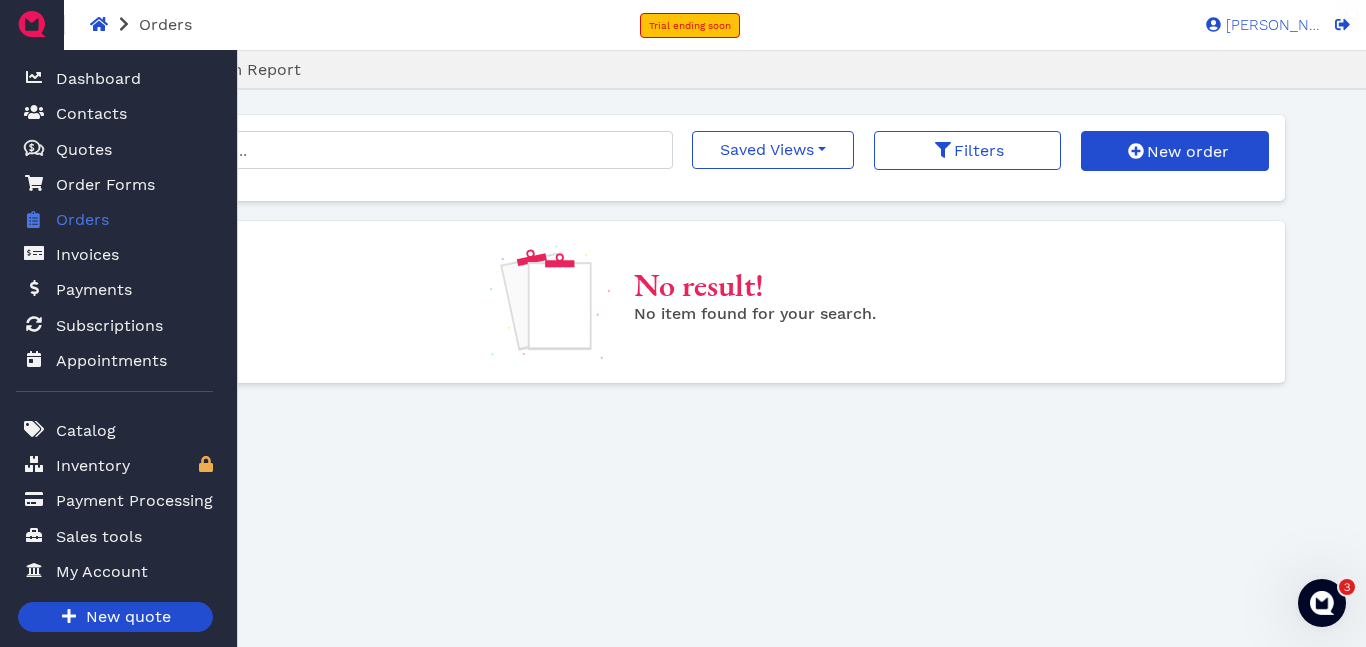 click on "Order Forms" at bounding box center (105, 185) 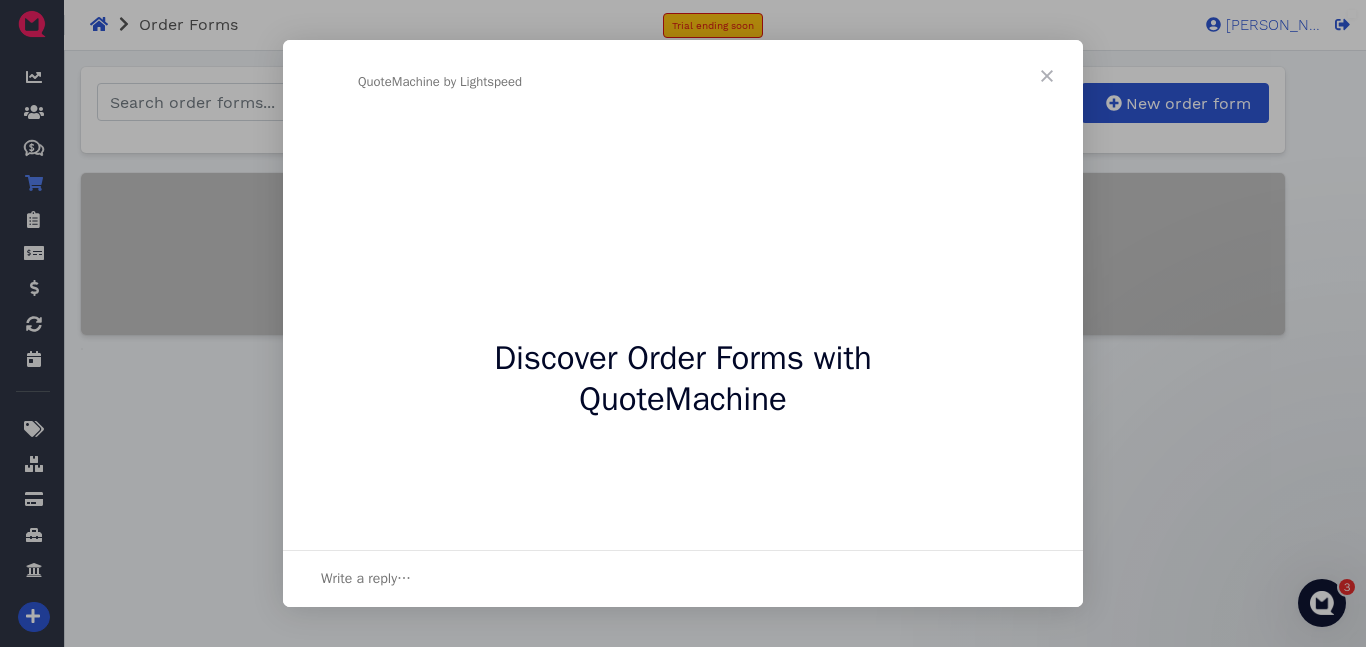 scroll, scrollTop: 0, scrollLeft: 0, axis: both 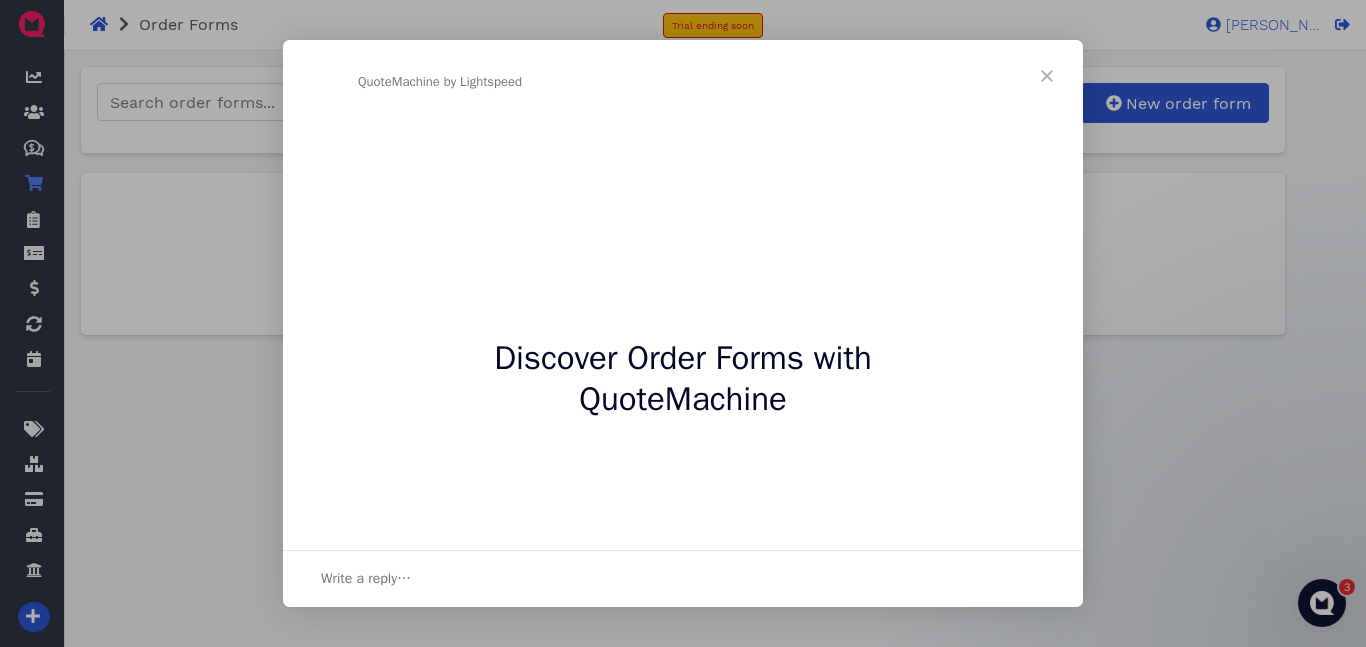 click at bounding box center [1047, 76] 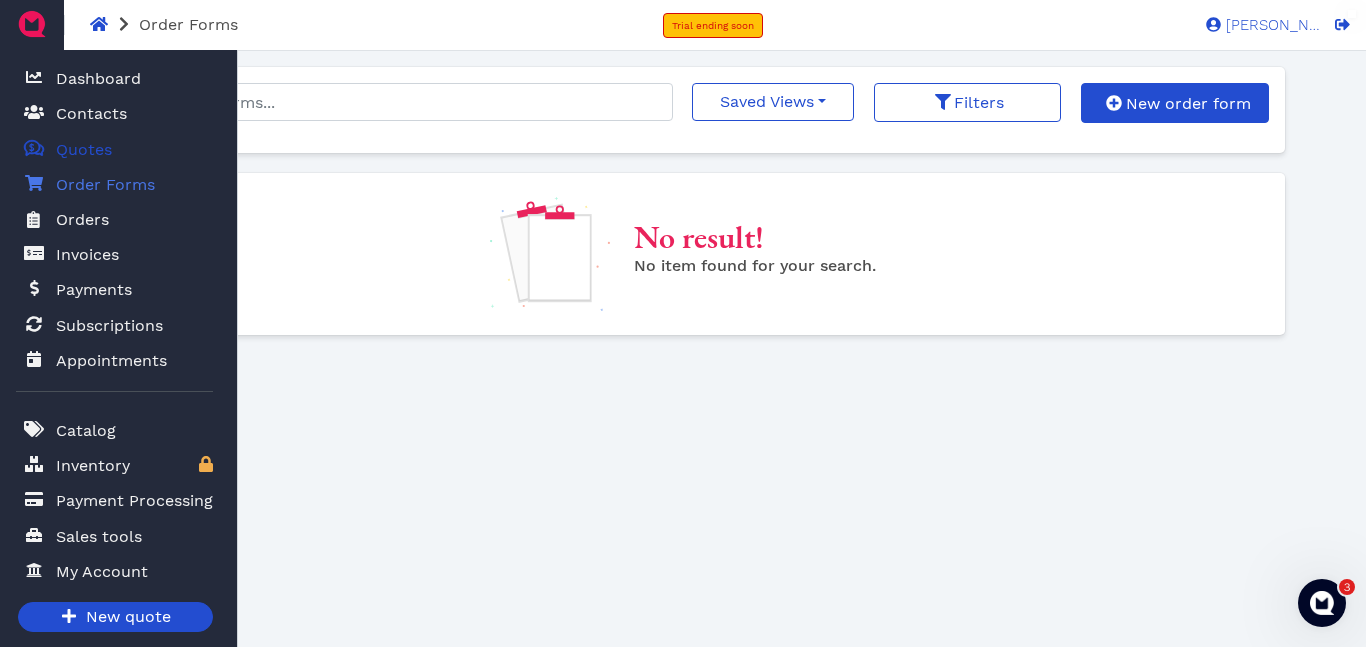 click on "Quotes Created with Sketch. $" at bounding box center [34, 149] 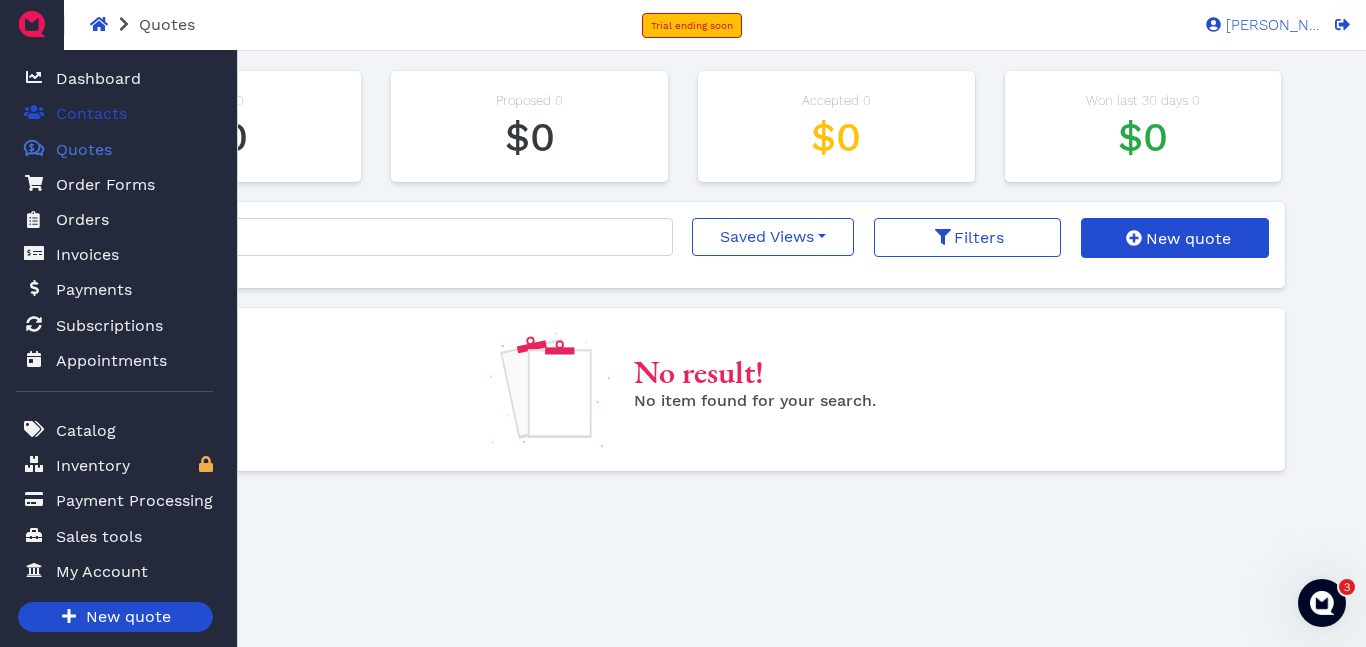 click 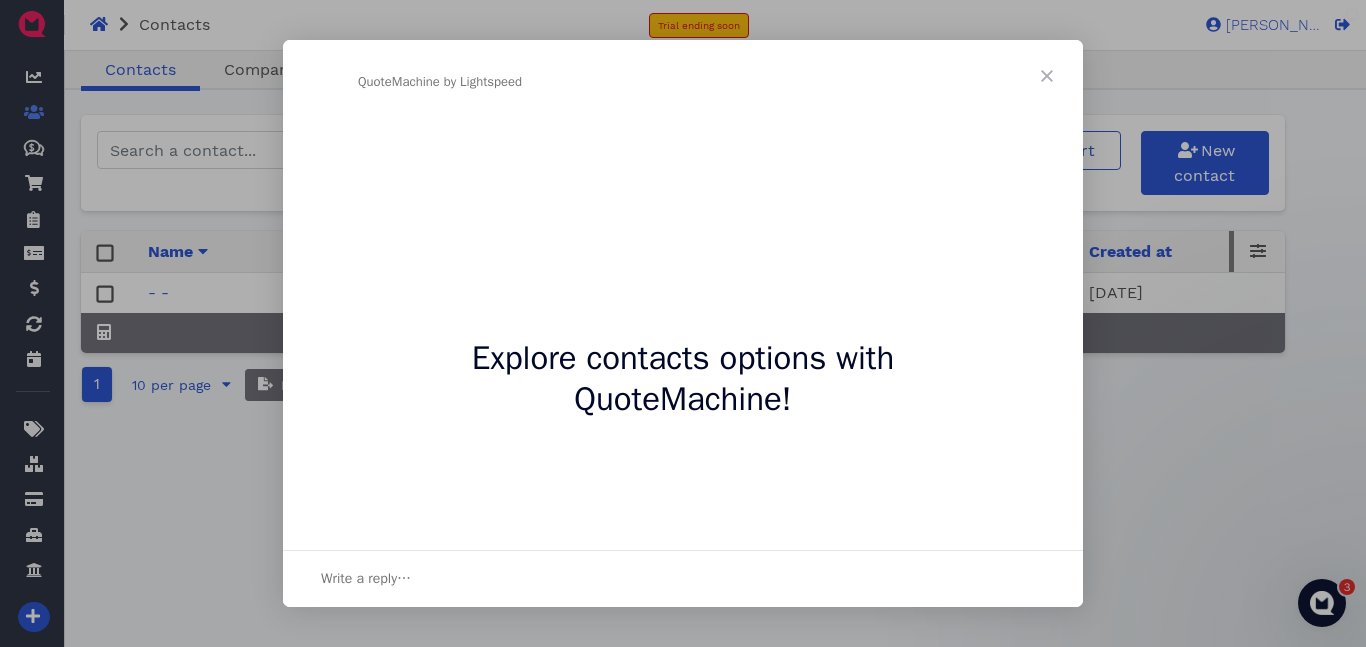 scroll, scrollTop: 0, scrollLeft: 0, axis: both 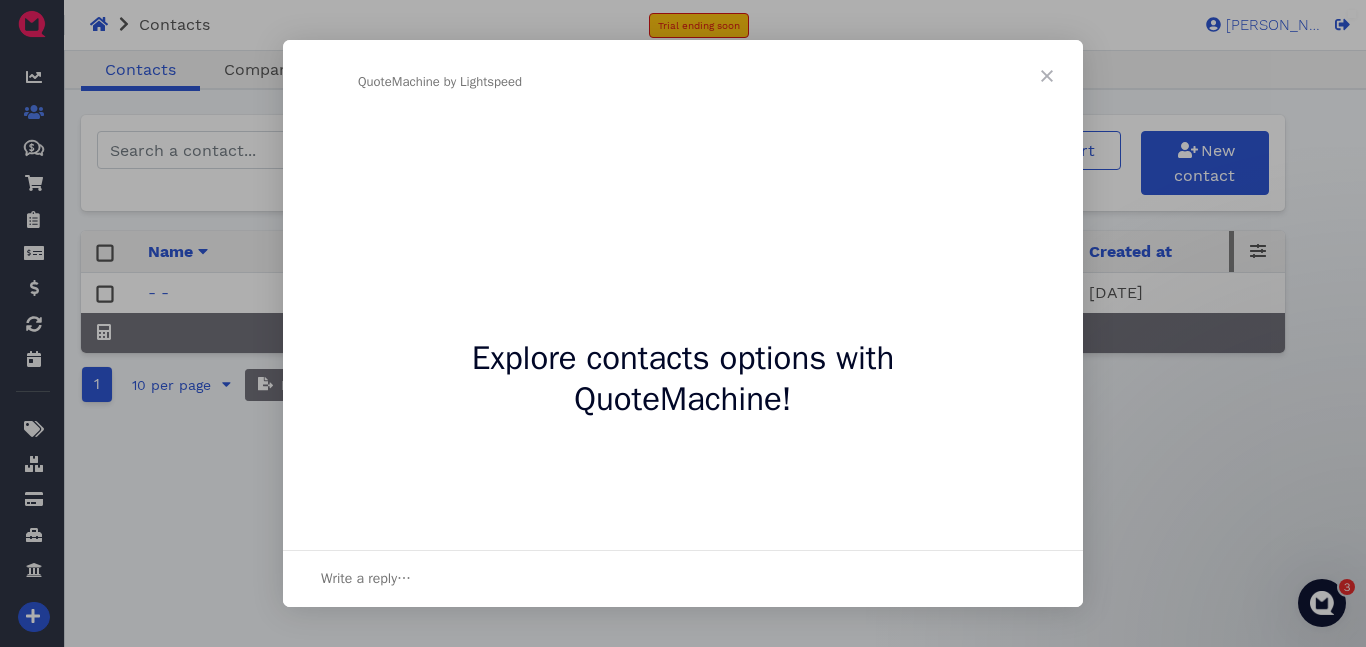 click at bounding box center [683, 323] 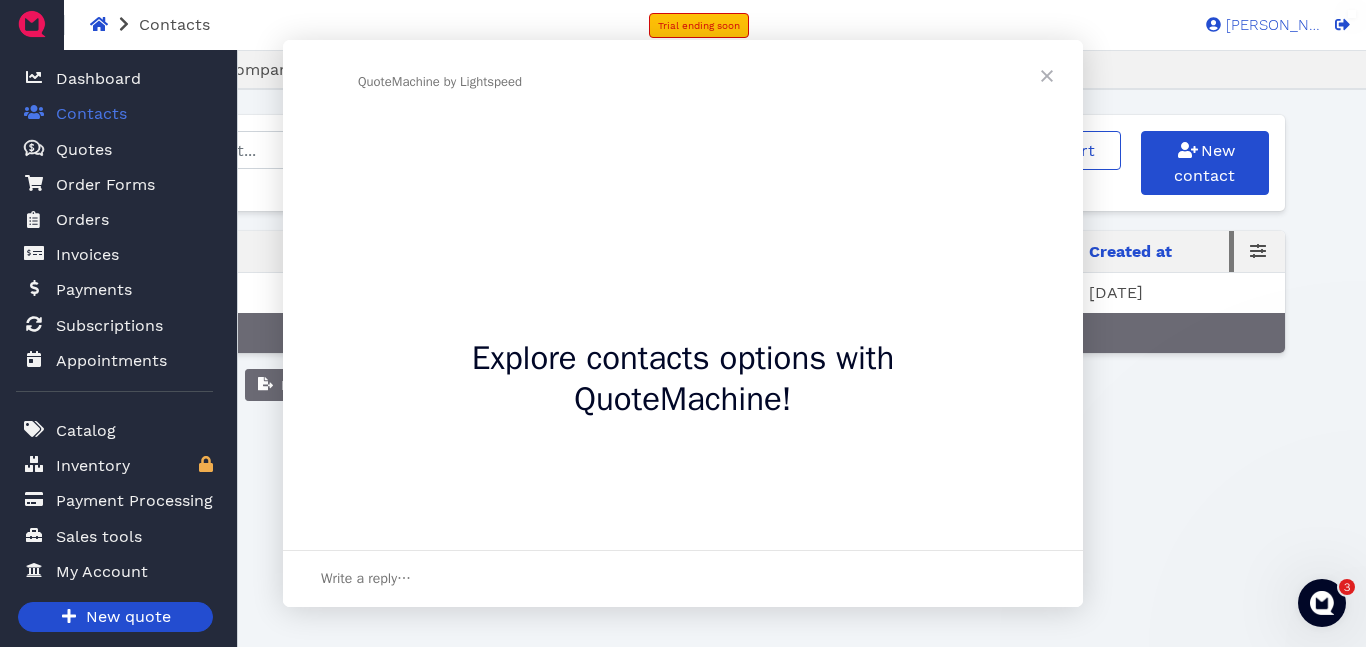 scroll, scrollTop: 0, scrollLeft: 0, axis: both 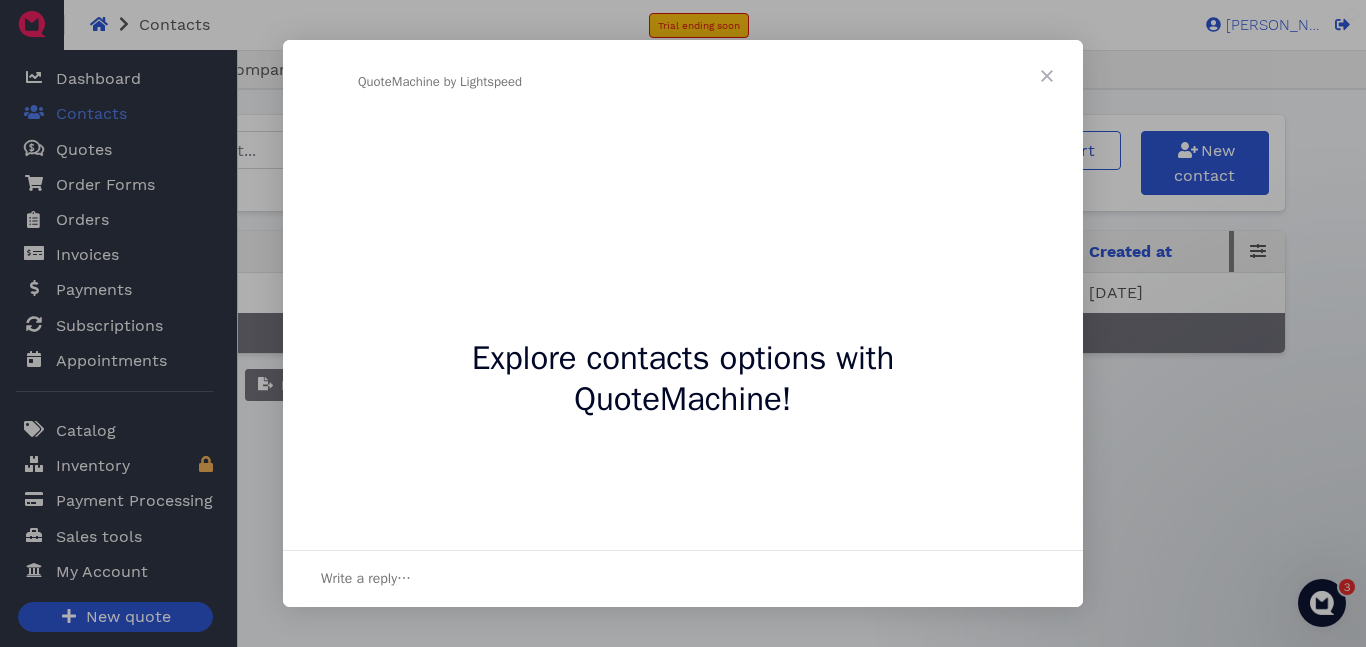 click at bounding box center (1047, 76) 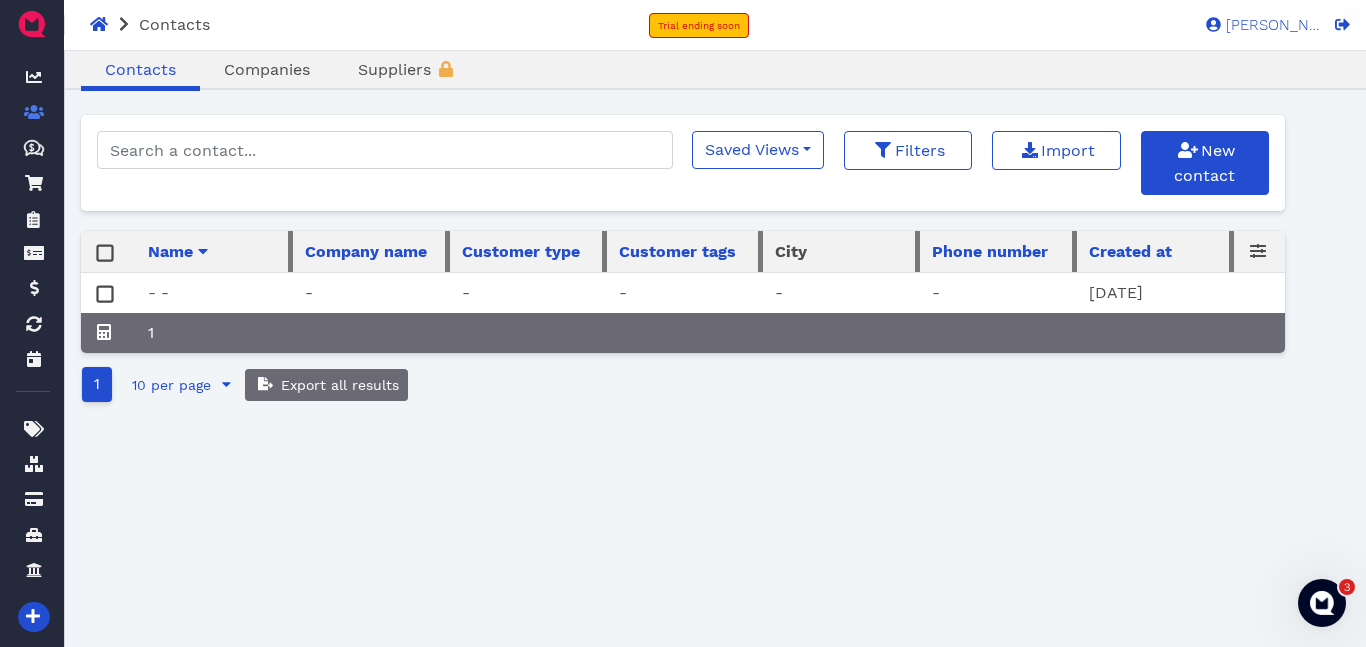 click 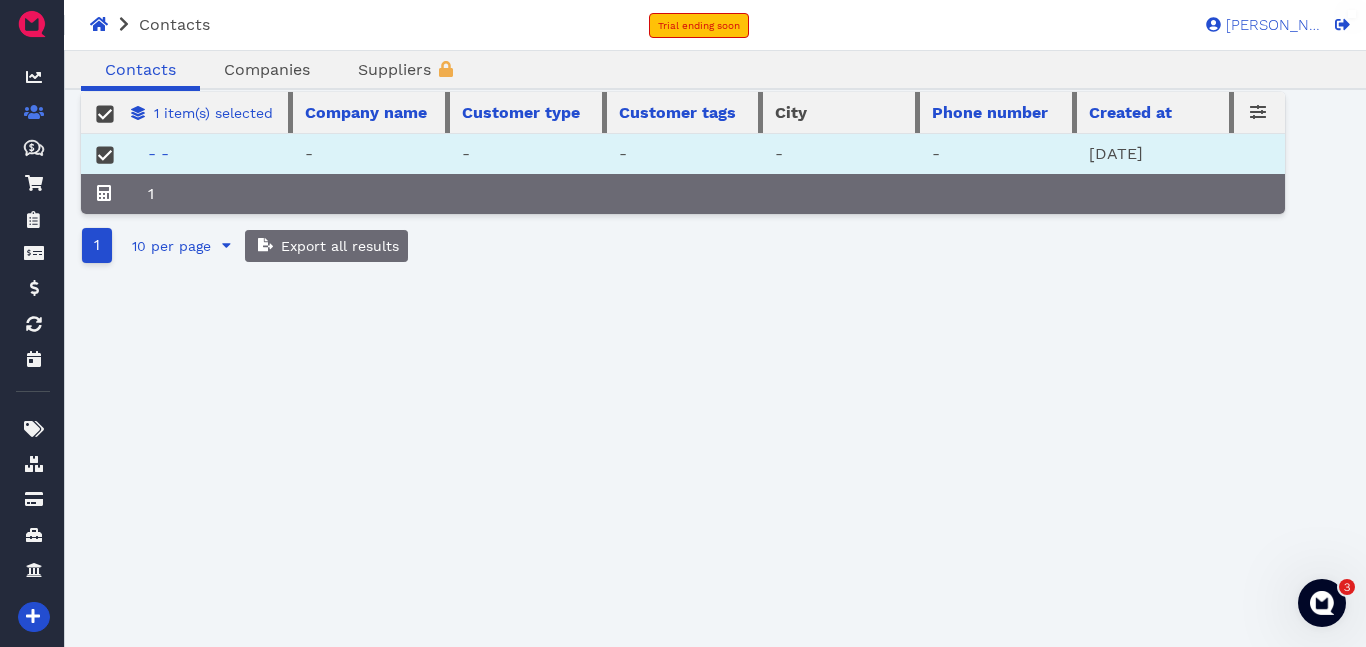 scroll, scrollTop: 0, scrollLeft: 0, axis: both 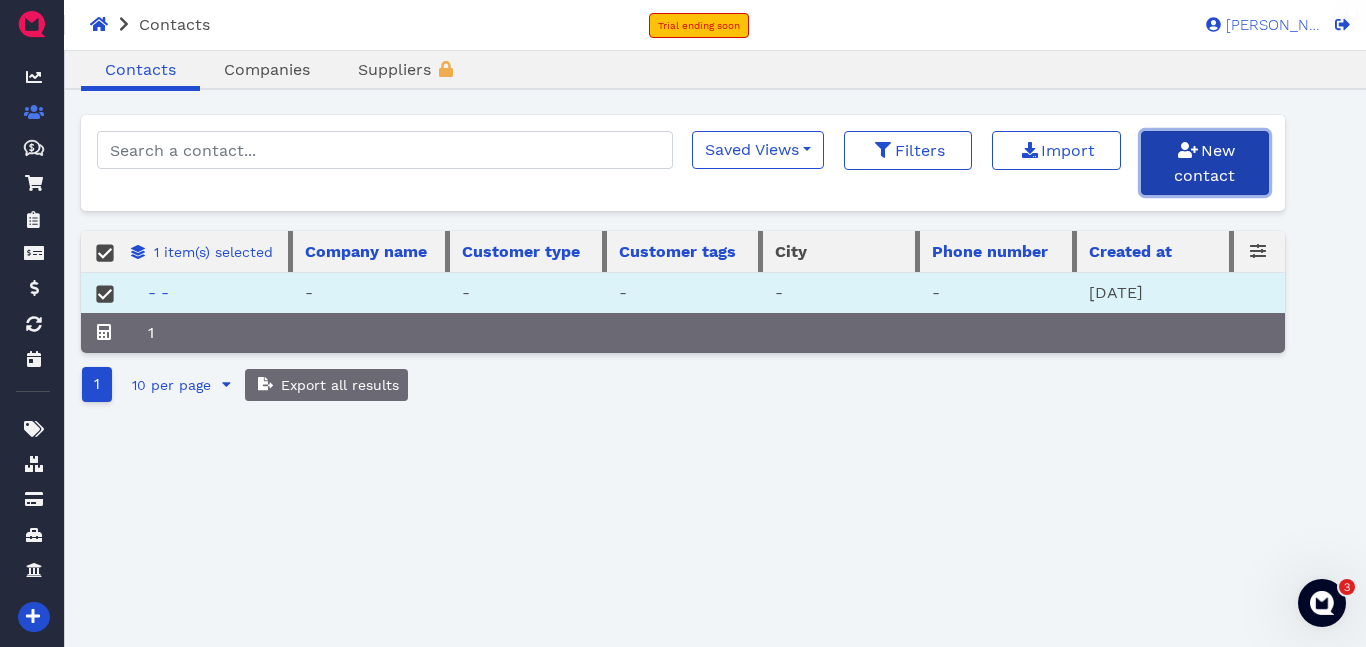 click on "New contact" at bounding box center [1204, 163] 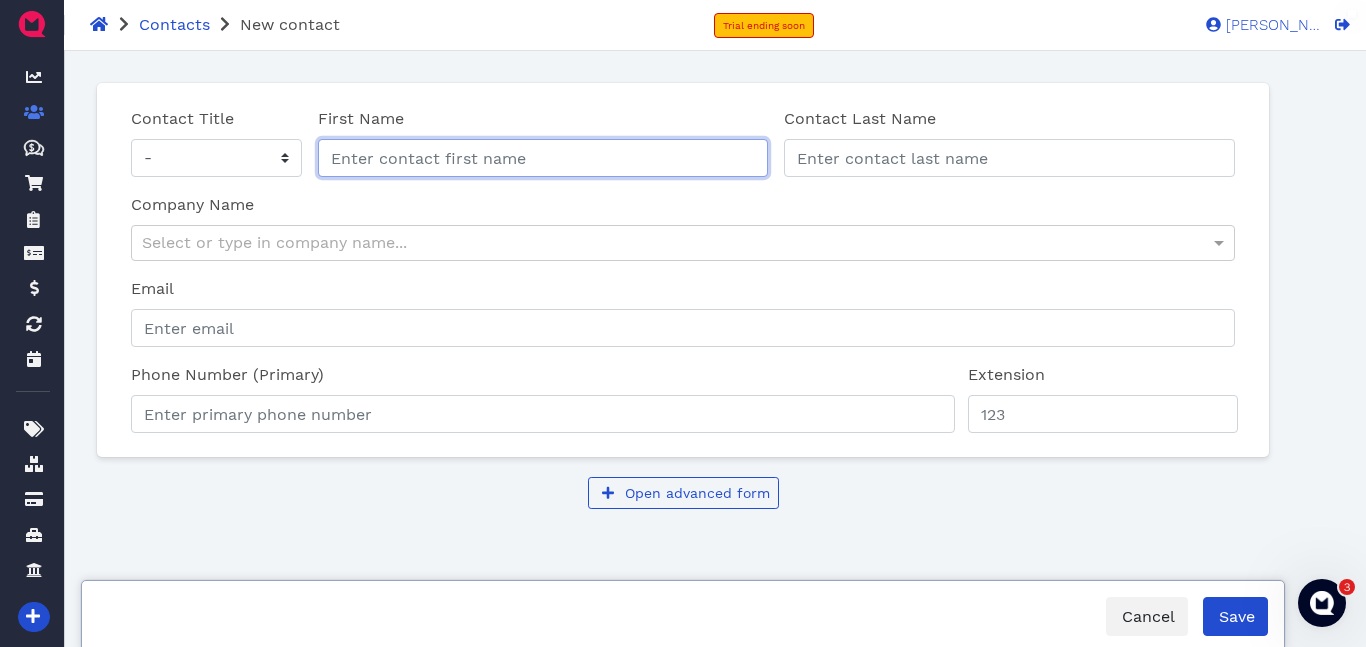 click on "First Name" at bounding box center (543, 158) 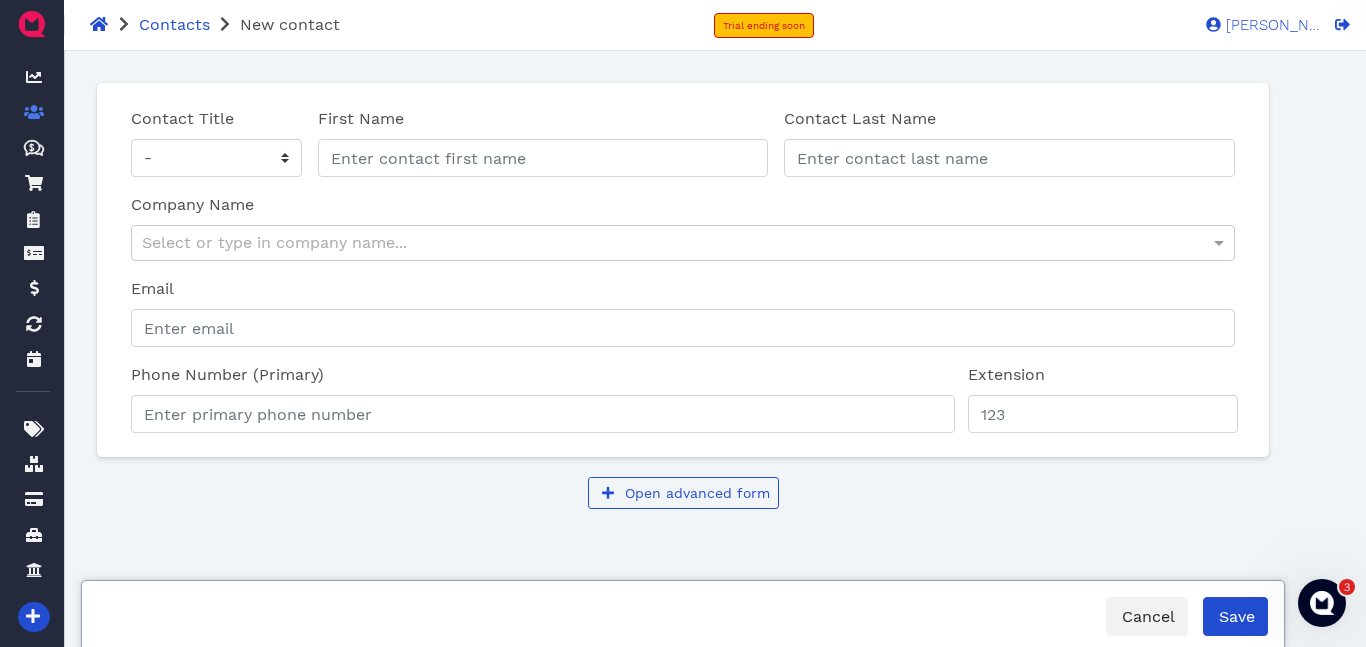 click on "Company Name Select or type in company name..." at bounding box center (683, 227) 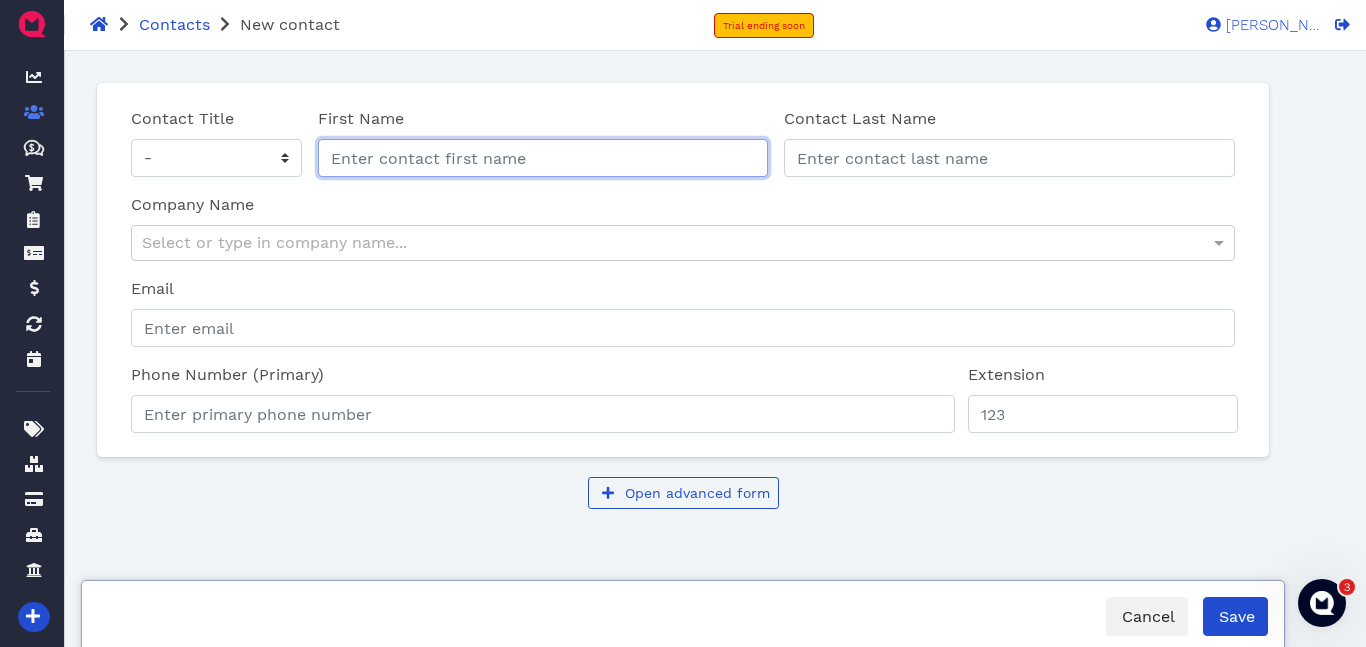 click on "First Name" at bounding box center (543, 158) 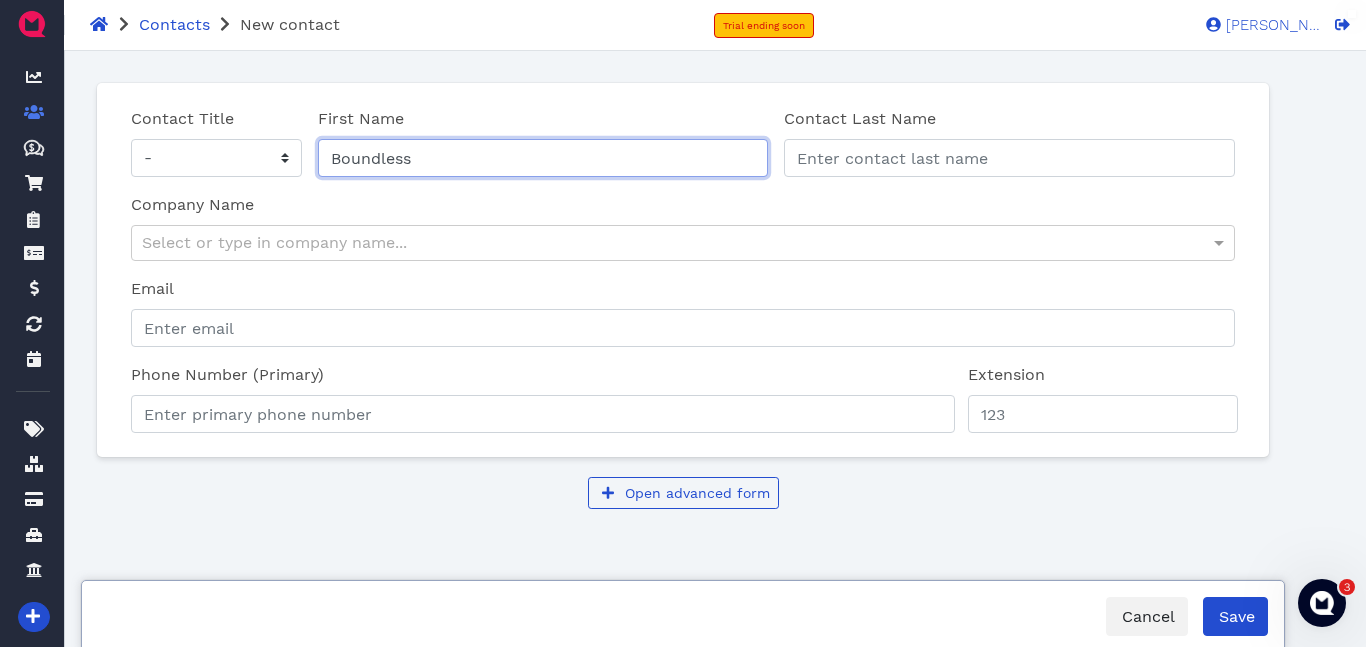 type on "Boundless" 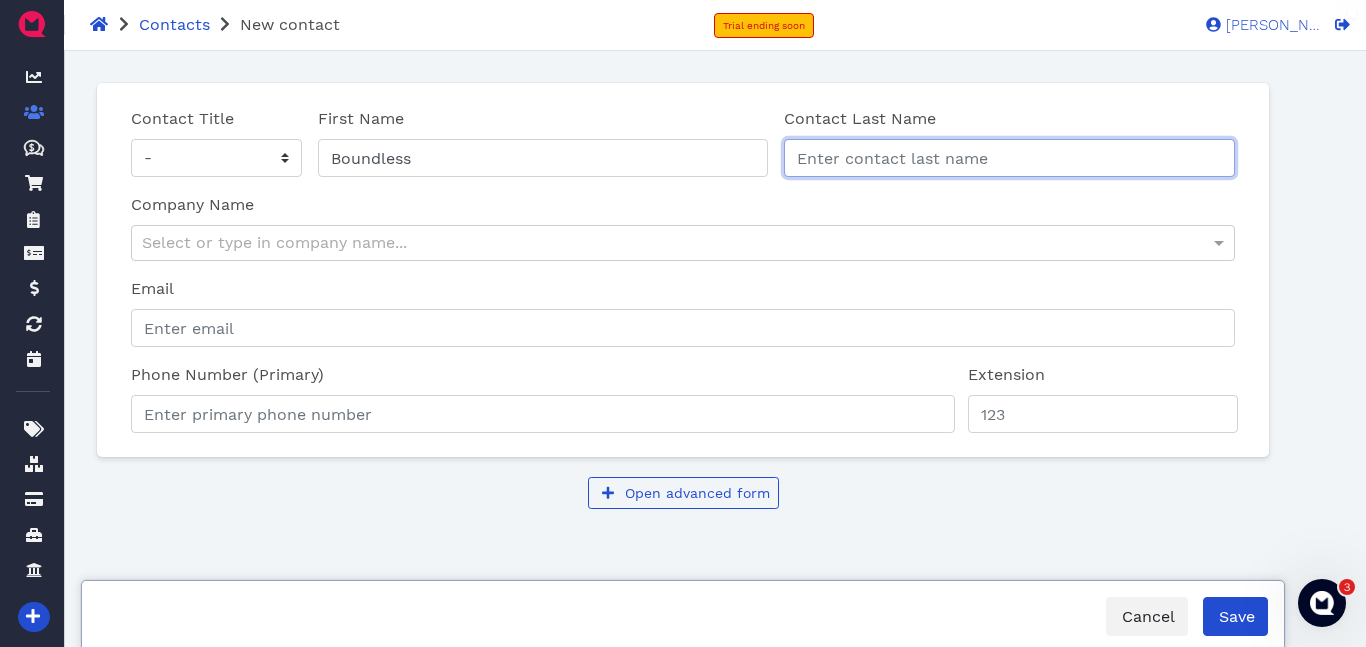 click on "Contact Last Name" at bounding box center [1009, 158] 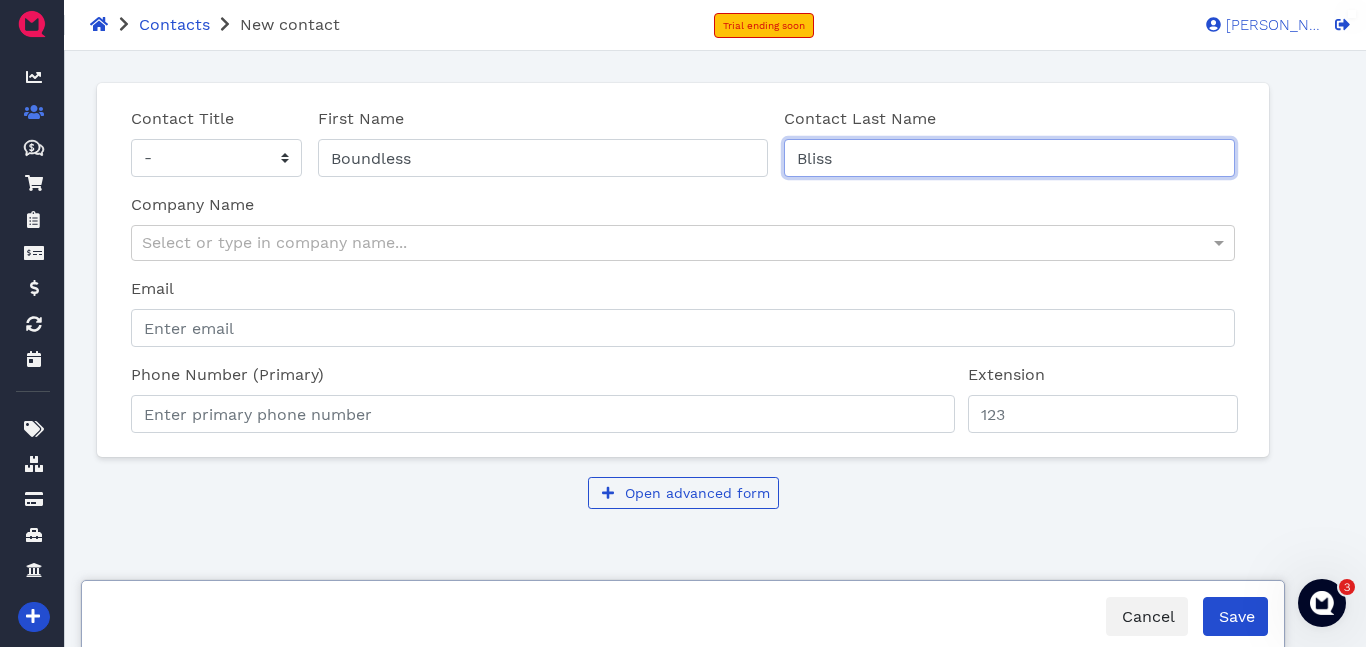 type on "Bliss" 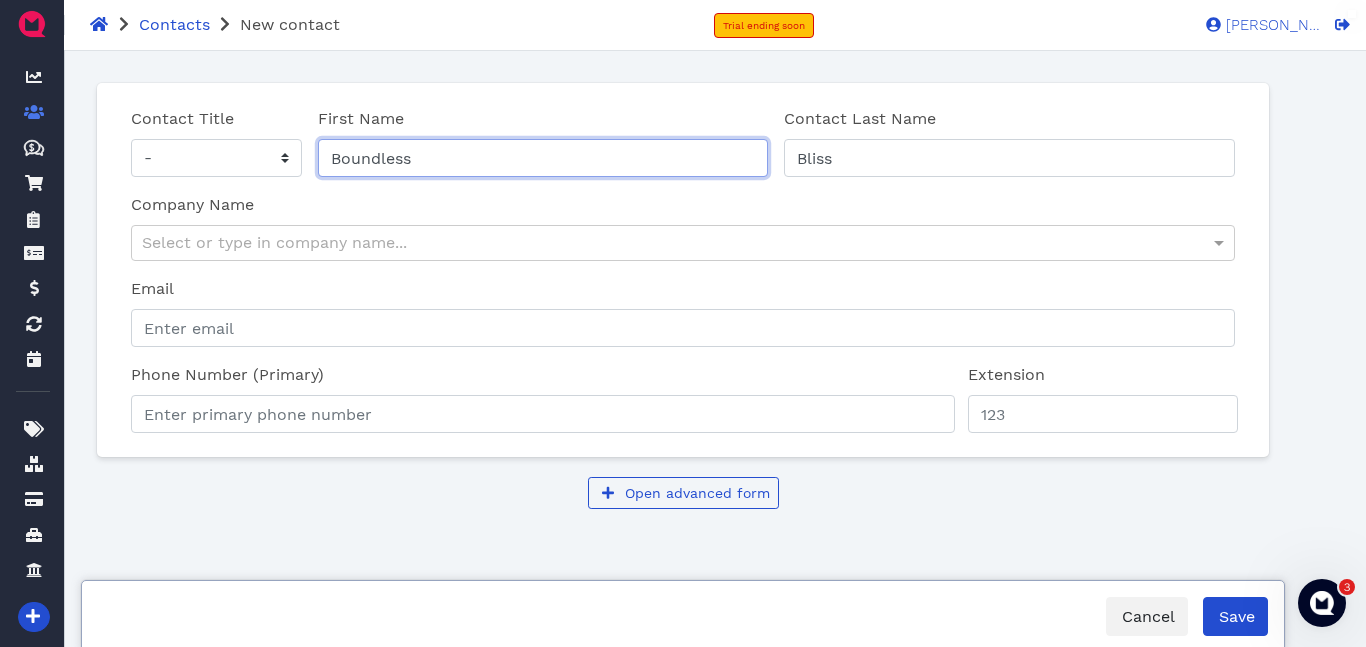 click on "Boundless" at bounding box center [543, 158] 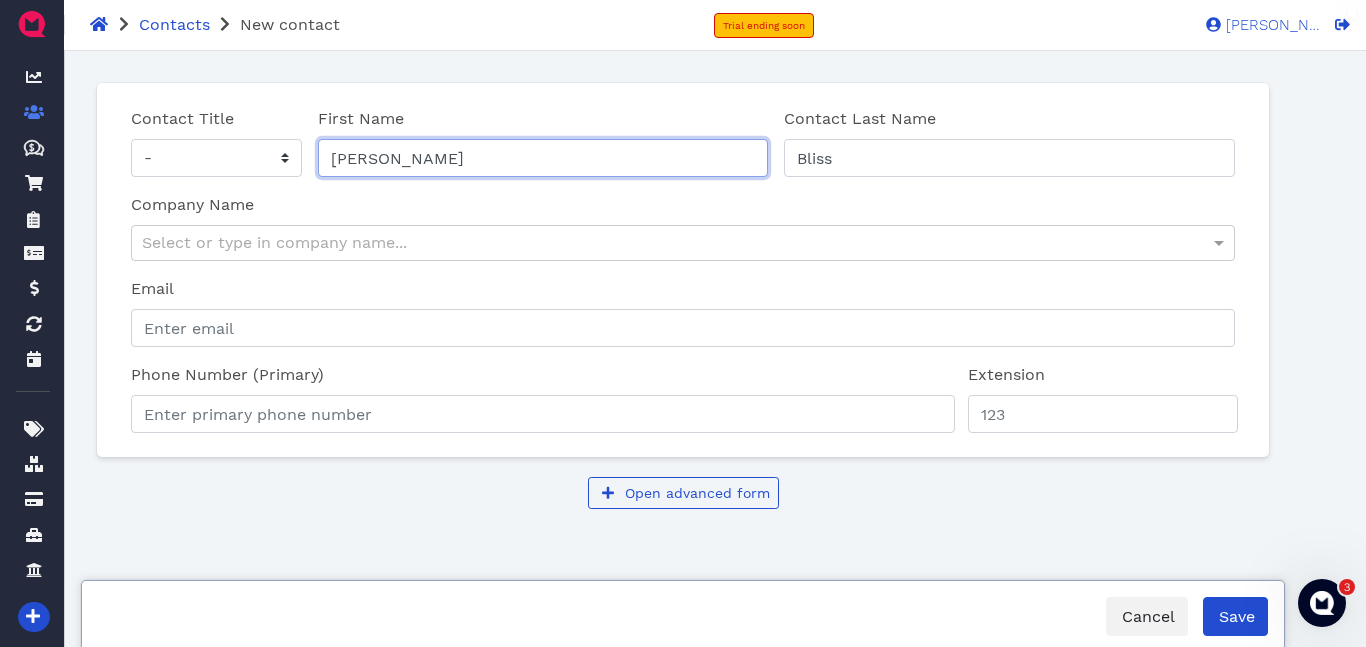 type on "Ezra" 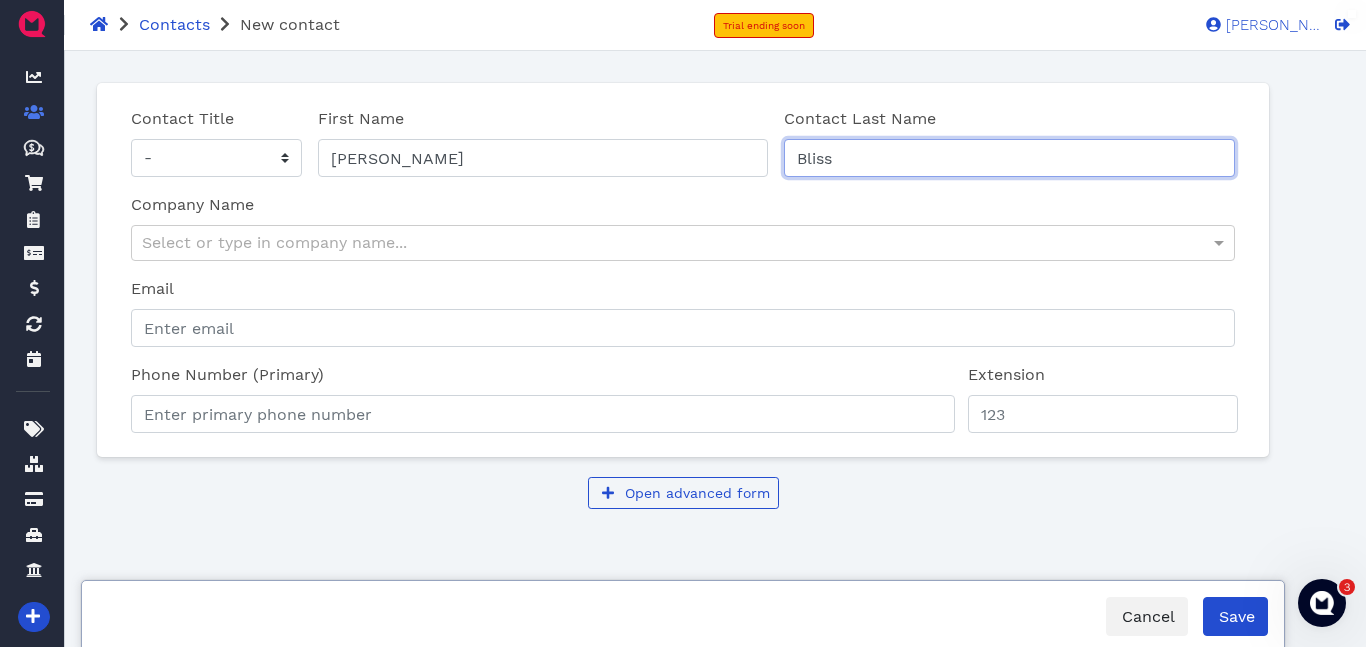 click on "Bliss" at bounding box center [1009, 158] 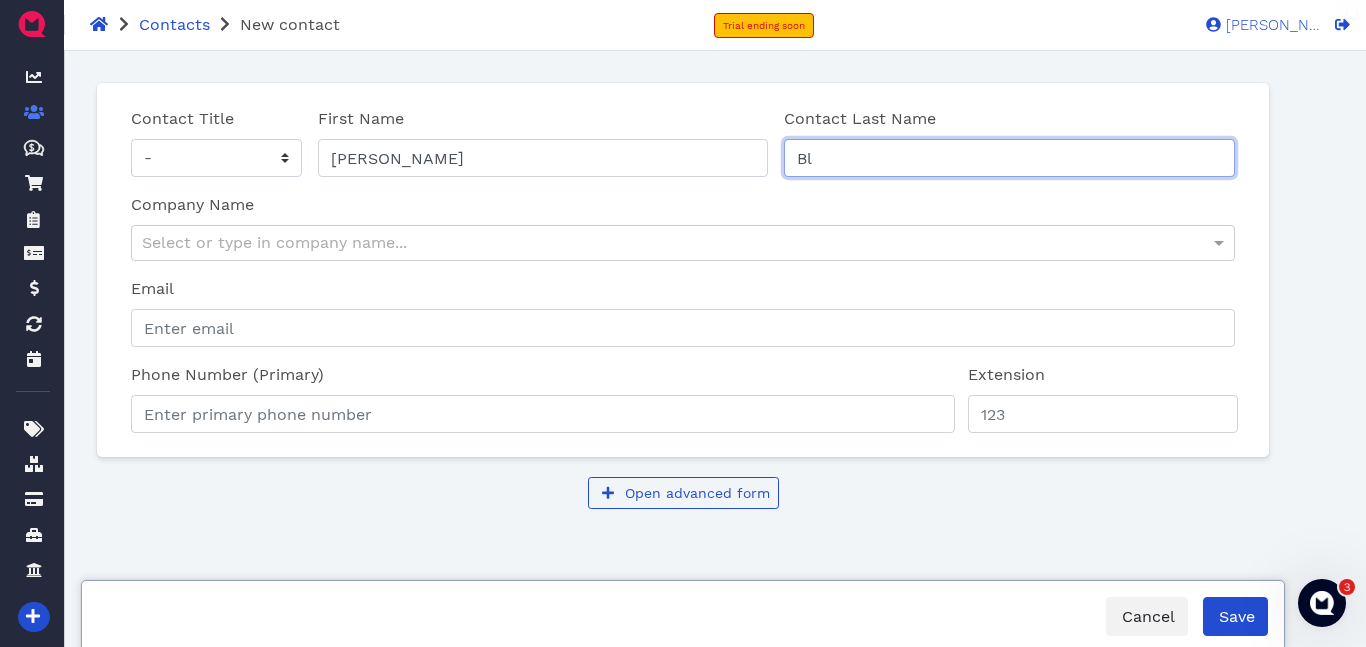 type on "B" 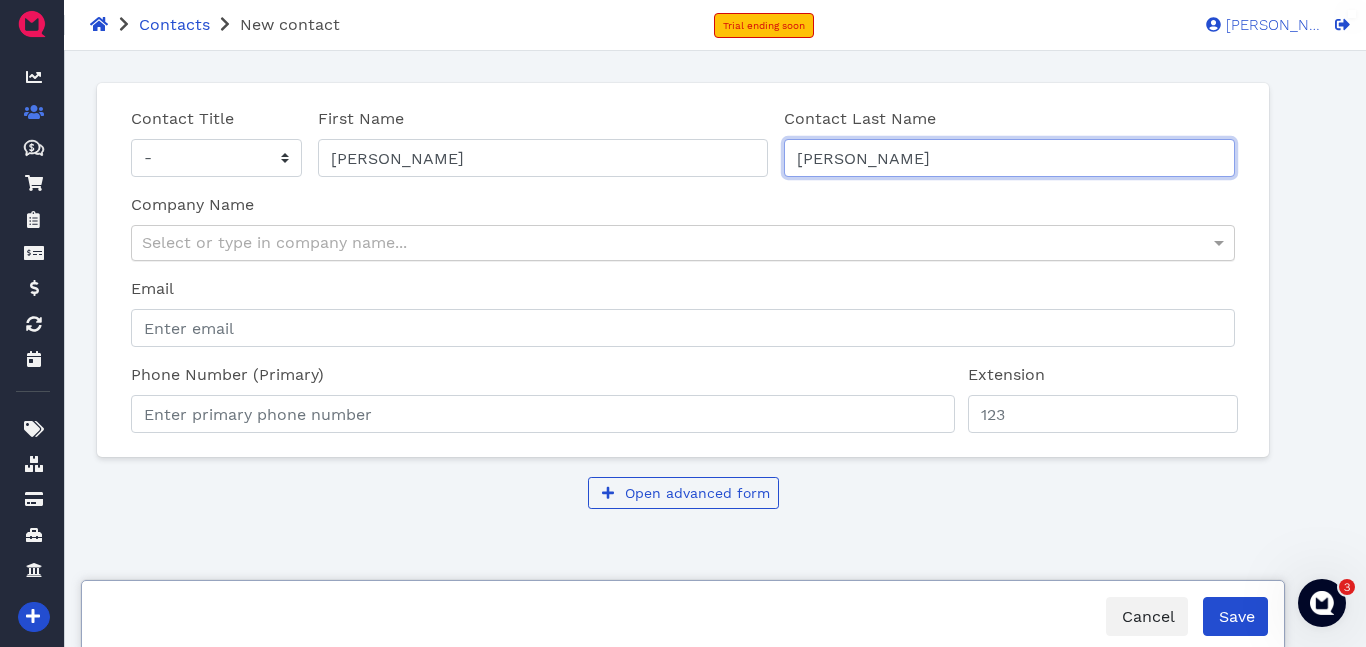 type on "Delcastillo" 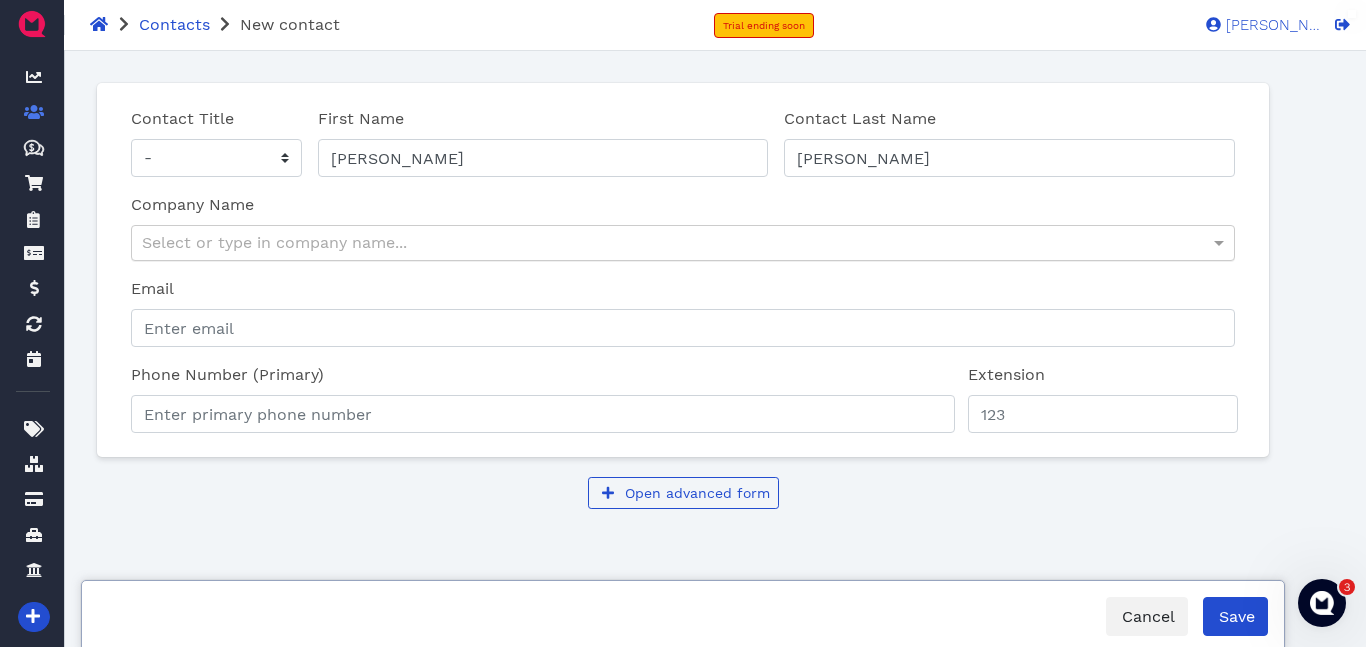 click on "Select or type in company name..." at bounding box center (683, 243) 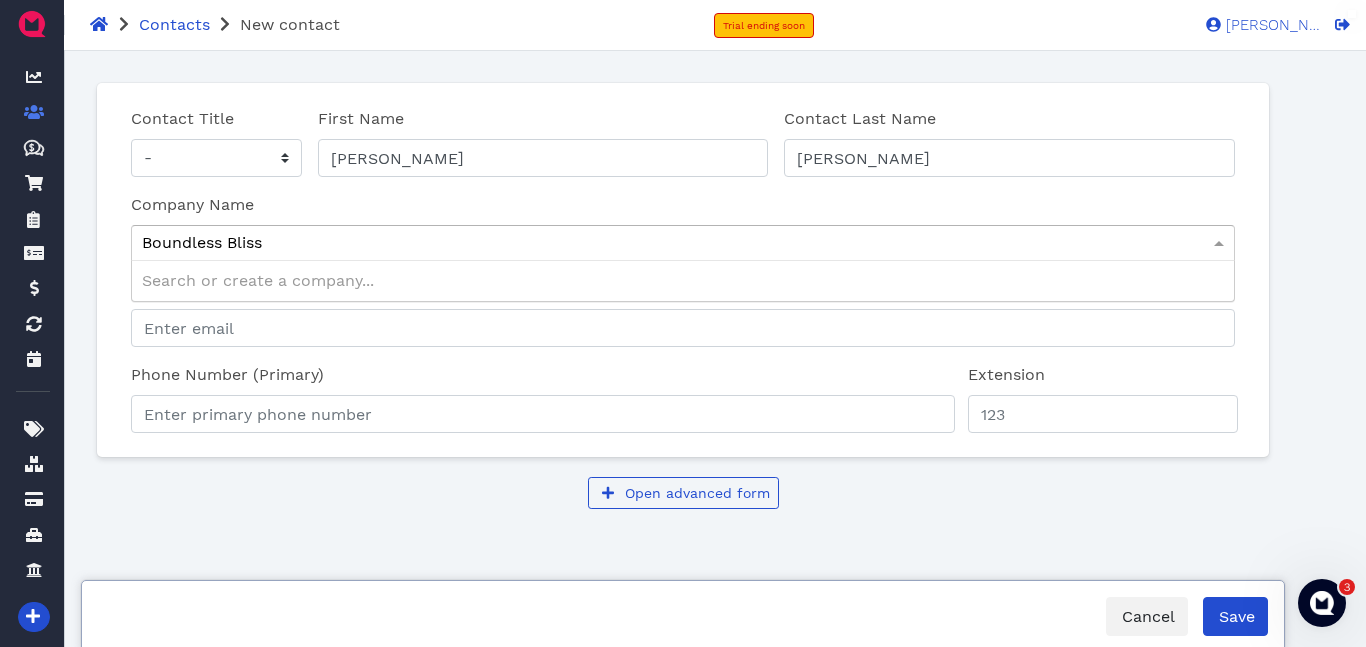 type on "Boundless Bliss" 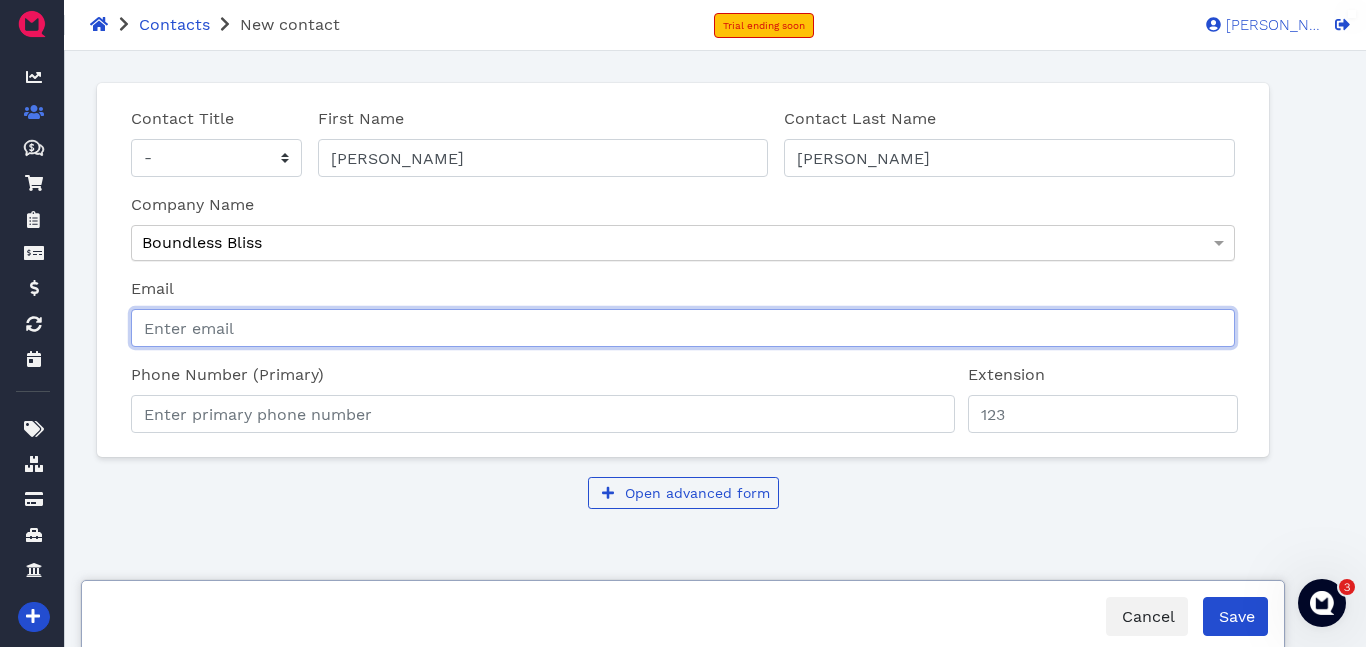 click on "Email" at bounding box center [683, 328] 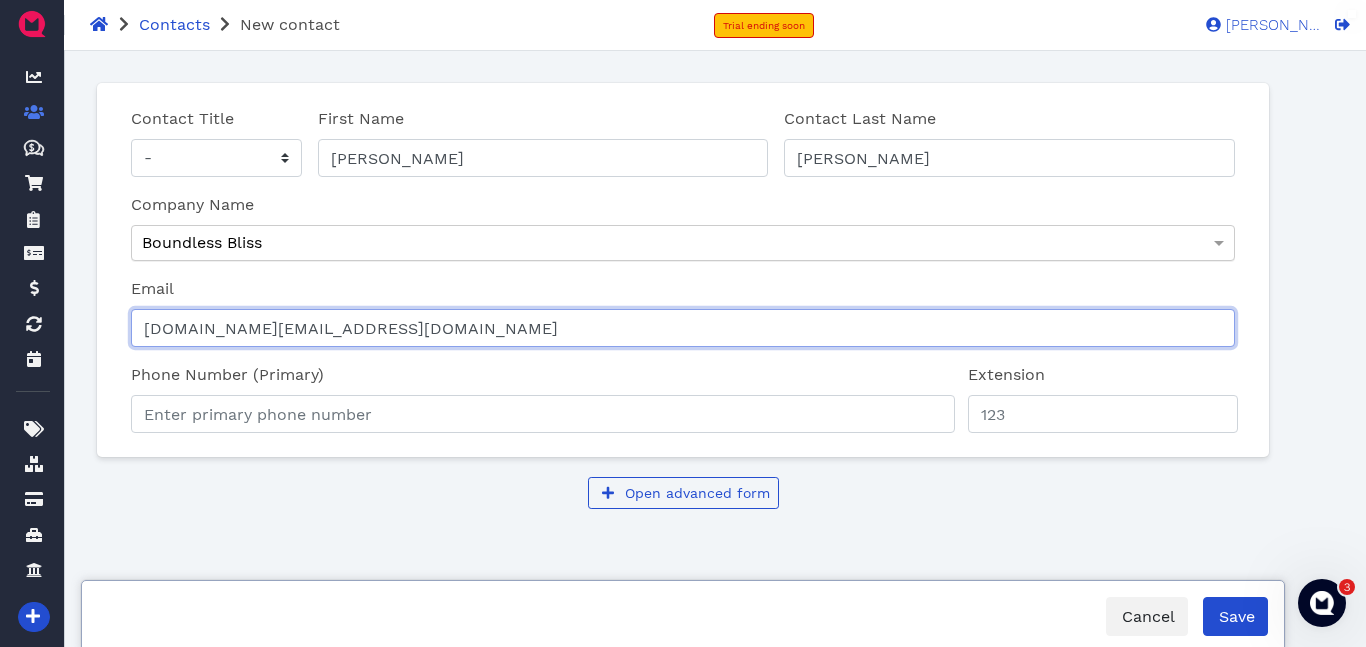 type on "boundlessbliss.co@gmail.com" 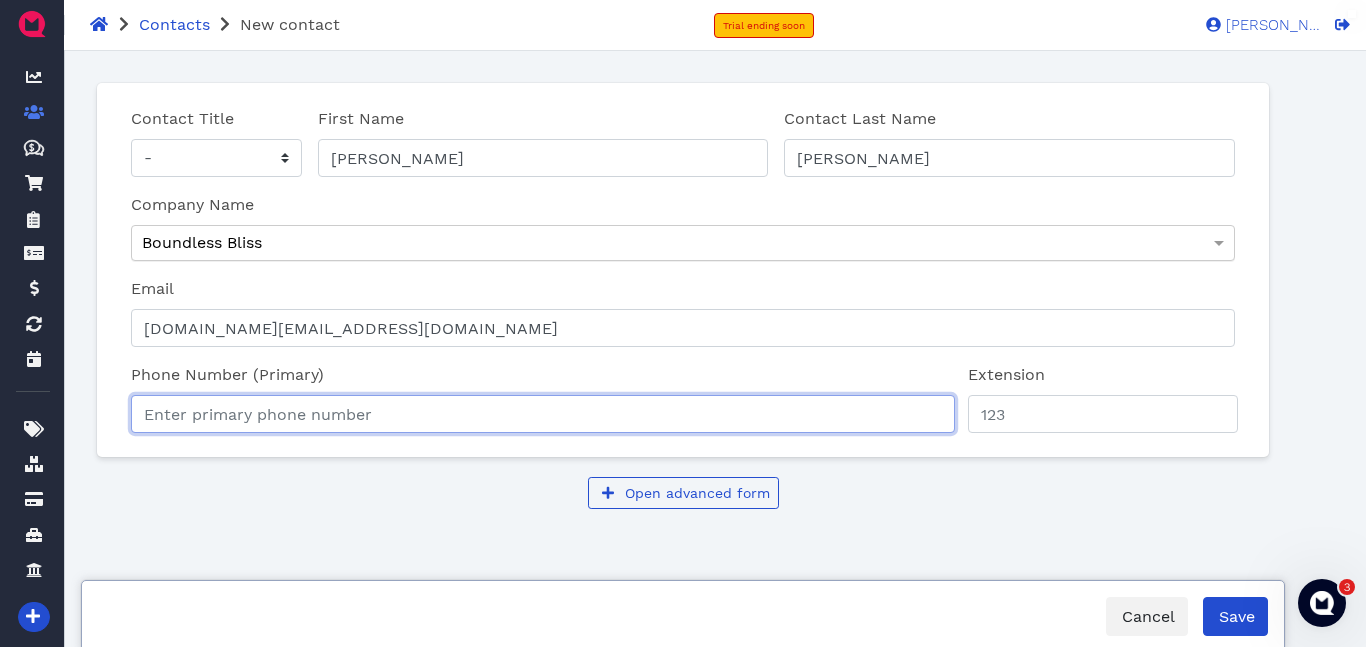 click on "Phone Number (Primary)" at bounding box center (543, 414) 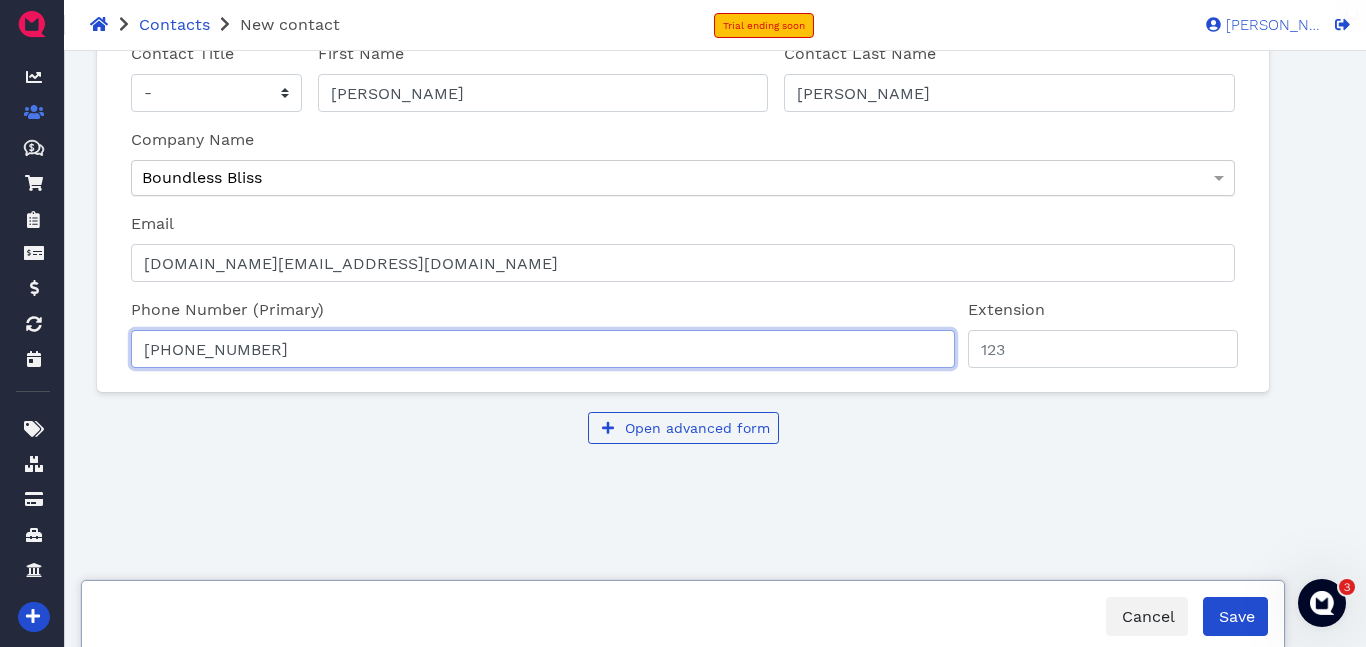 scroll, scrollTop: 144, scrollLeft: 0, axis: vertical 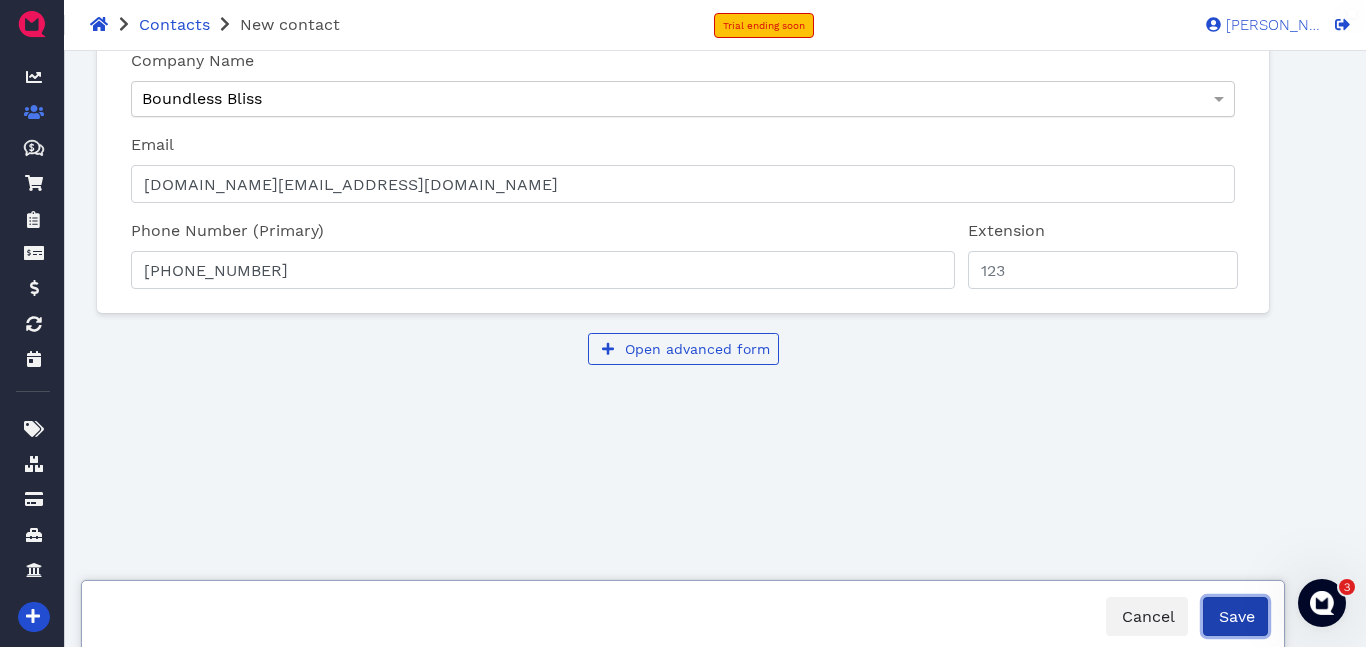 click on "Save" at bounding box center (1235, 616) 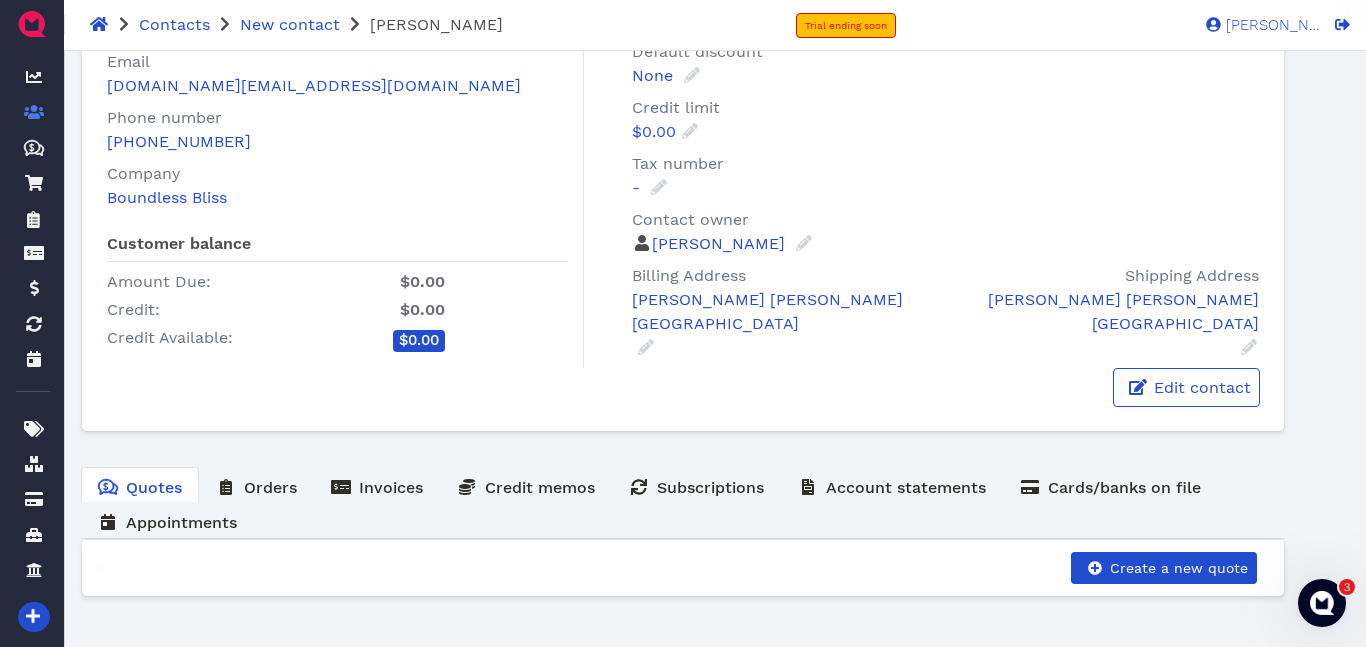 scroll, scrollTop: 144, scrollLeft: 0, axis: vertical 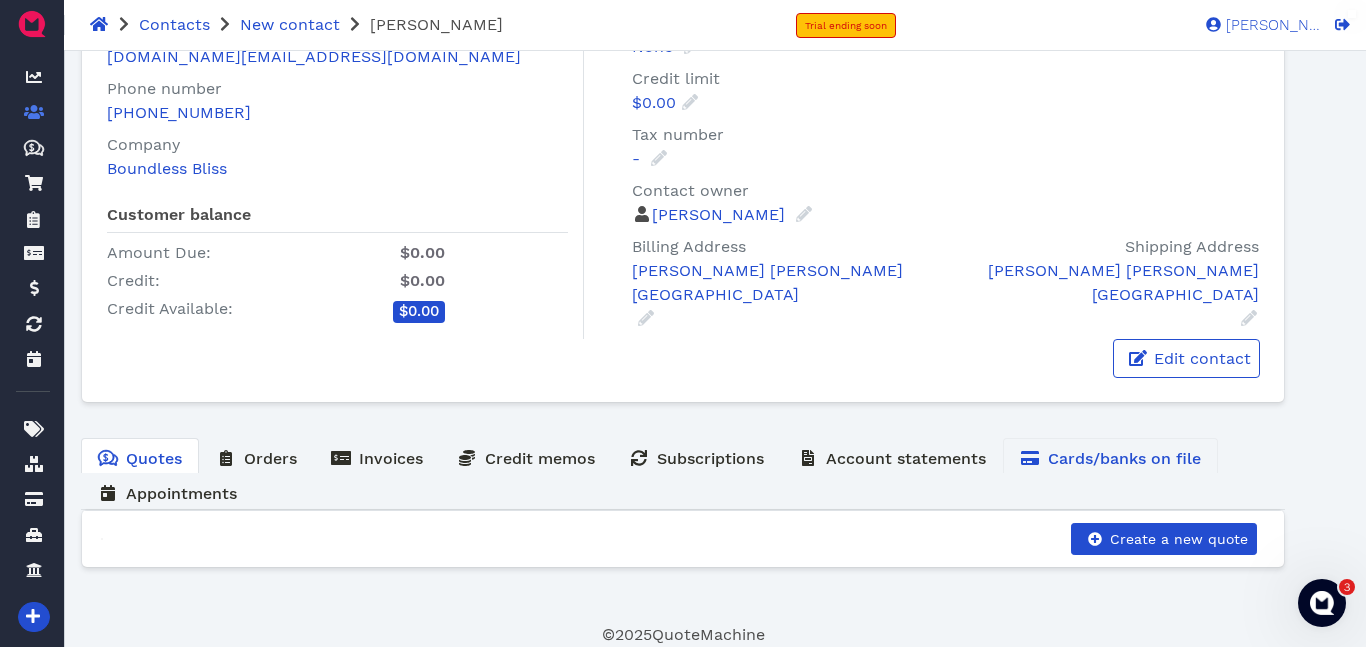 click on "Cards/banks on file" at bounding box center (1124, 458) 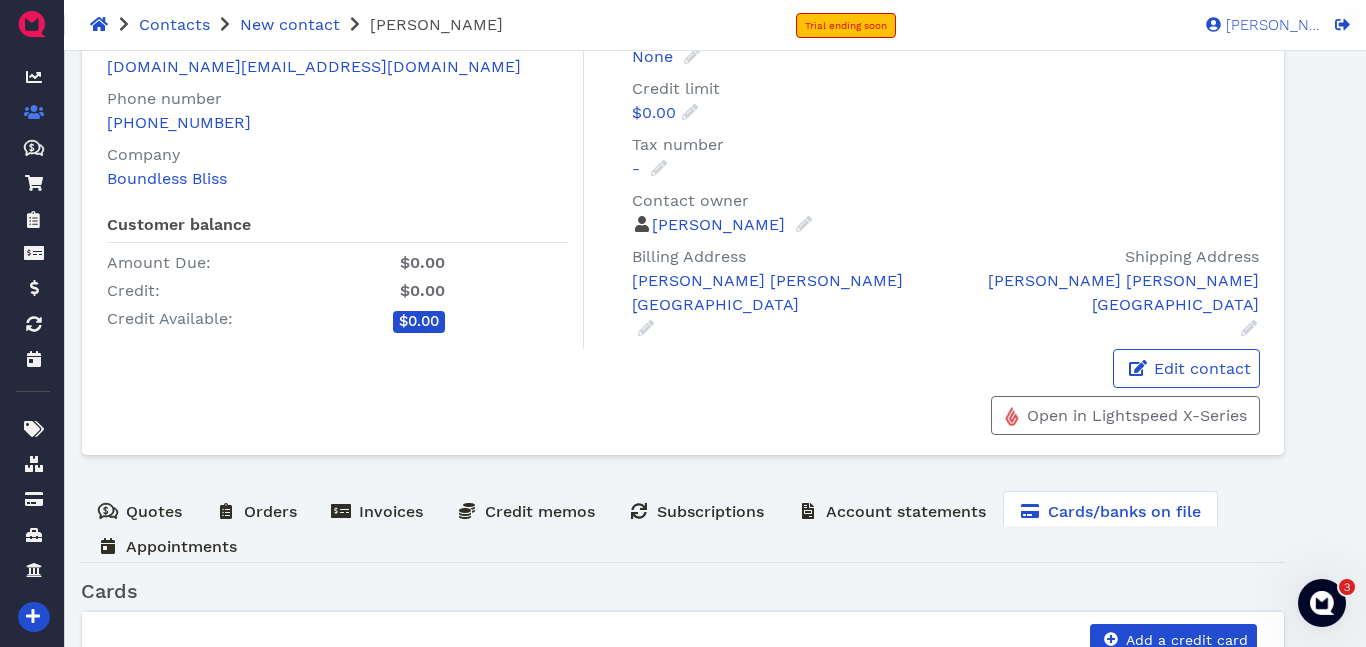 scroll, scrollTop: 141, scrollLeft: 0, axis: vertical 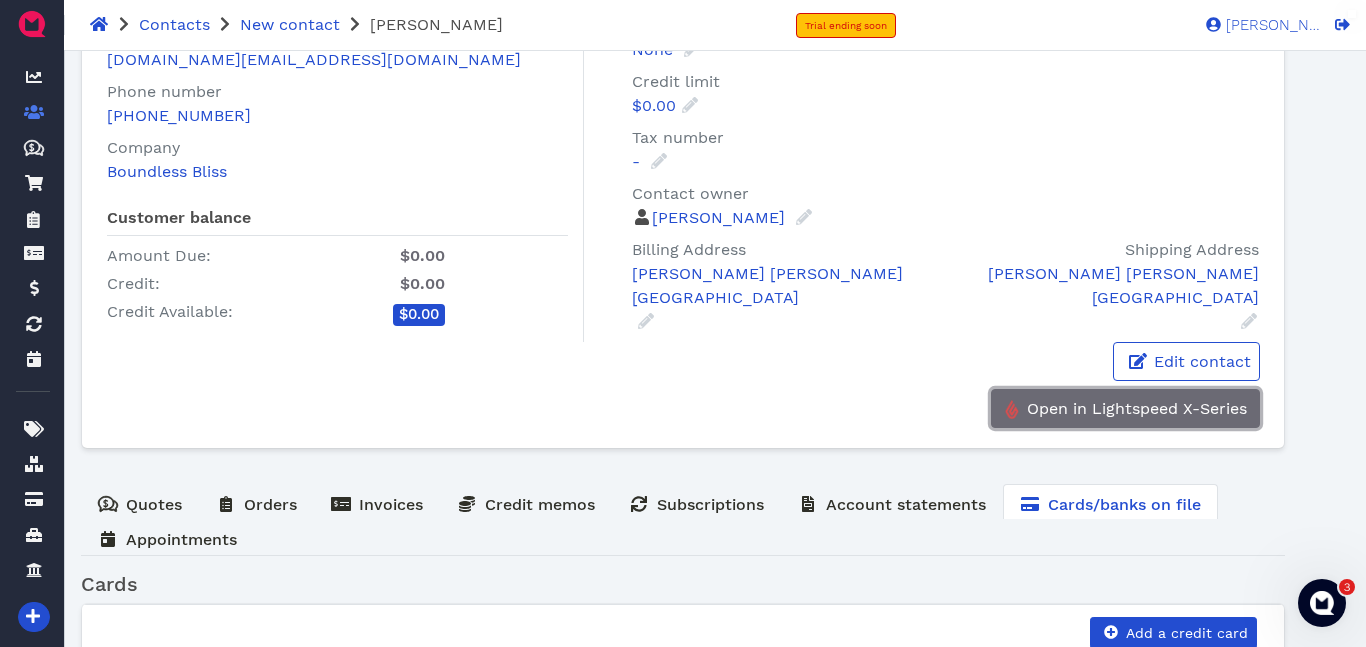 click on "Open in Lightspeed X-Series" at bounding box center (1135, 408) 